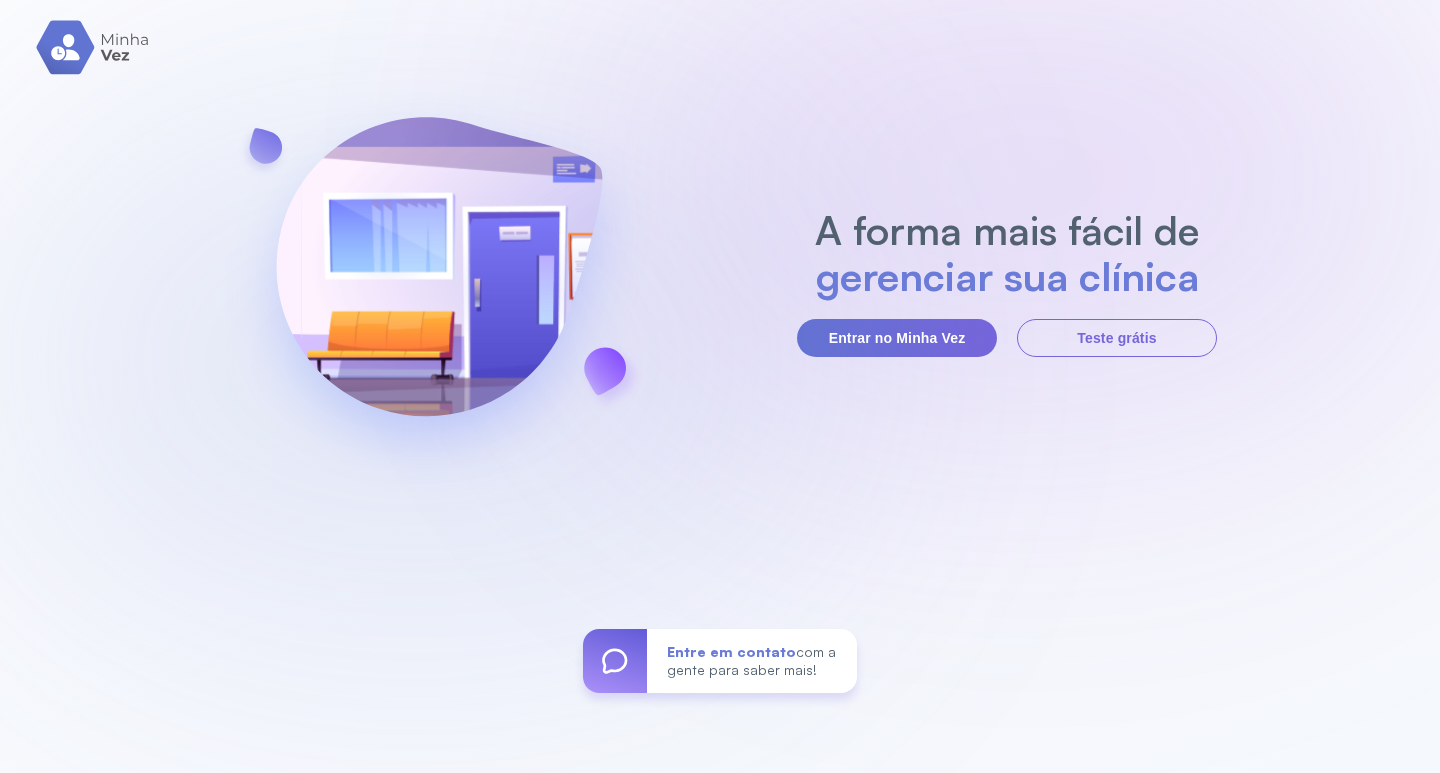 scroll, scrollTop: 0, scrollLeft: 0, axis: both 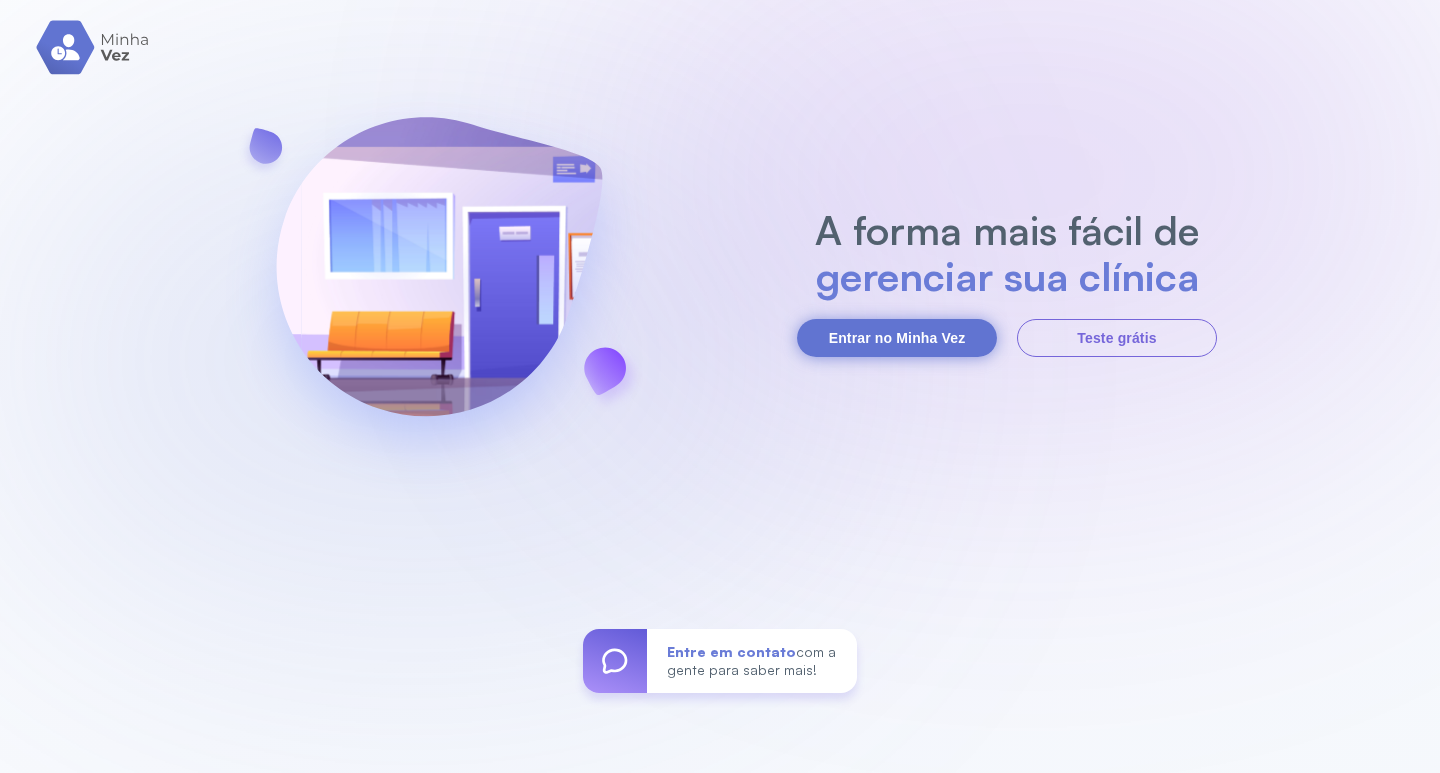 click on "Entrar no Minha Vez" at bounding box center [897, 338] 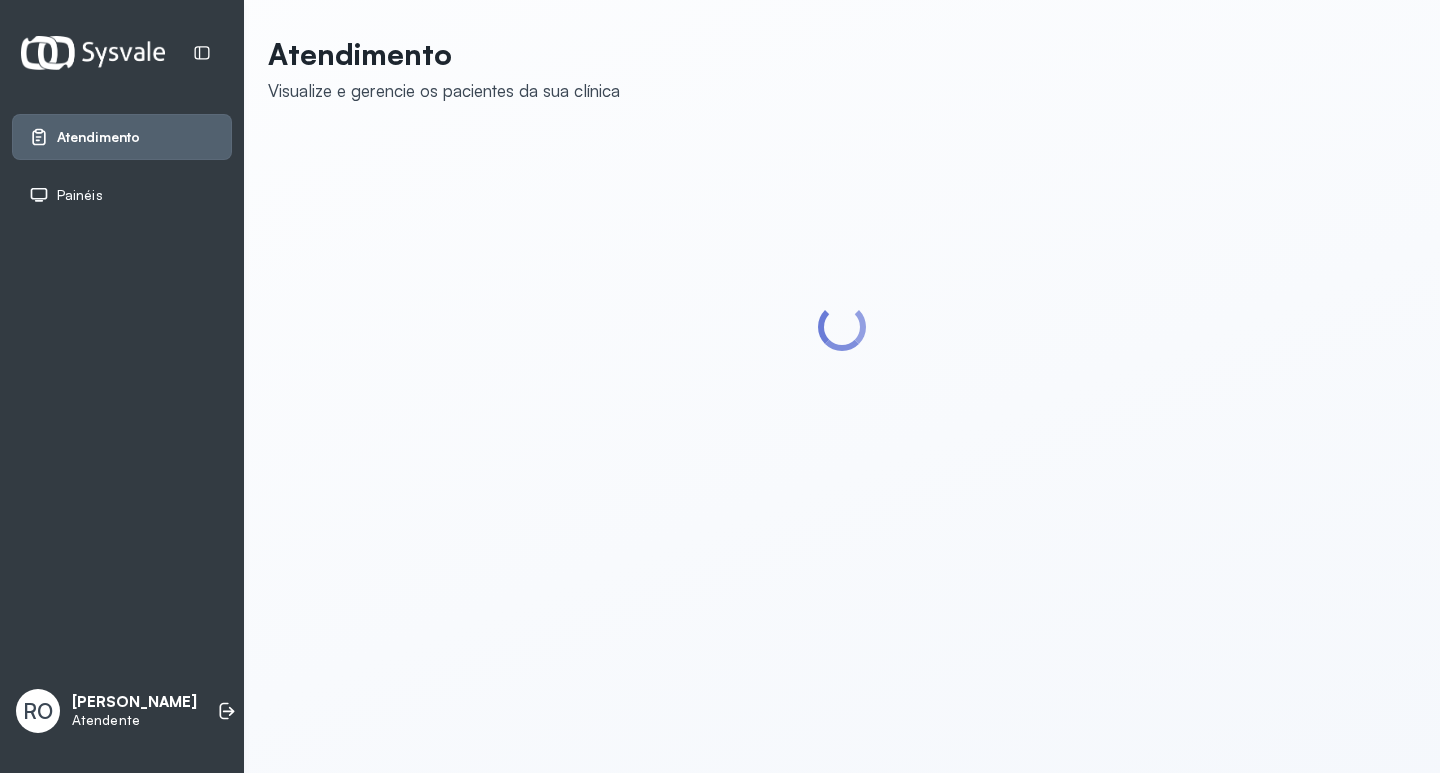 scroll, scrollTop: 0, scrollLeft: 0, axis: both 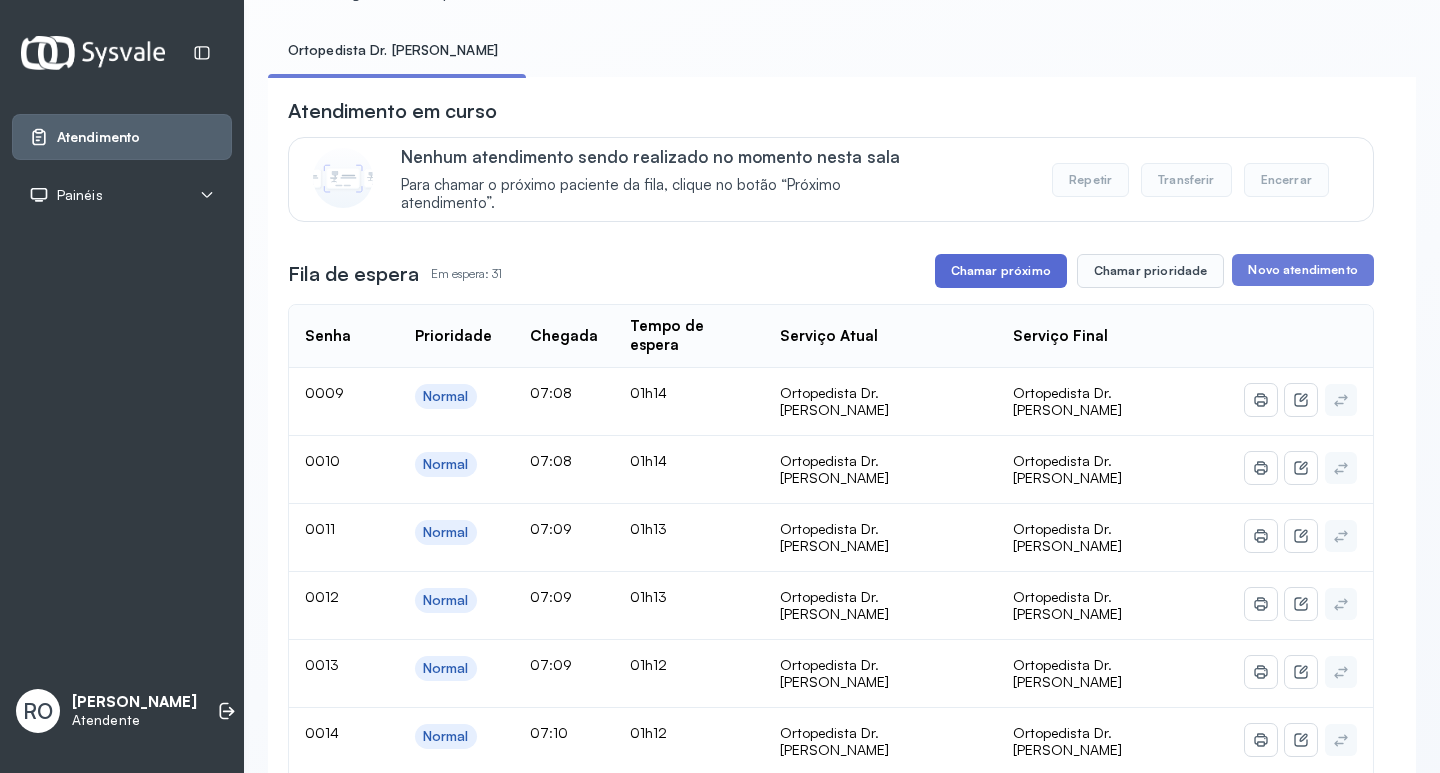 click on "Chamar próximo" at bounding box center (1001, 271) 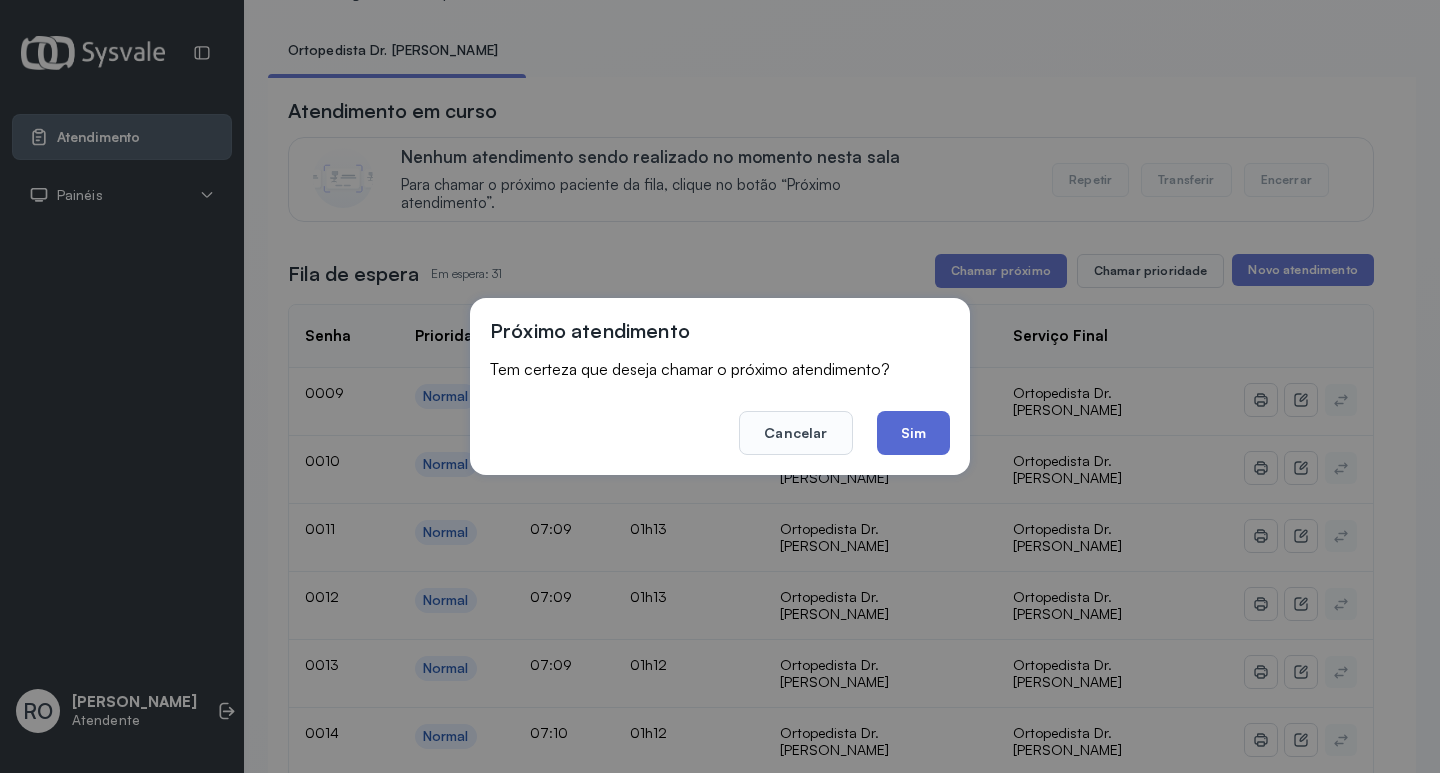 click on "Sim" 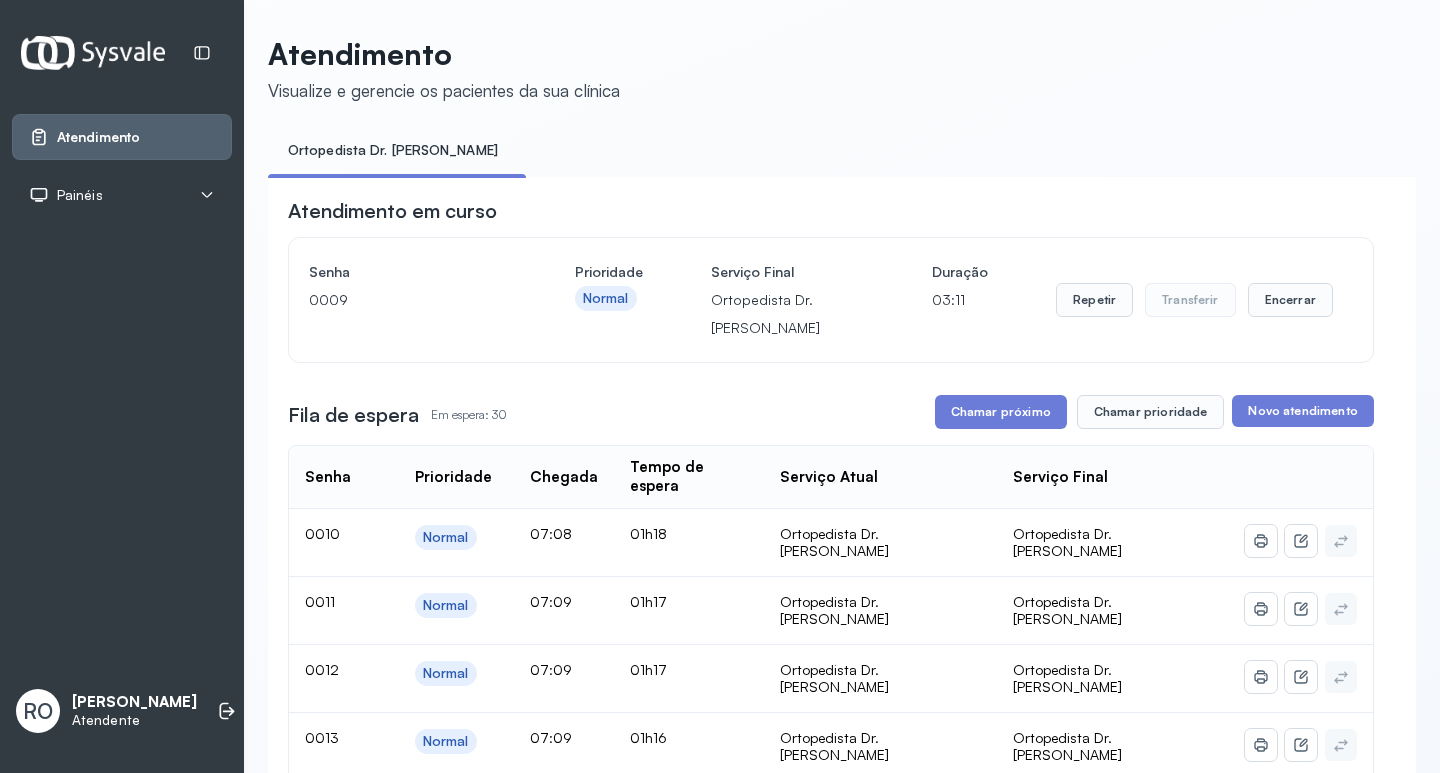 scroll, scrollTop: 100, scrollLeft: 0, axis: vertical 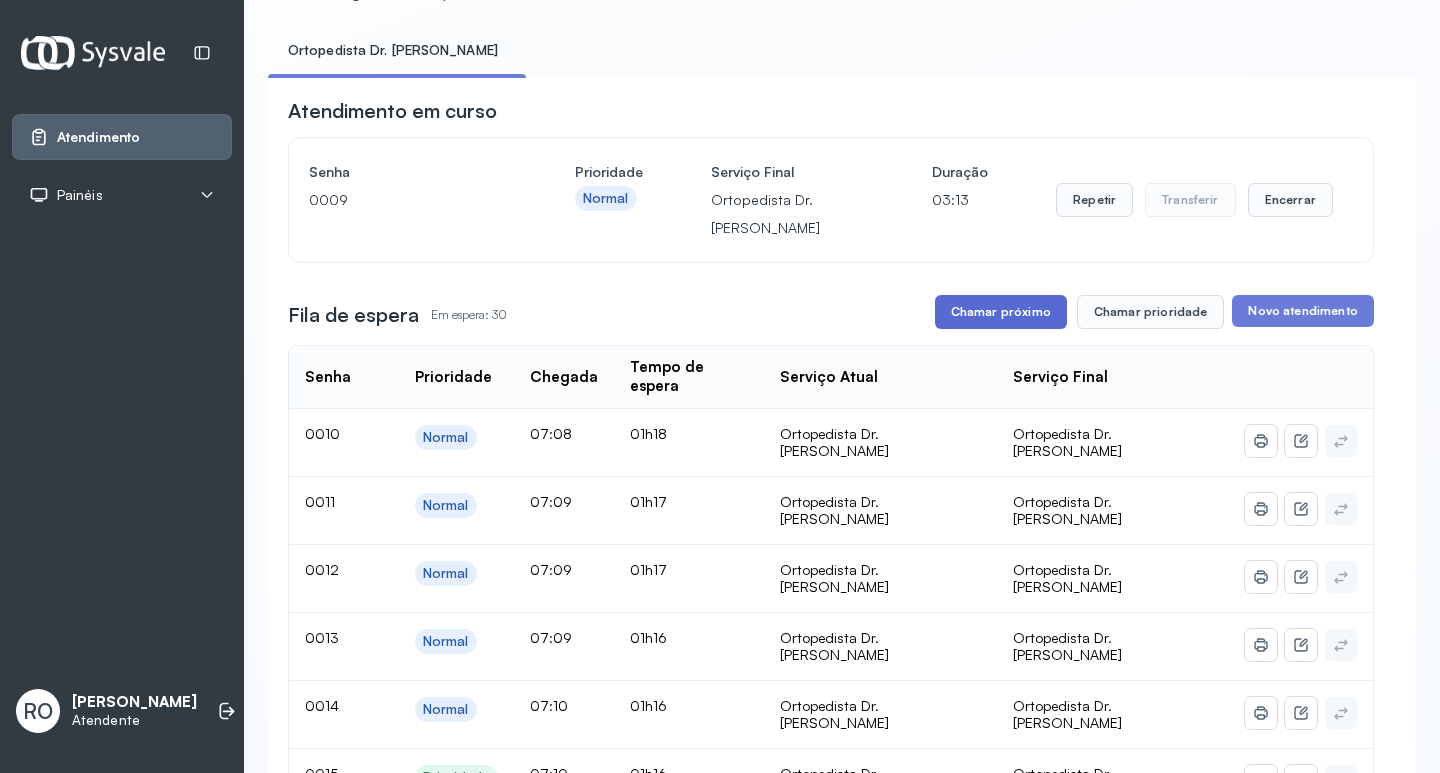 click on "Chamar próximo" at bounding box center (1001, 312) 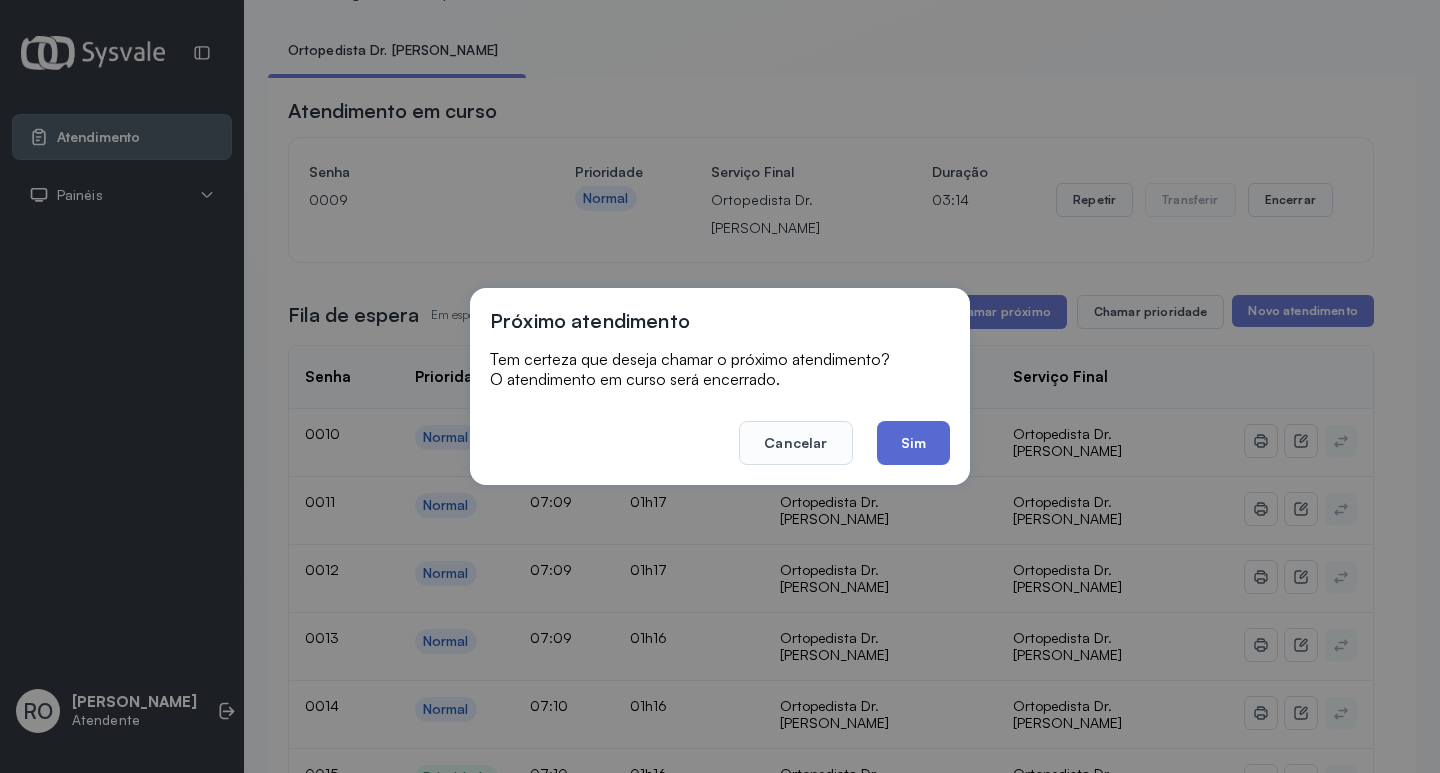 click on "Sim" 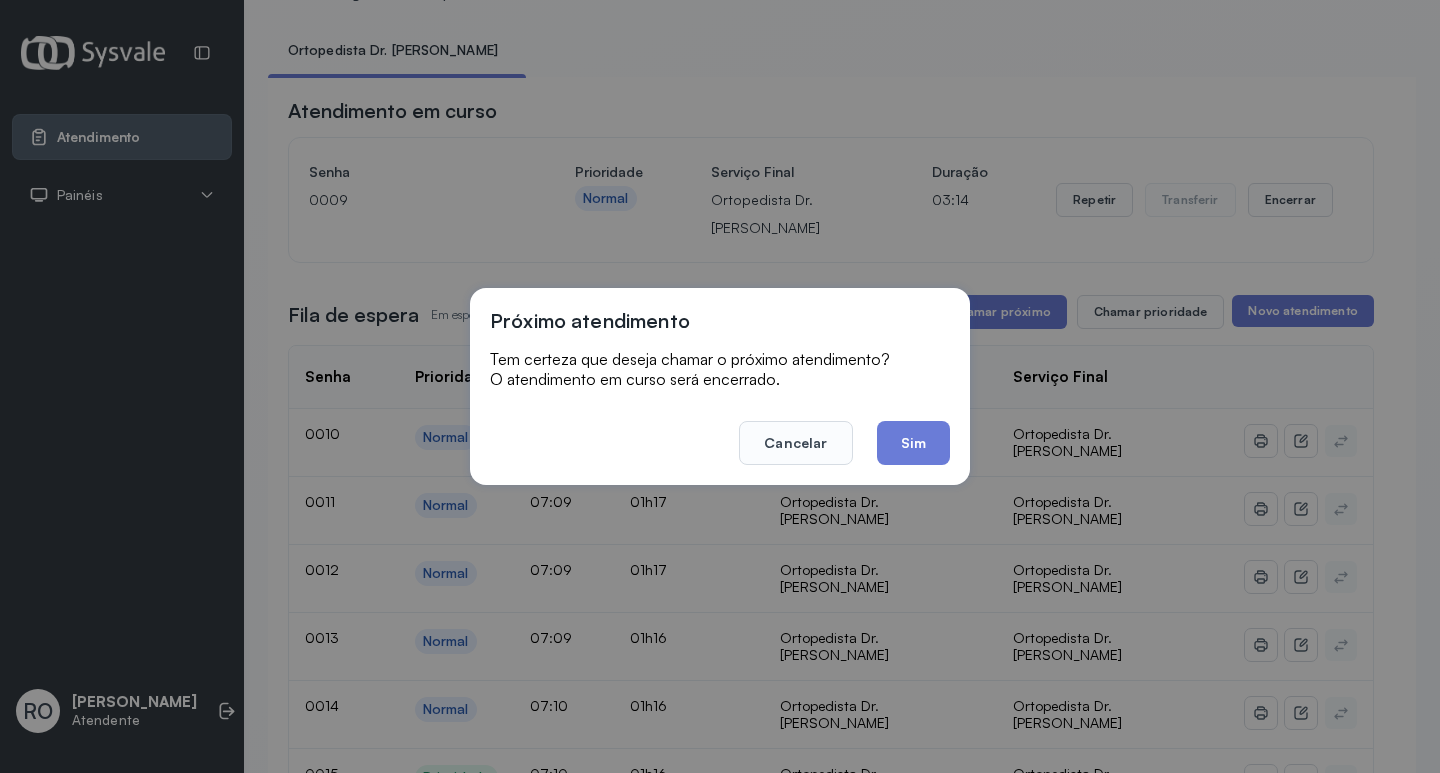 scroll, scrollTop: 0, scrollLeft: 0, axis: both 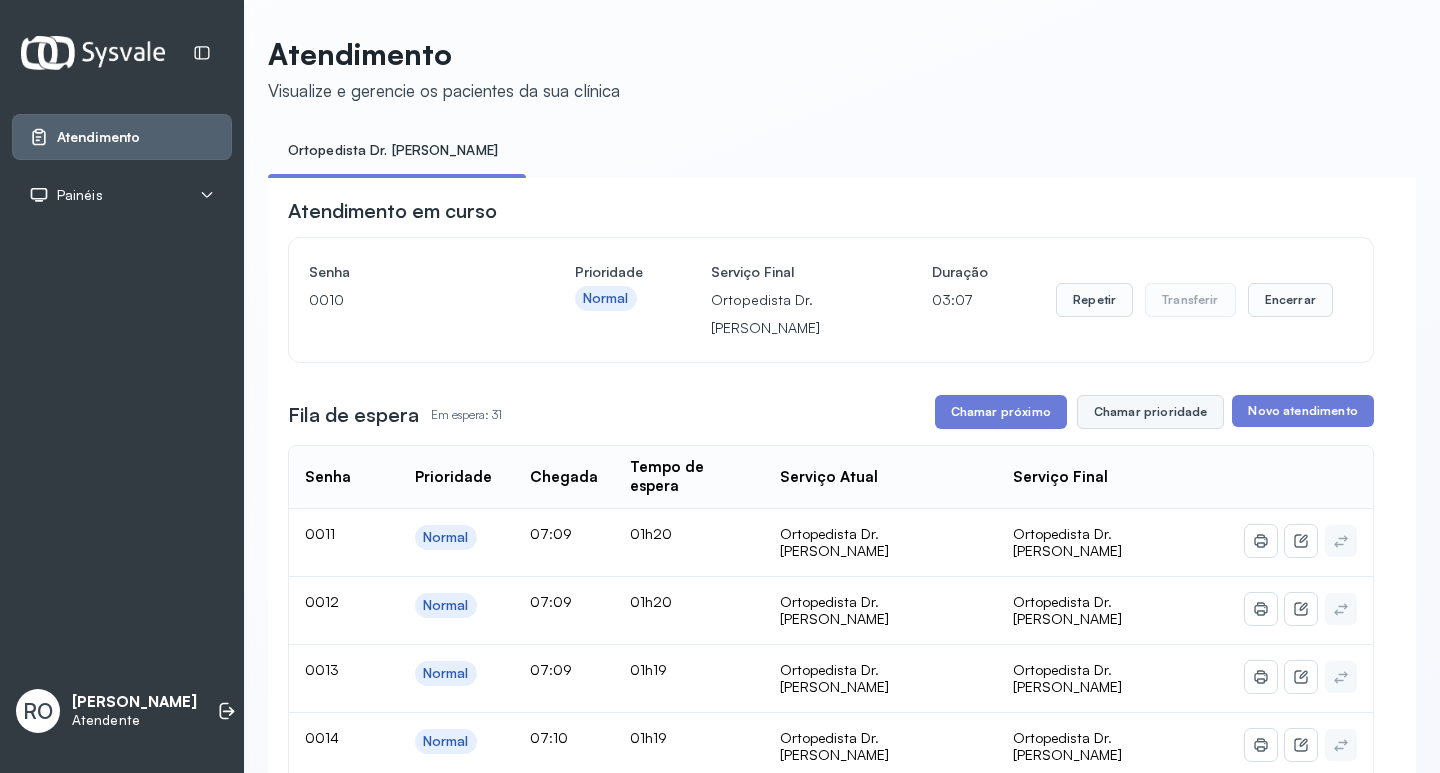 click on "Chamar prioridade" at bounding box center [1151, 412] 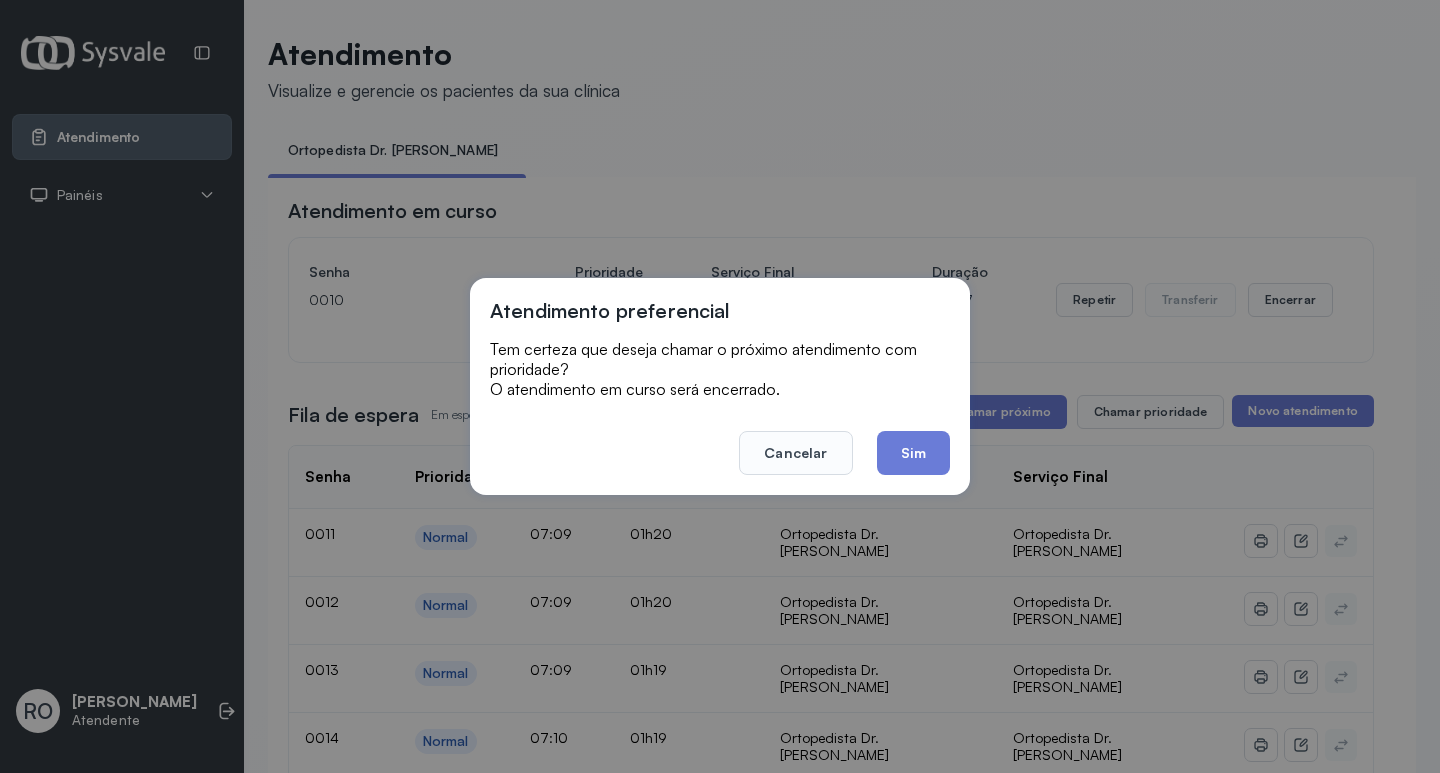 drag, startPoint x: 970, startPoint y: 457, endPoint x: 958, endPoint y: 455, distance: 12.165525 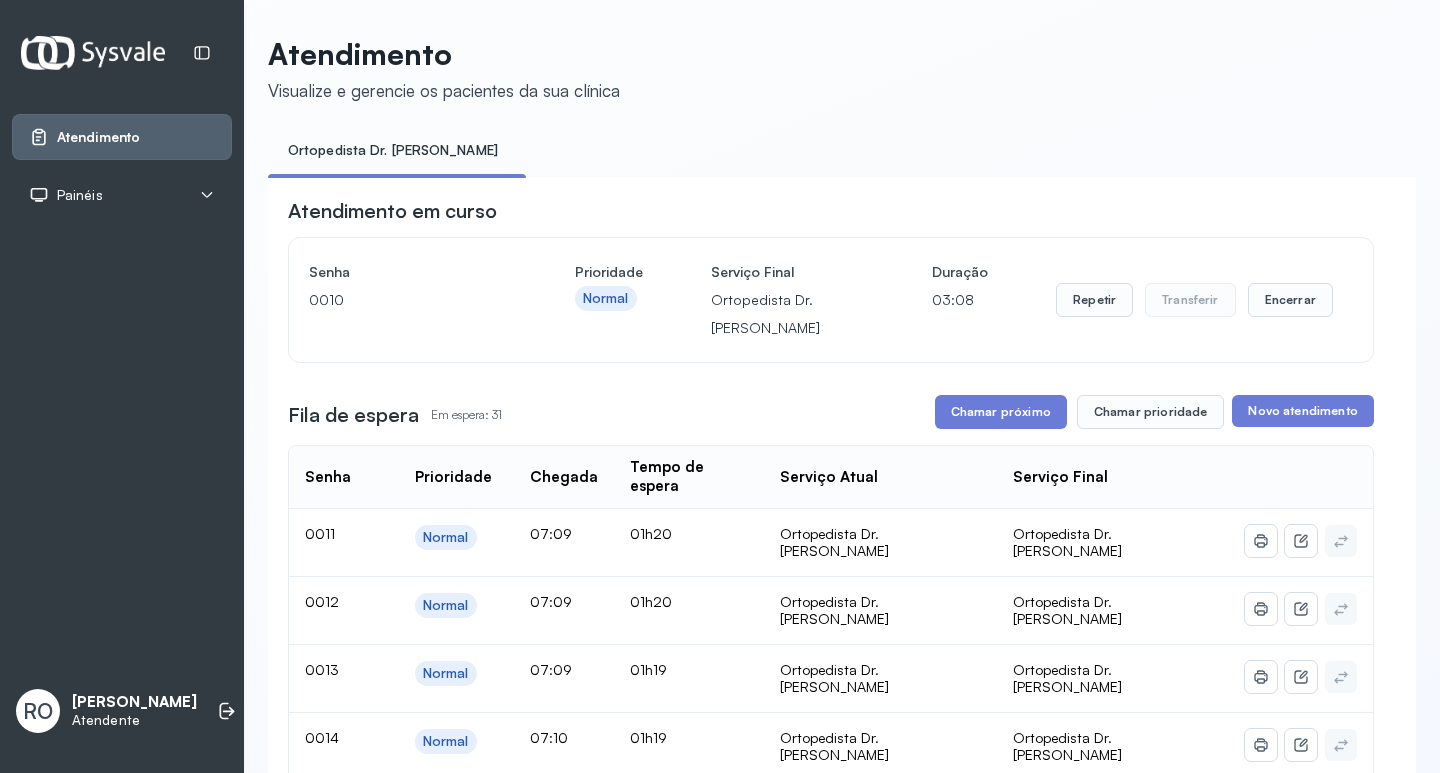 click on "Serviço Atual" 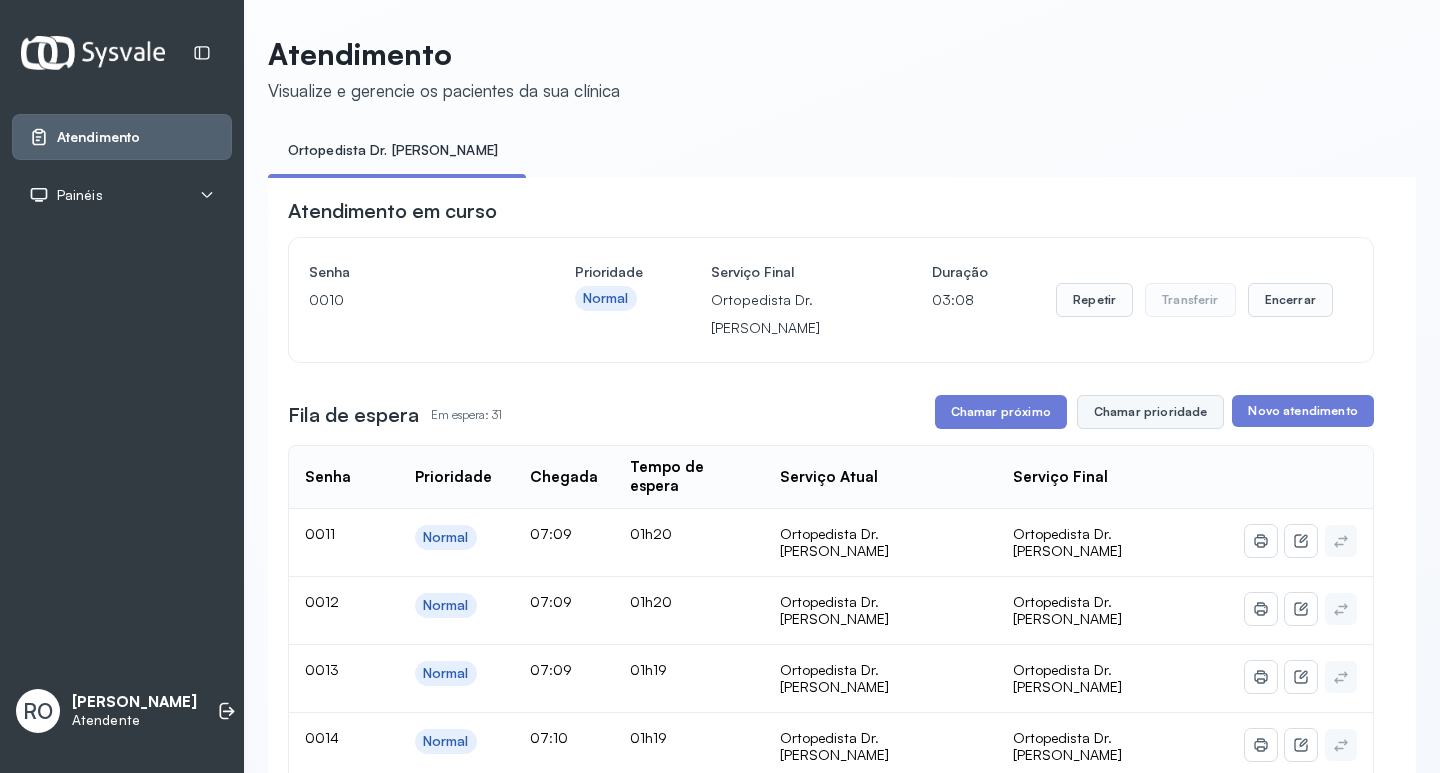 click on "Chamar prioridade" at bounding box center [1151, 412] 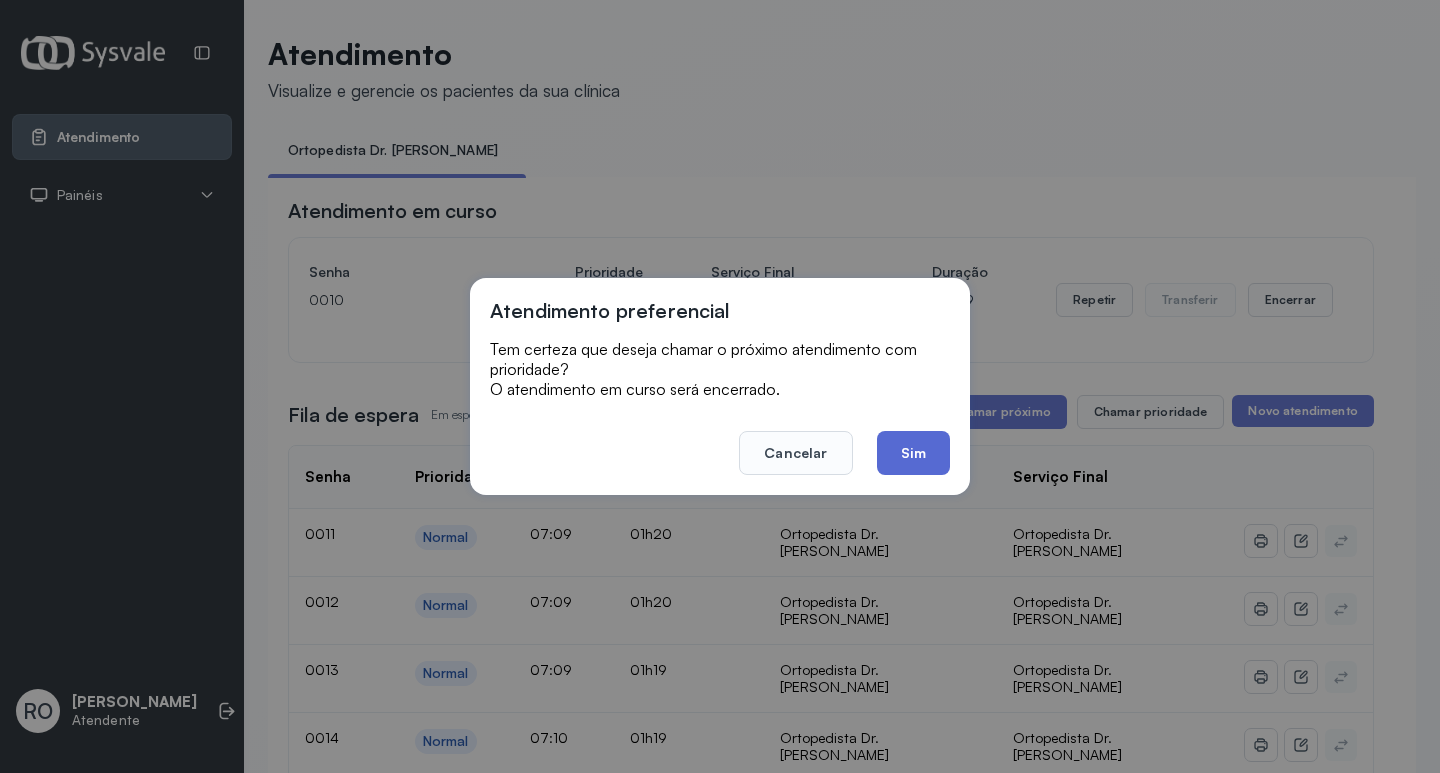 click on "Sim" 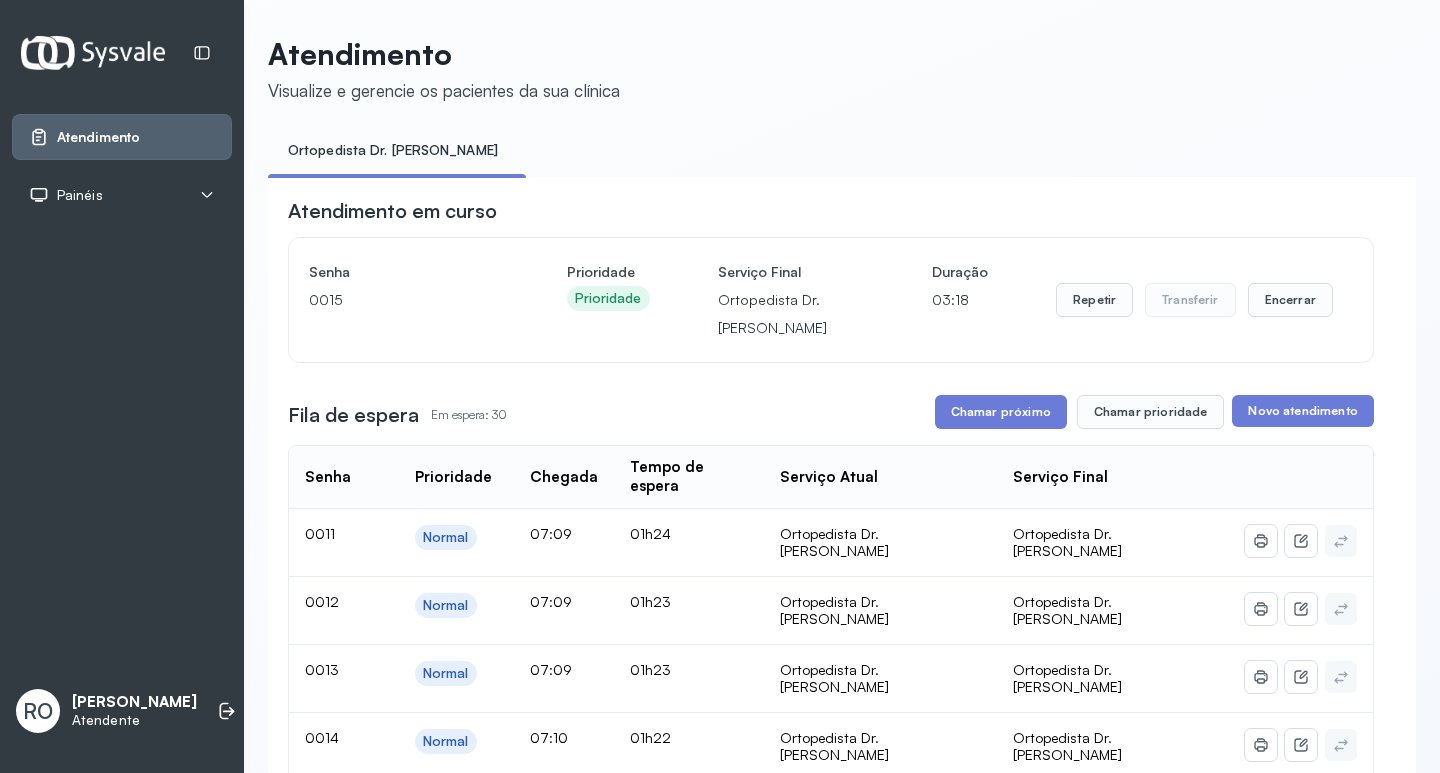 click on "Atendimento em curso Senha [SECURITY_DATA] Prioridade Prioridade Serviço Final Ortopedista Dr. [PERSON_NAME] 03:18 Repetir Transferir Encerrar Fila de espera  Em espera: 30 Chamar próximo Chamar prioridade Novo atendimento Senha    Prioridade  Chegada  Tempo de espera  Serviço Atual  Serviço Final    0011 Normal 07:09 01h24 Ortopedista Dr. [PERSON_NAME] Dr. Ramon 0012 Normal 07:09 01h23 Ortopedista Dr. [PERSON_NAME] Dr. [PERSON_NAME] 0013 Normal 07:09 01h23 Ortopedista Dr. [PERSON_NAME] Dr. [PERSON_NAME] 0014 Normal 07:10 01h22 Ortopedista Dr. [PERSON_NAME] Dr. [PERSON_NAME] 0016 Normal 07:11 01h22 Ortopedista Dr. [PERSON_NAME] Dr. [PERSON_NAME] 0017 Normal 07:11 01h21 Ortopedista Dr. [PERSON_NAME] Dr. Ramon 0018 Prioridade 07:12 01h21 Ortopedista Dr. [PERSON_NAME] Dr. [PERSON_NAME] 0019 Normal 07:12 01h20 Ortopedista Dr. [PERSON_NAME] Dr. Ramon 0020 Prioridade 07:13 01h19 Ortopedista Dr. [PERSON_NAME] Dr. Ramon 0021 Prioridade 07:13 01h19 Ortopedista Dr. [PERSON_NAME] Dr. [PERSON_NAME] 0022 Normal 07:14 01h19 0023 Normal" at bounding box center [831, 1496] 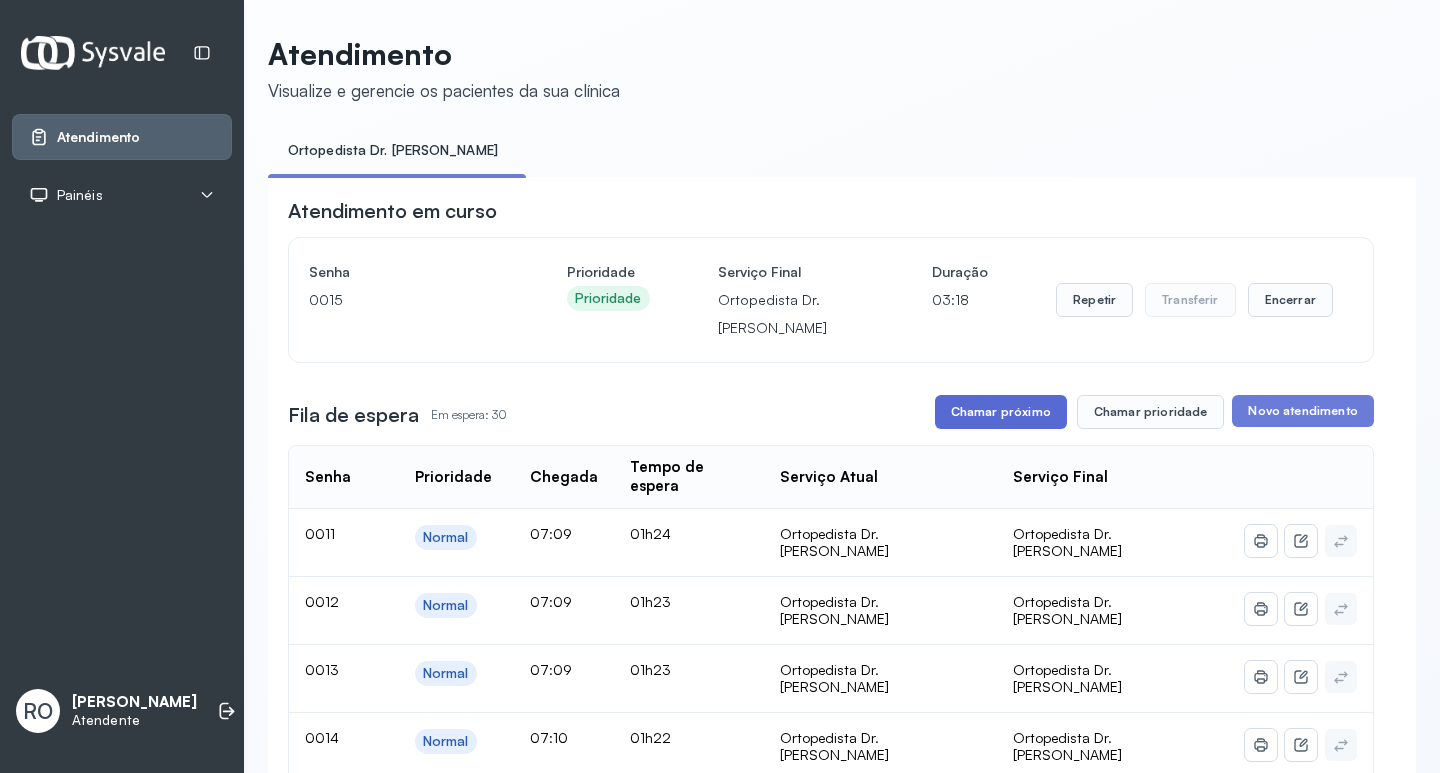 click on "Chamar próximo" at bounding box center (1001, 412) 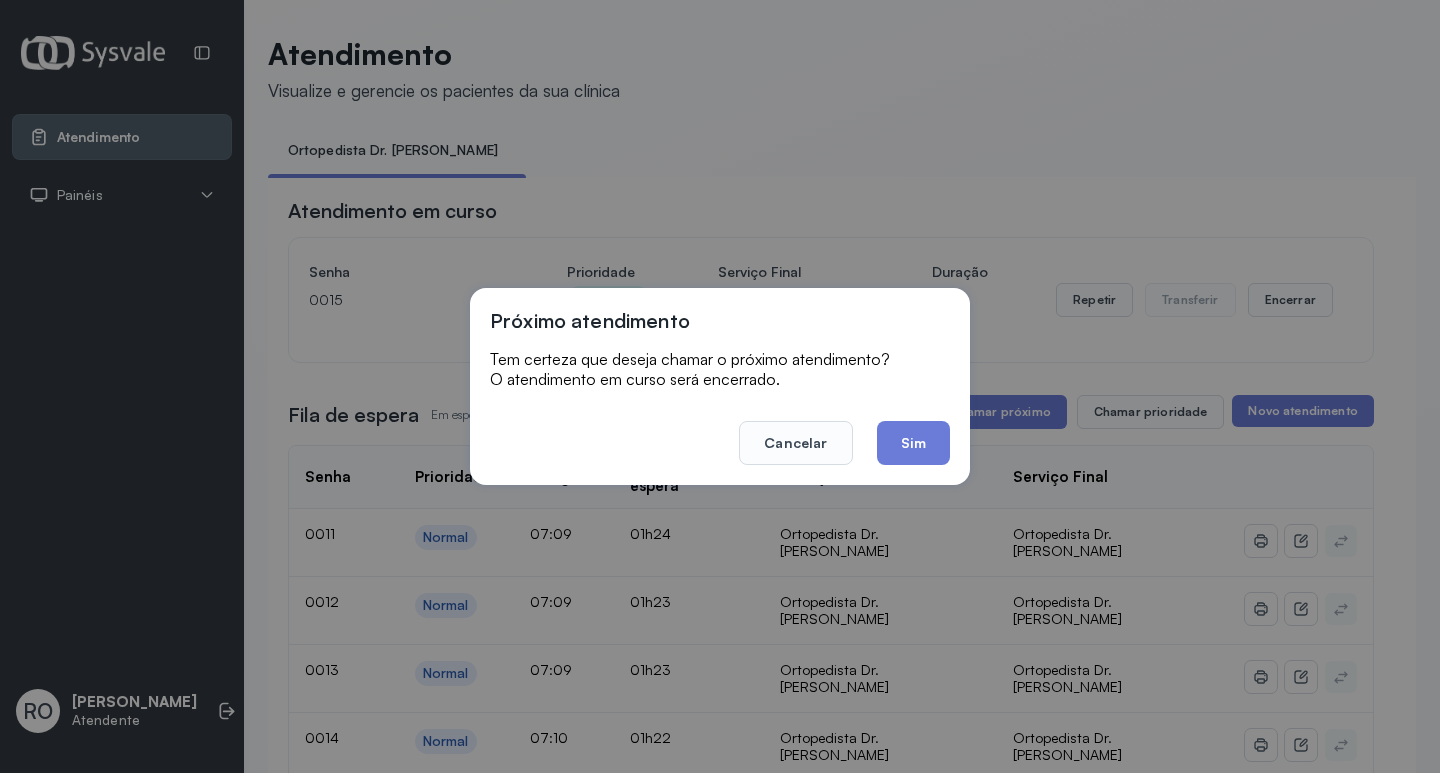 click on "Sim" 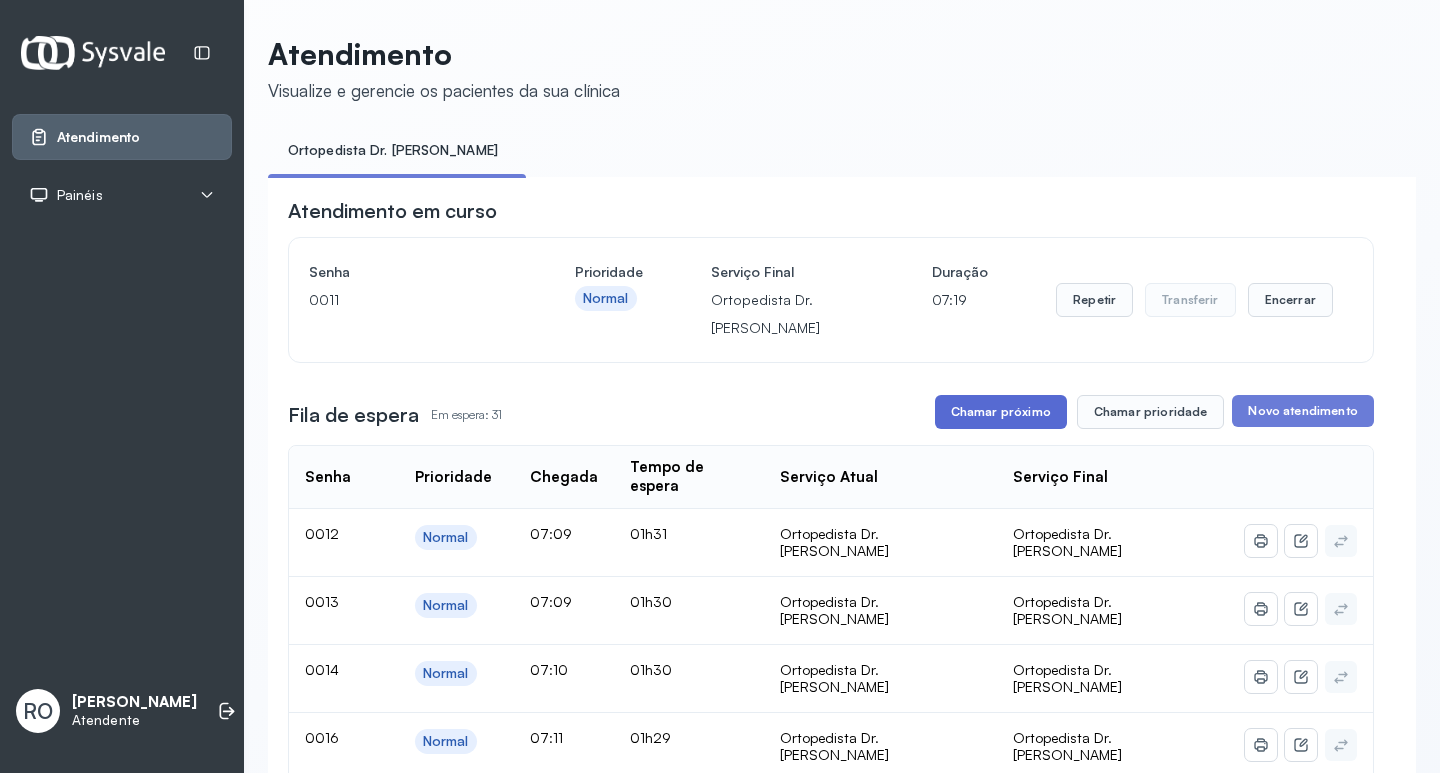click on "Chamar próximo" at bounding box center [1001, 412] 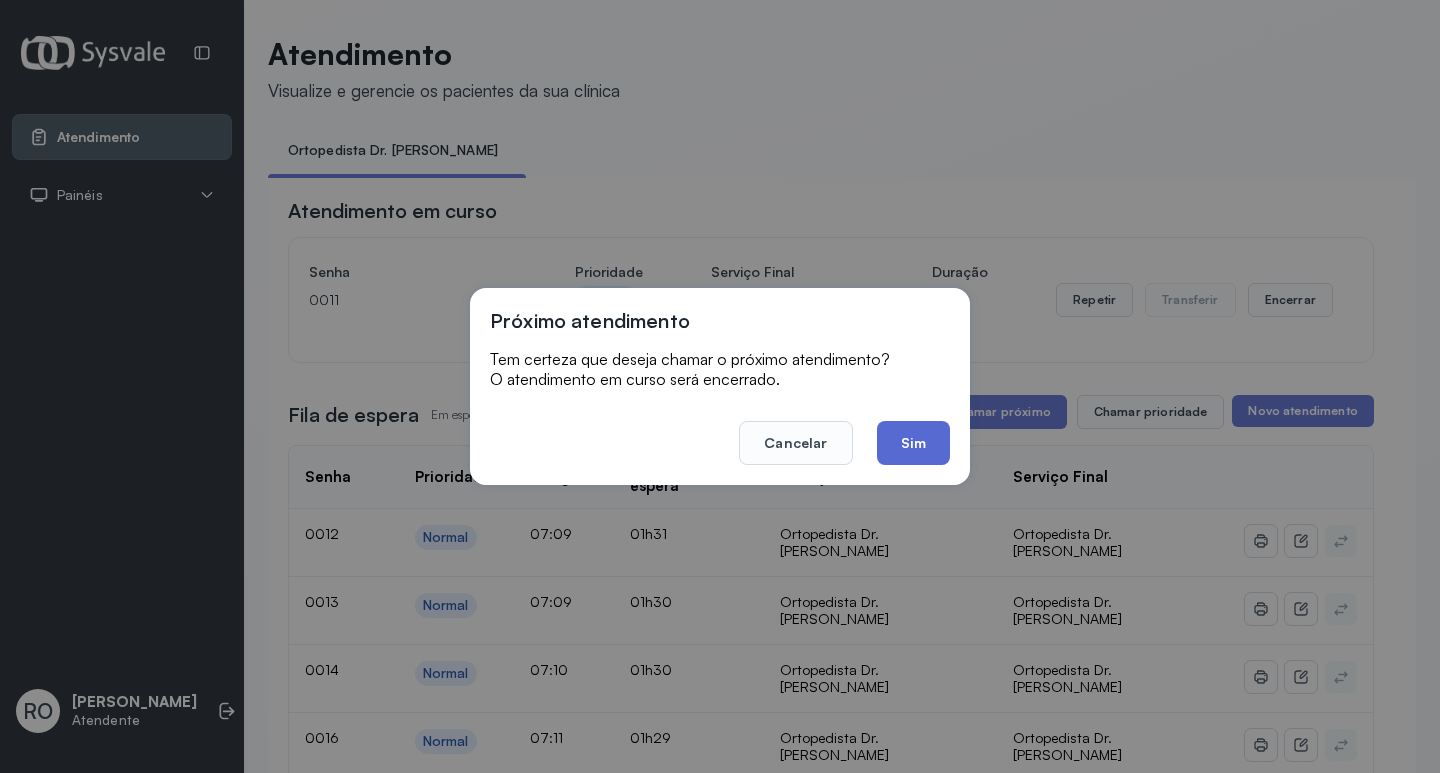 click on "Sim" 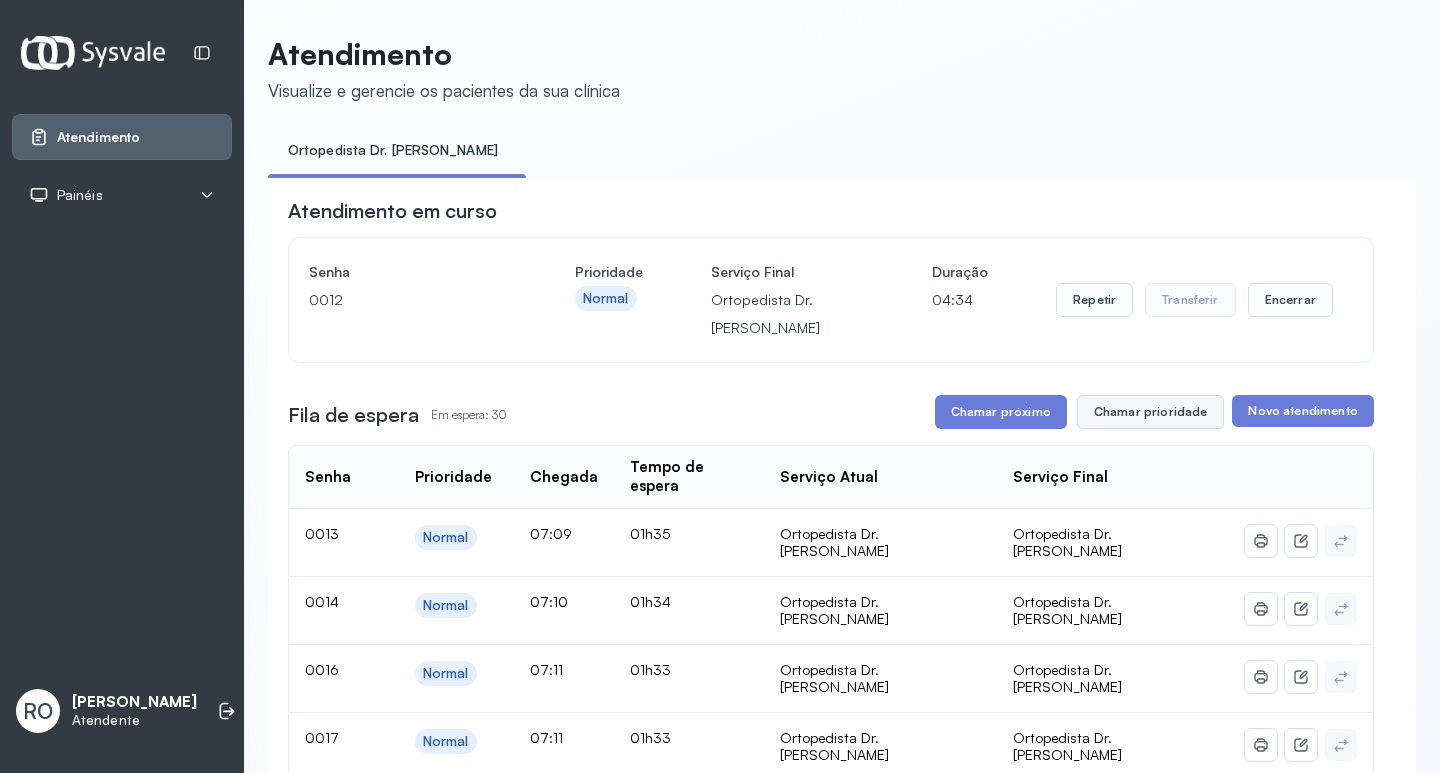 click on "Chamar prioridade" at bounding box center (1151, 412) 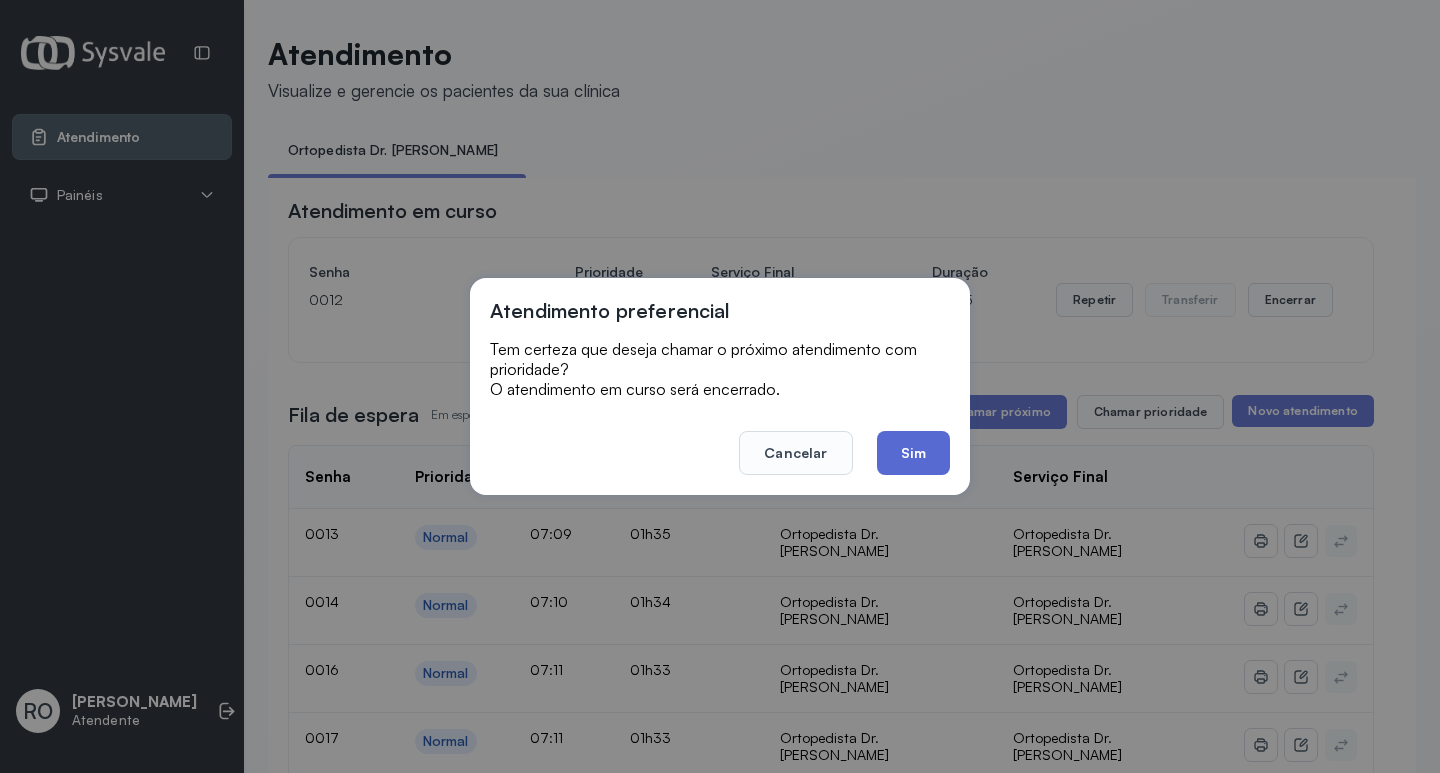 click on "Sim" 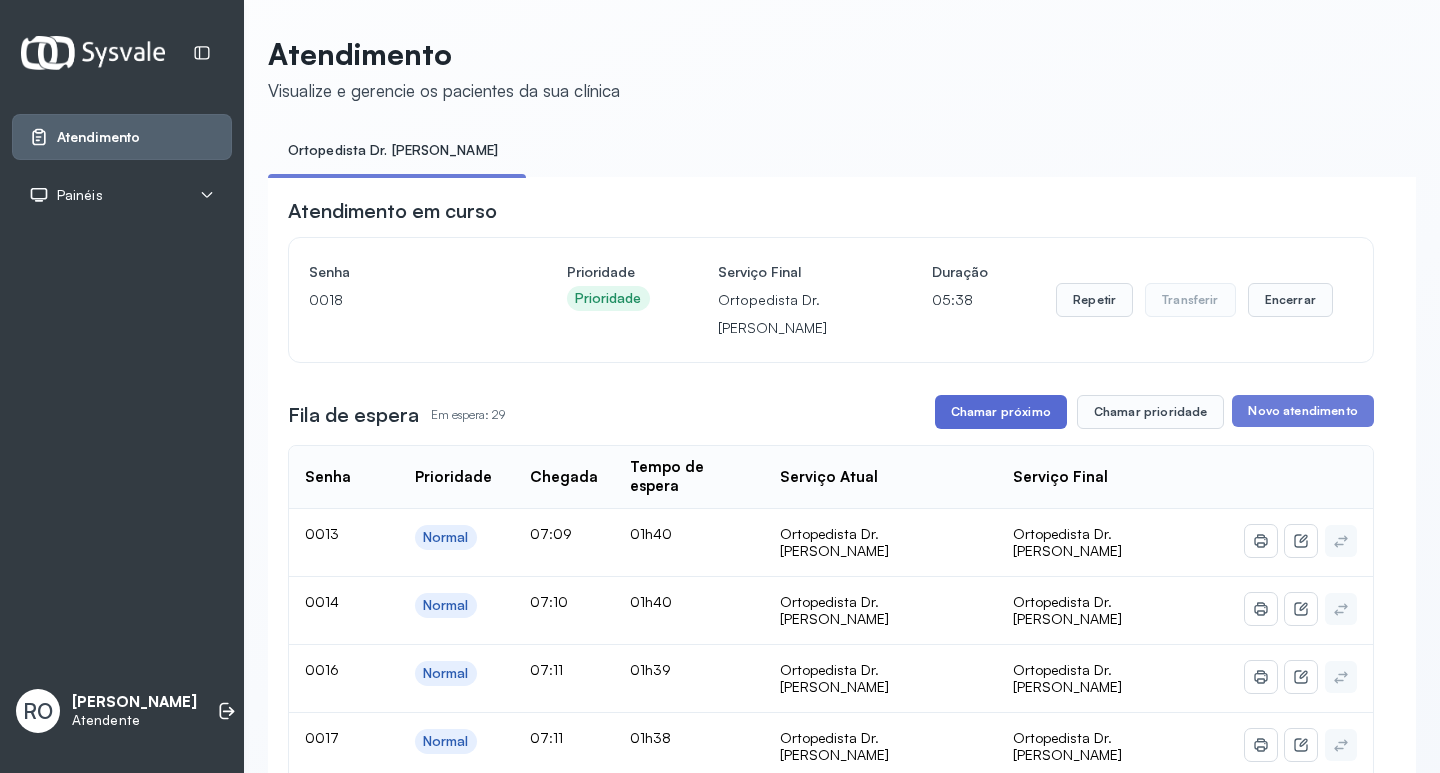 click on "Chamar próximo" at bounding box center [1001, 412] 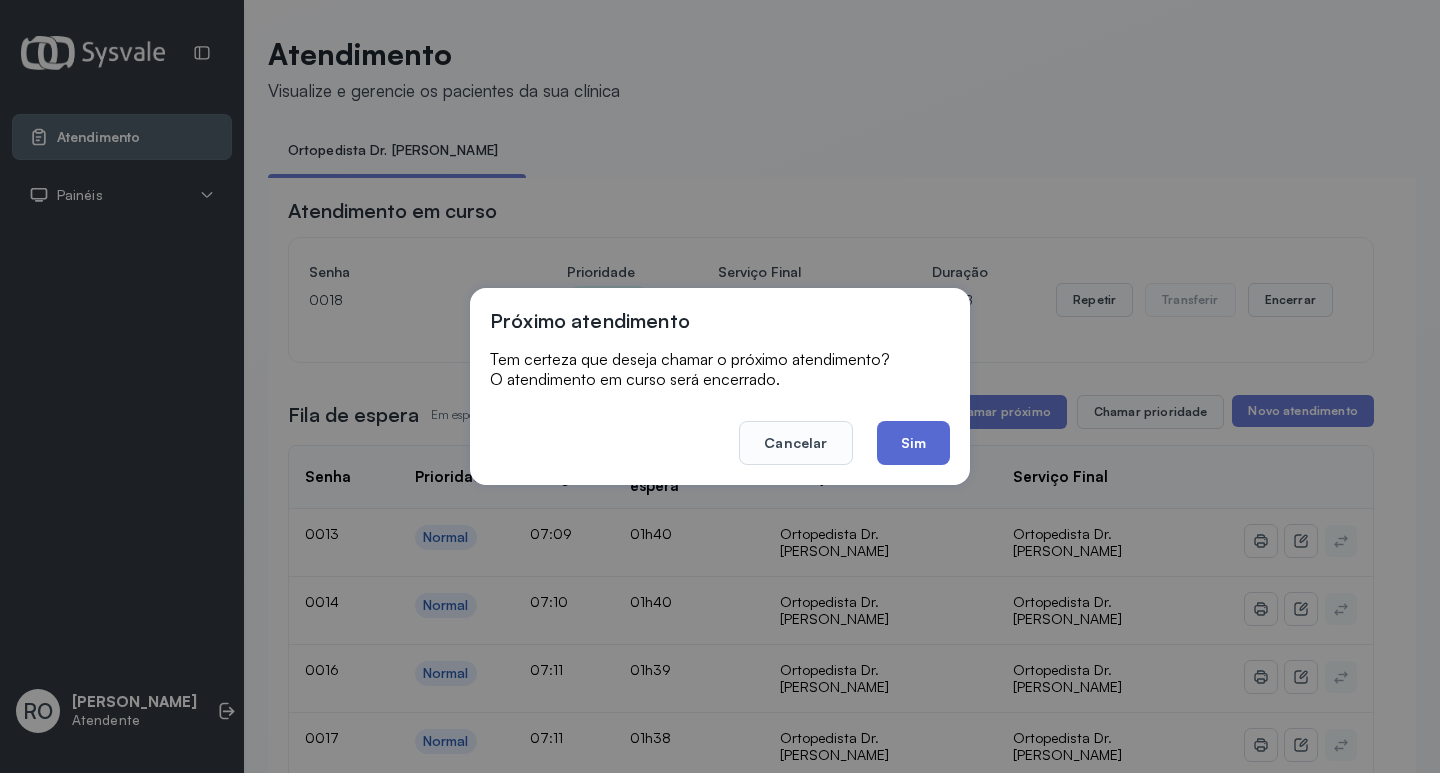 click on "Sim" 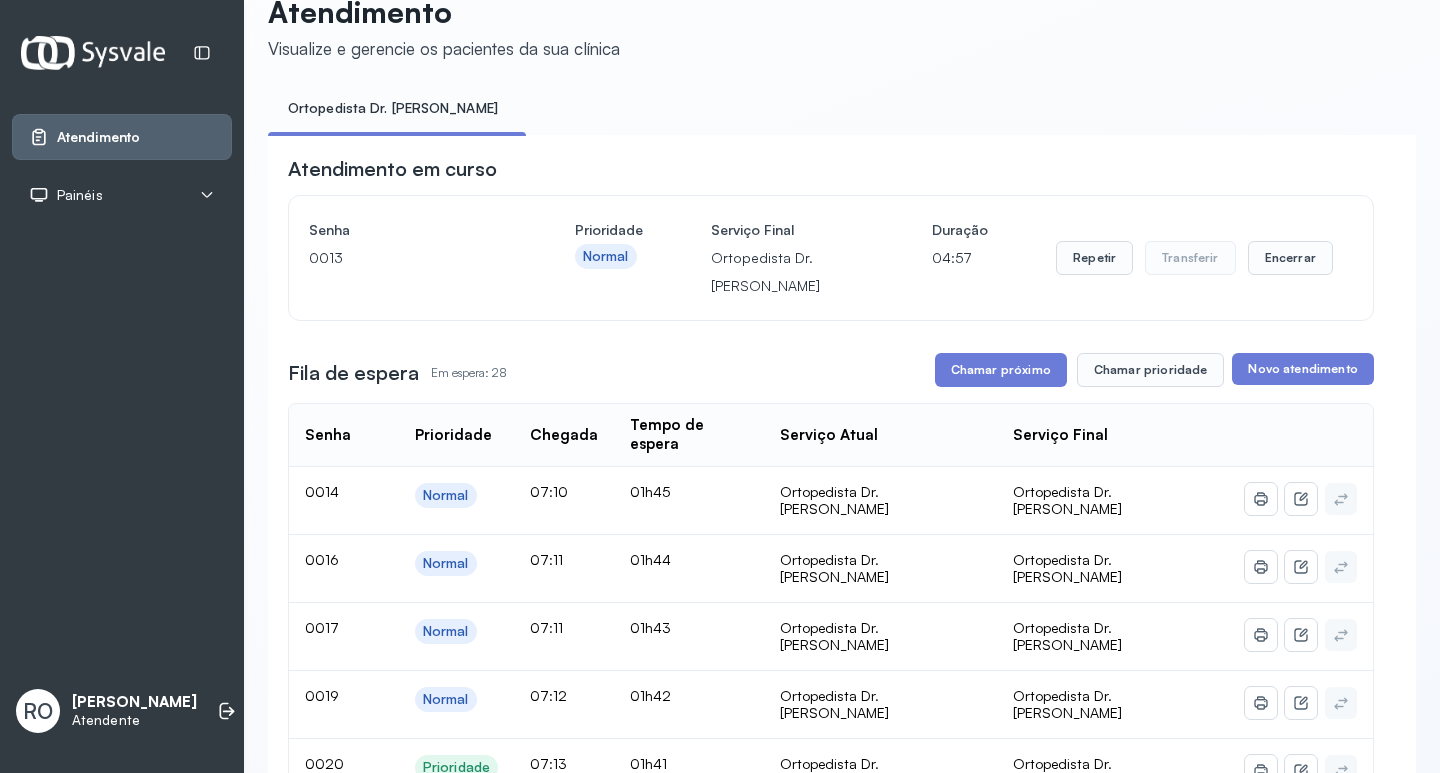 scroll, scrollTop: 0, scrollLeft: 0, axis: both 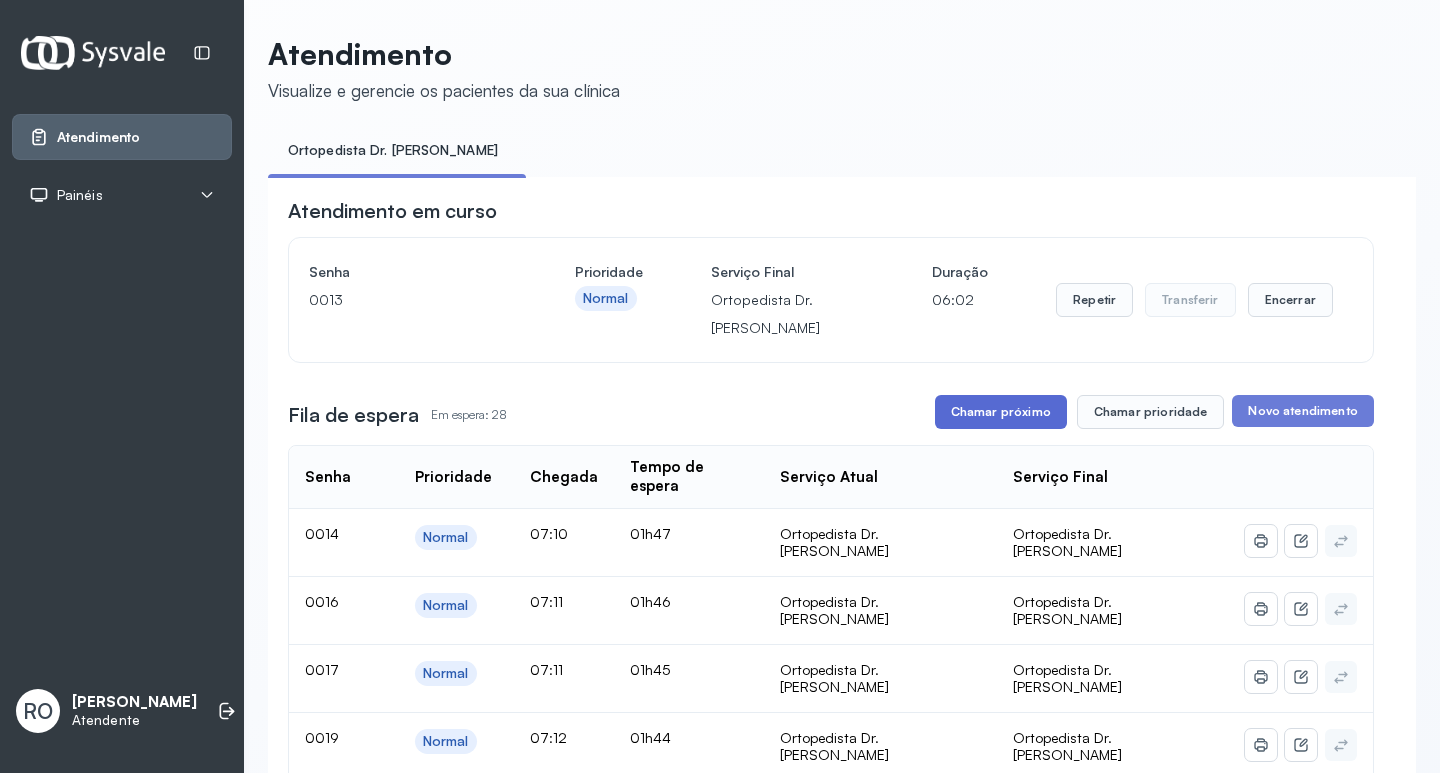 click on "Chamar próximo" at bounding box center [1001, 412] 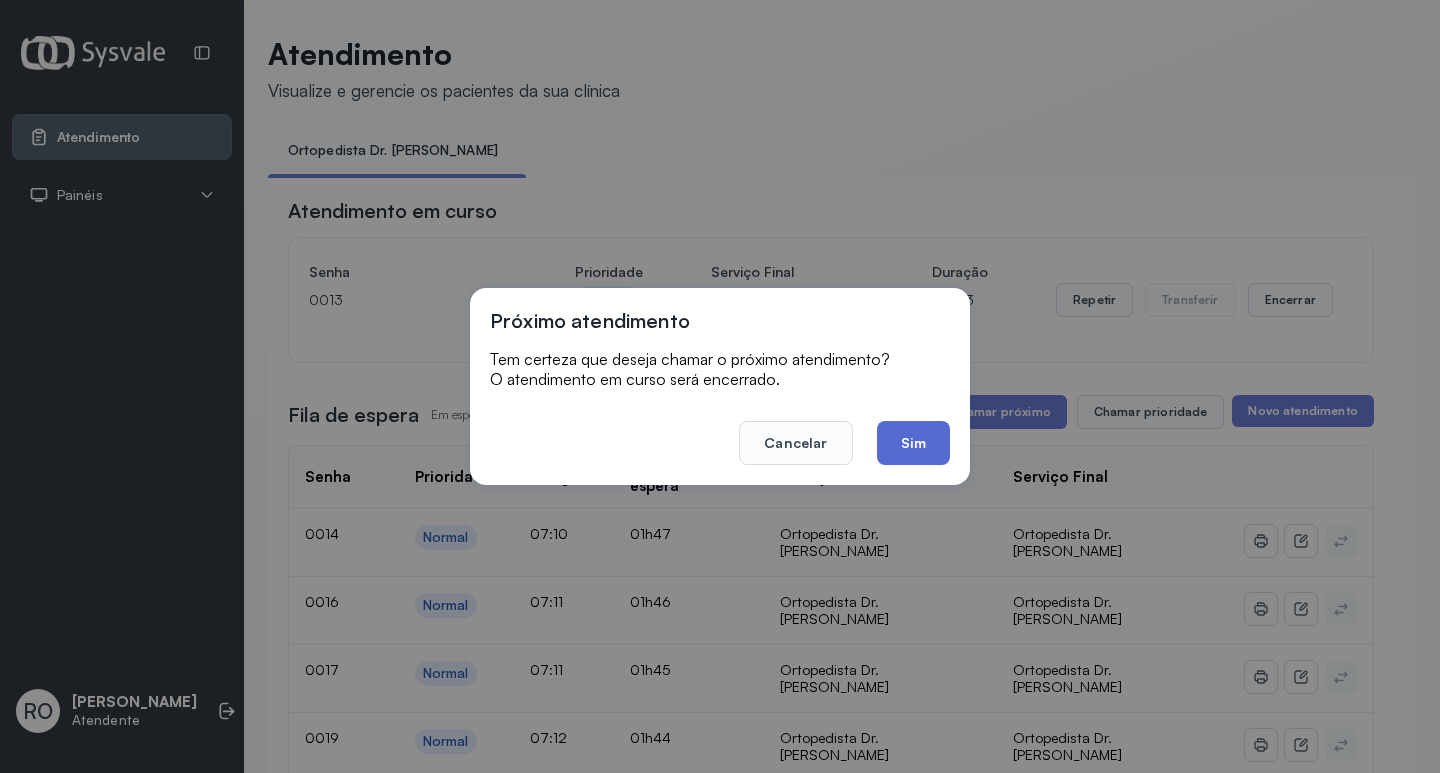 click on "Sim" 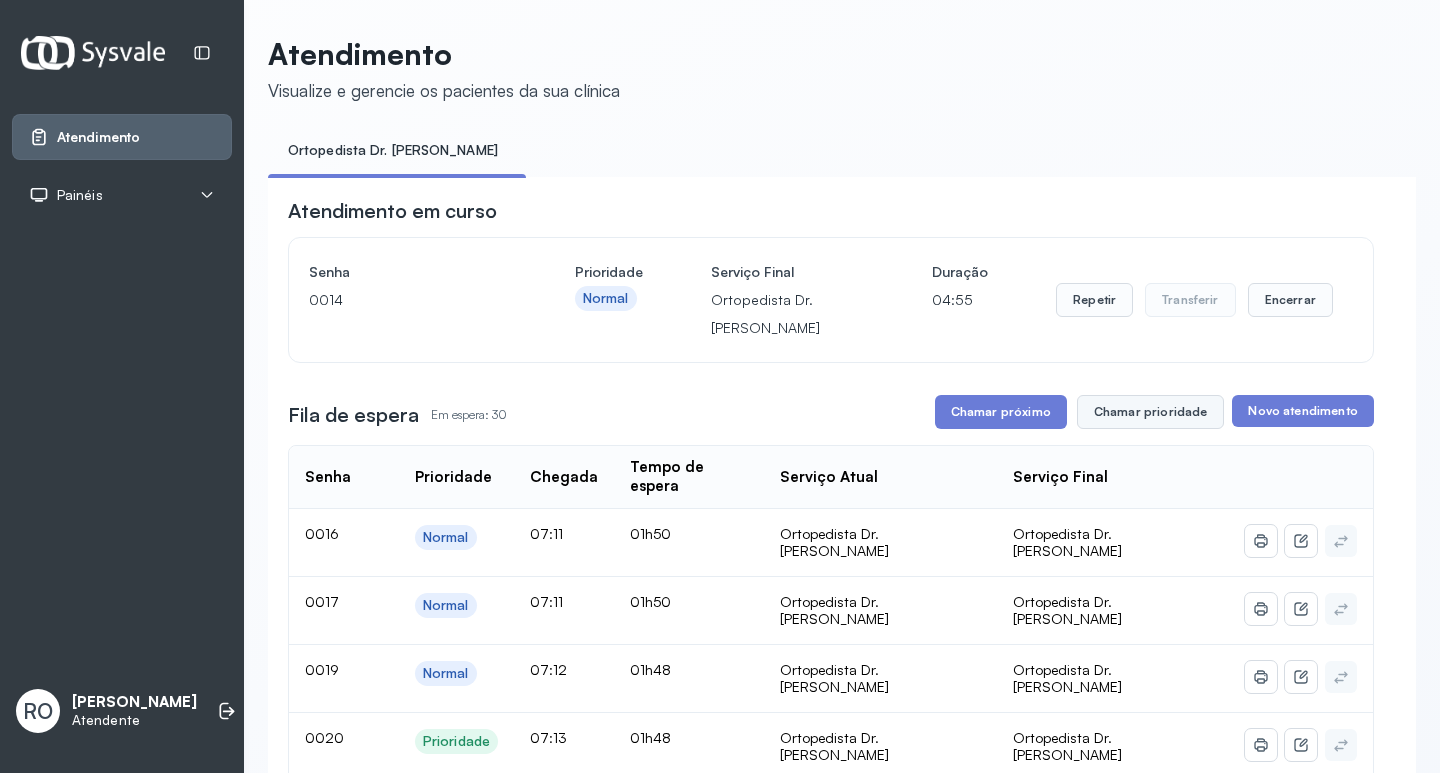 click on "Chamar prioridade" at bounding box center (1151, 412) 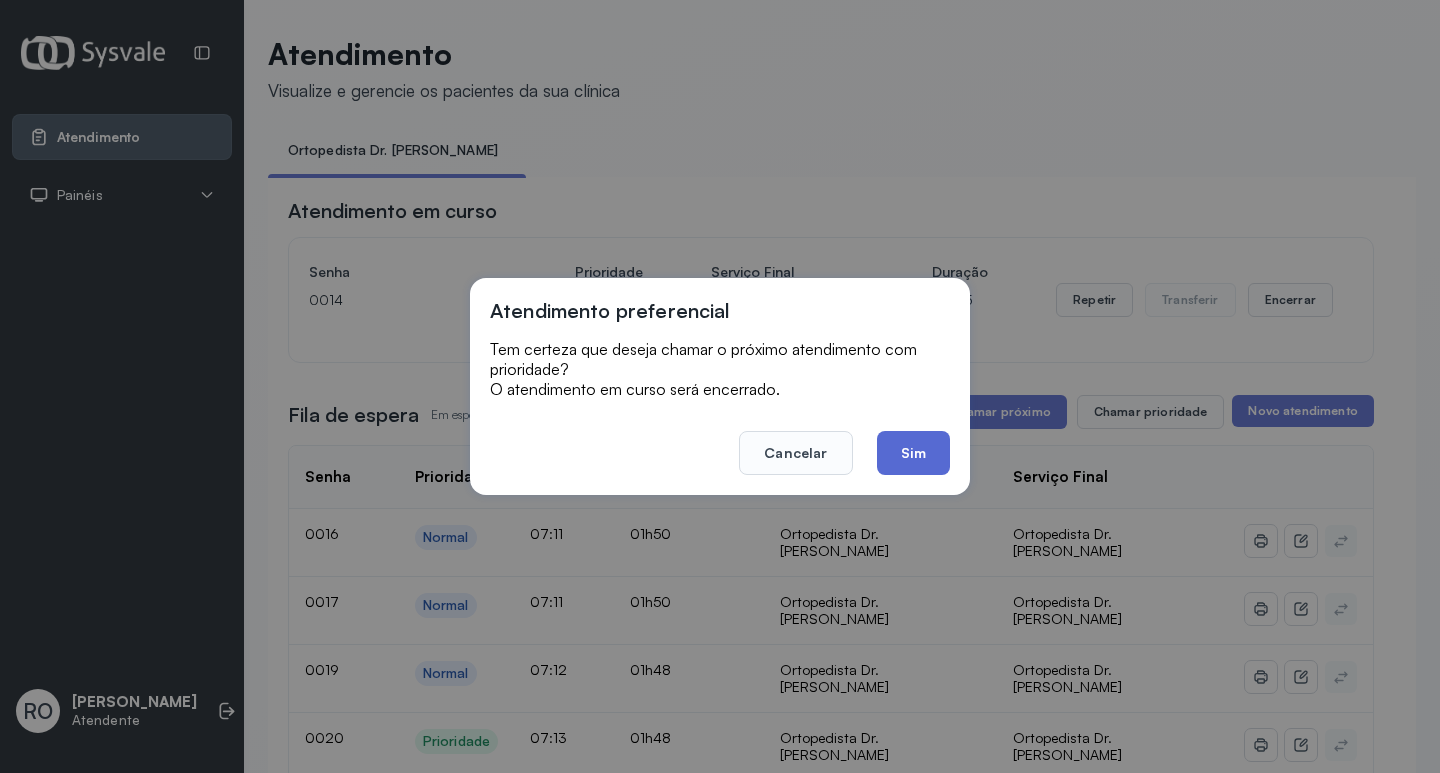 click on "Sim" 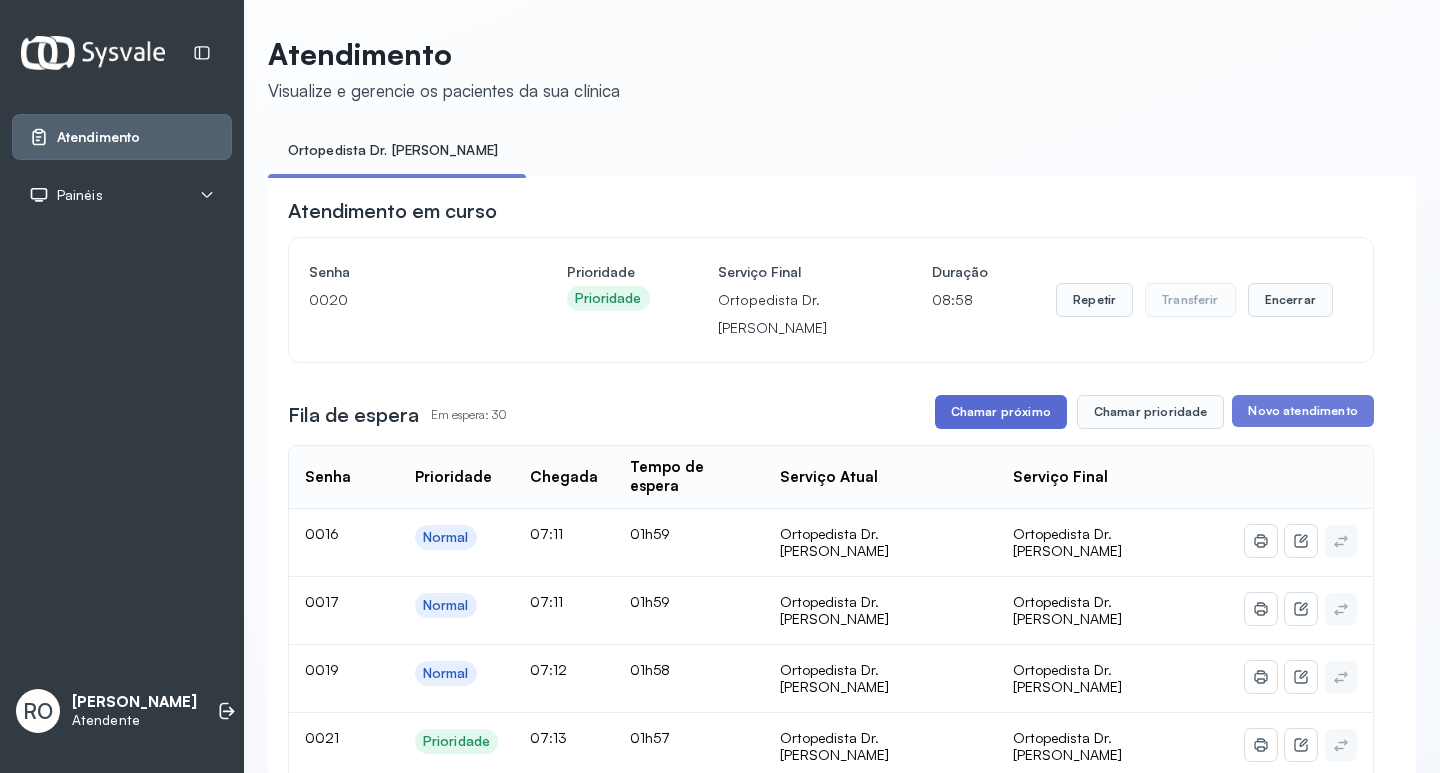 click on "Chamar próximo" at bounding box center [1001, 412] 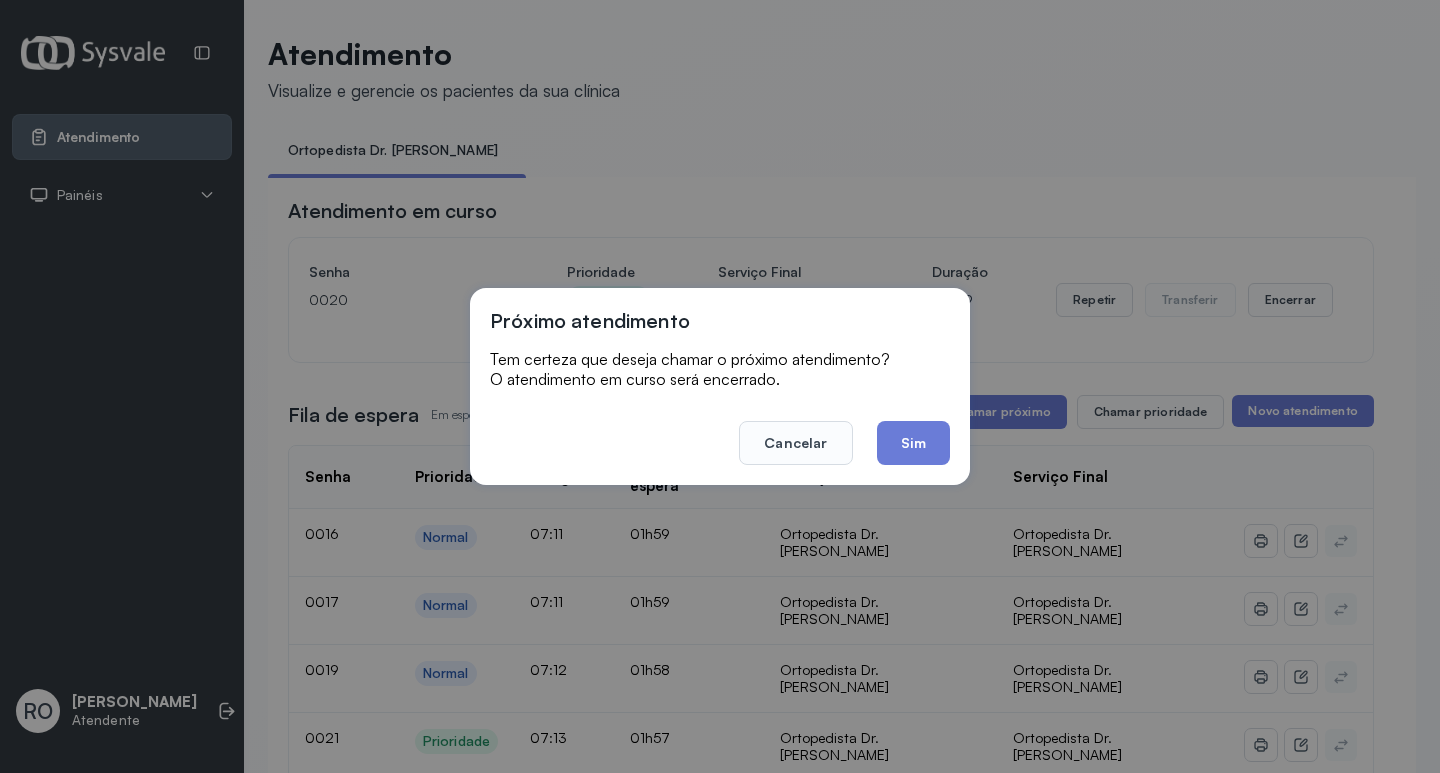 click on "Próximo atendimento Tem certeza que deseja chamar o próximo atendimento?  O atendimento em curso será encerrado.  Cancelar Sim" at bounding box center (720, 386) 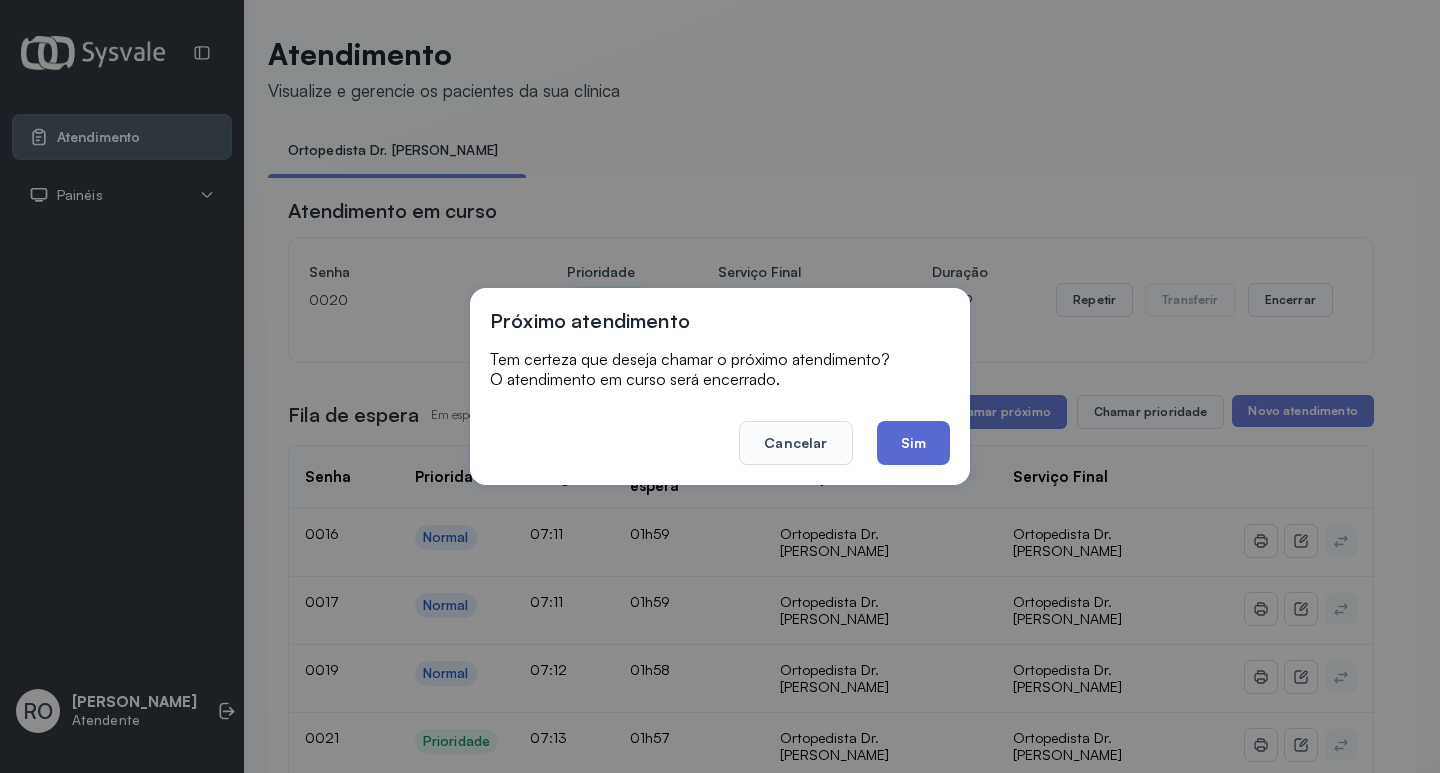 click on "Sim" 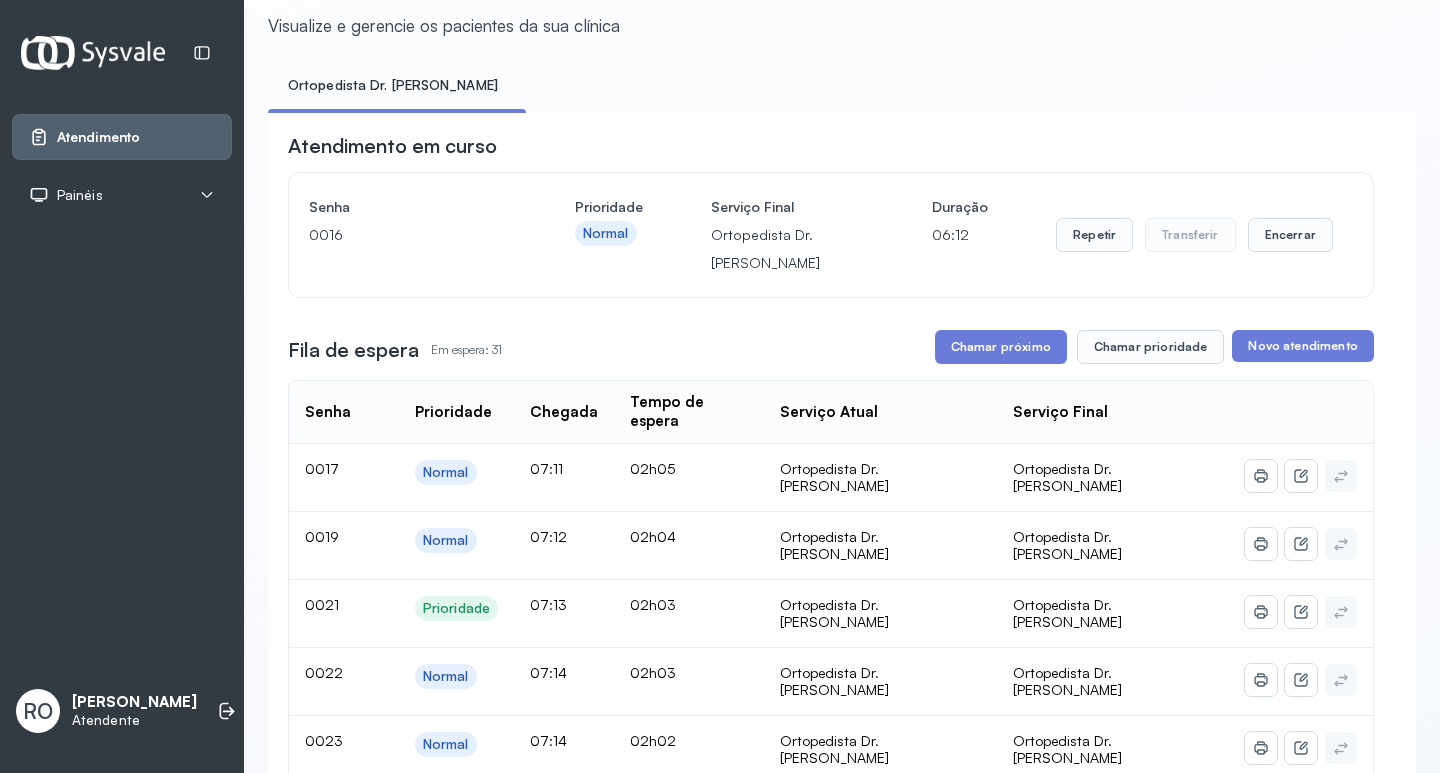 scroll, scrollTop: 0, scrollLeft: 0, axis: both 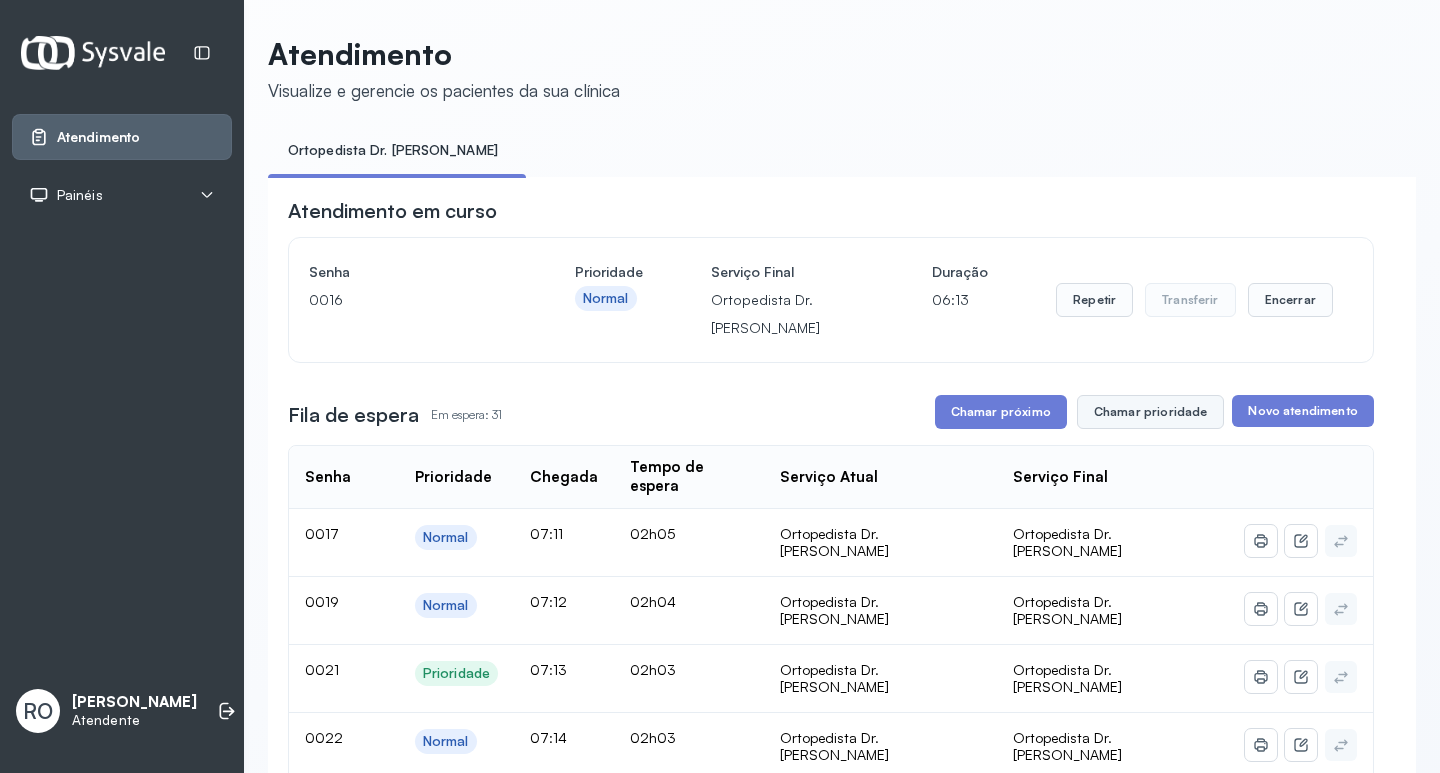 click on "Chamar prioridade" at bounding box center (1151, 412) 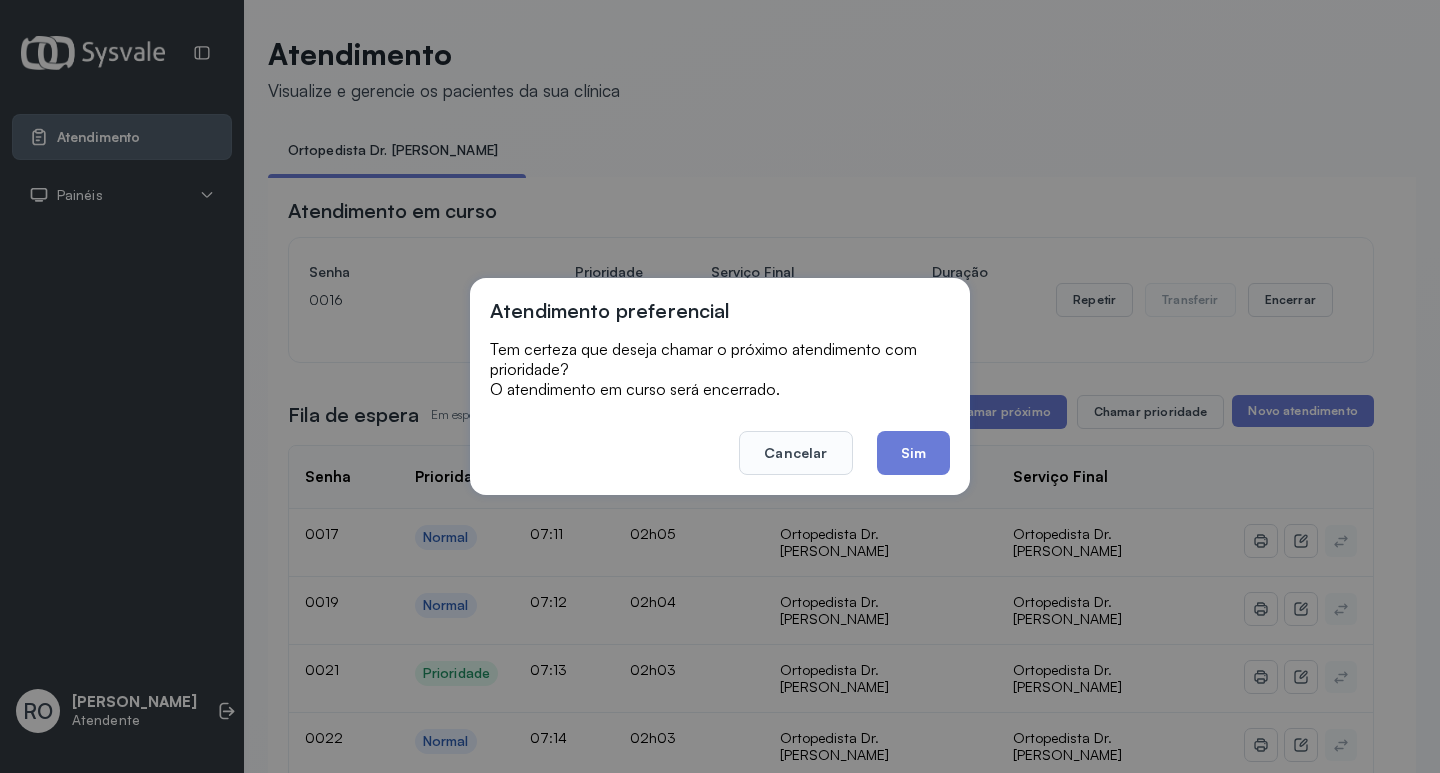 click on "Atendimento preferencial Tem certeza que deseja chamar o próximo atendimento com prioridade?  O atendimento em curso será encerrado.  Cancelar Sim" at bounding box center (720, 386) 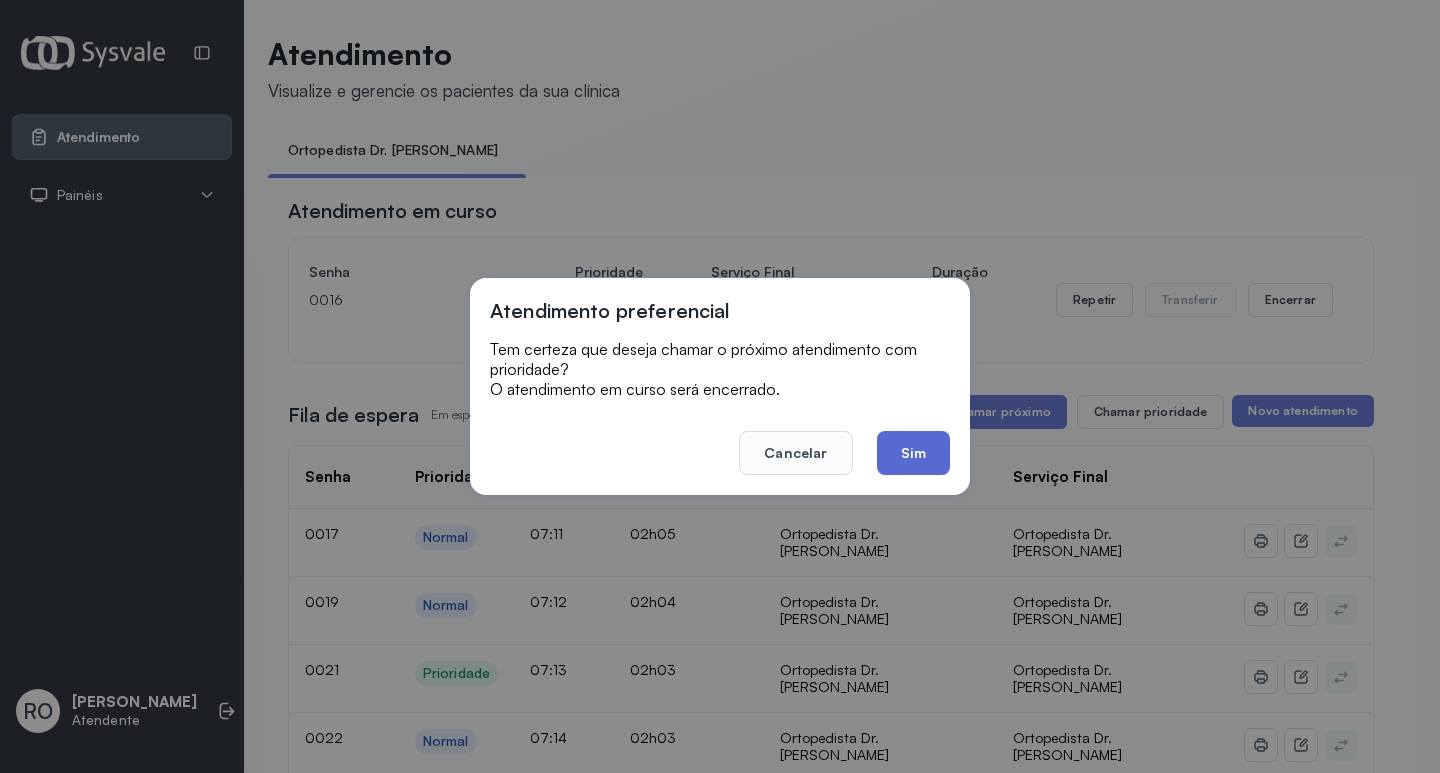 click on "Sim" 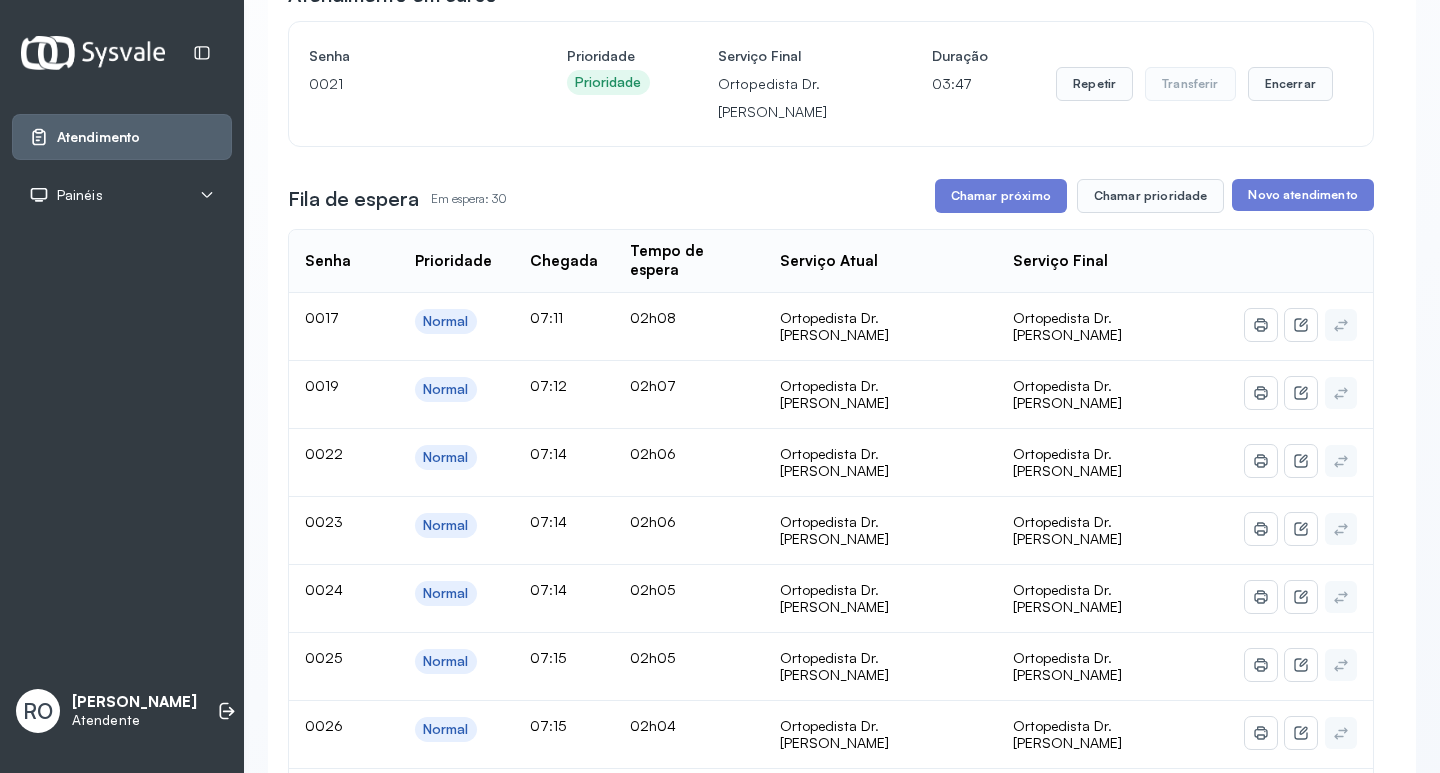 scroll, scrollTop: 0, scrollLeft: 0, axis: both 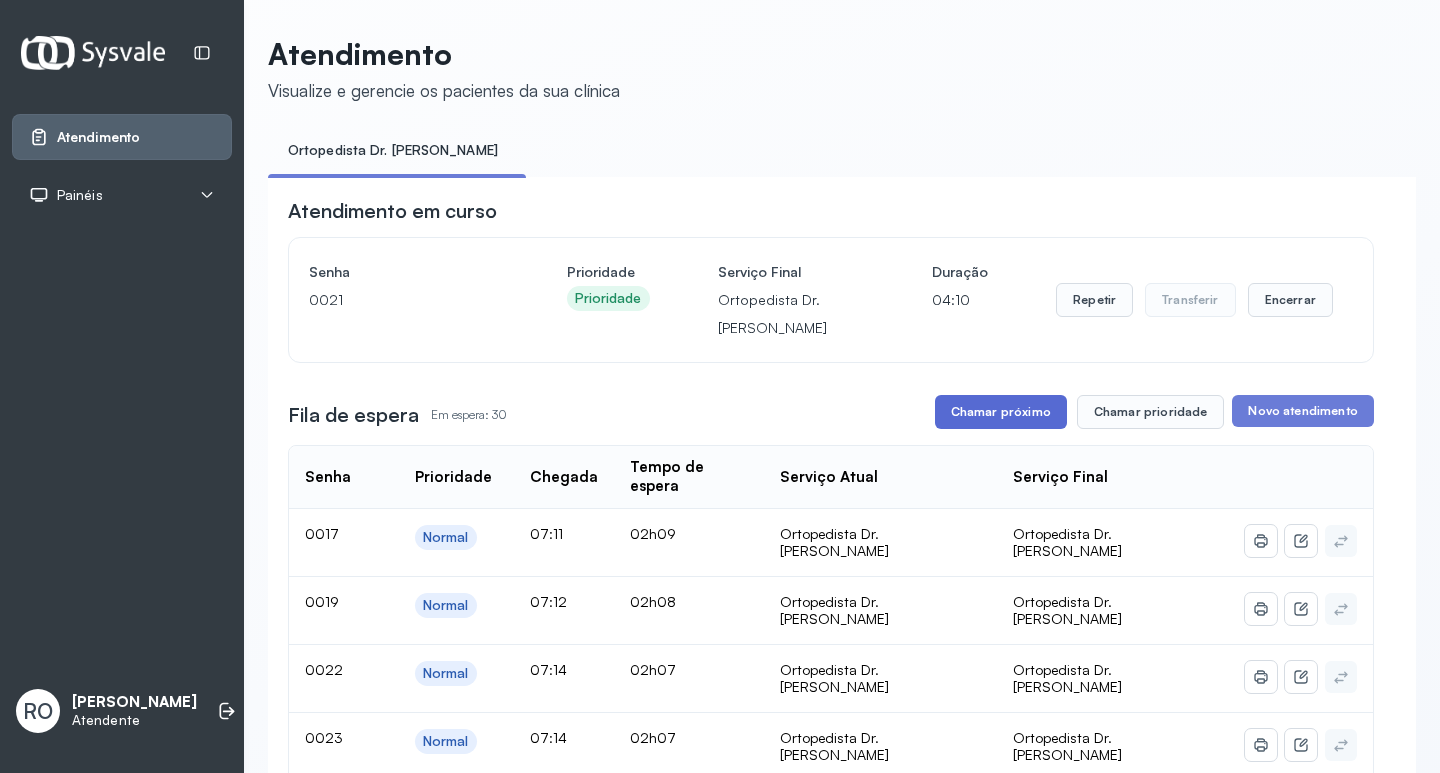 click on "Chamar próximo" at bounding box center (1001, 412) 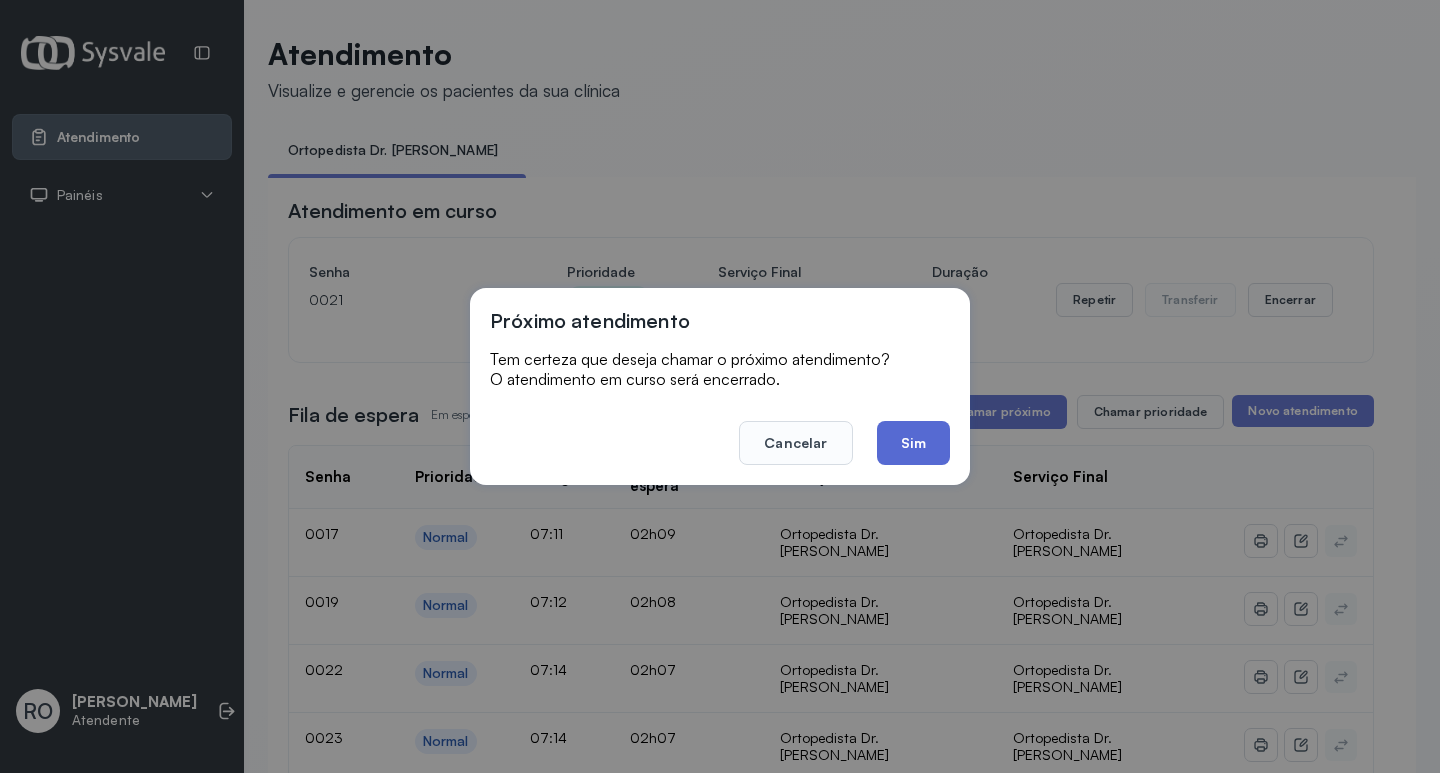 click on "Sim" 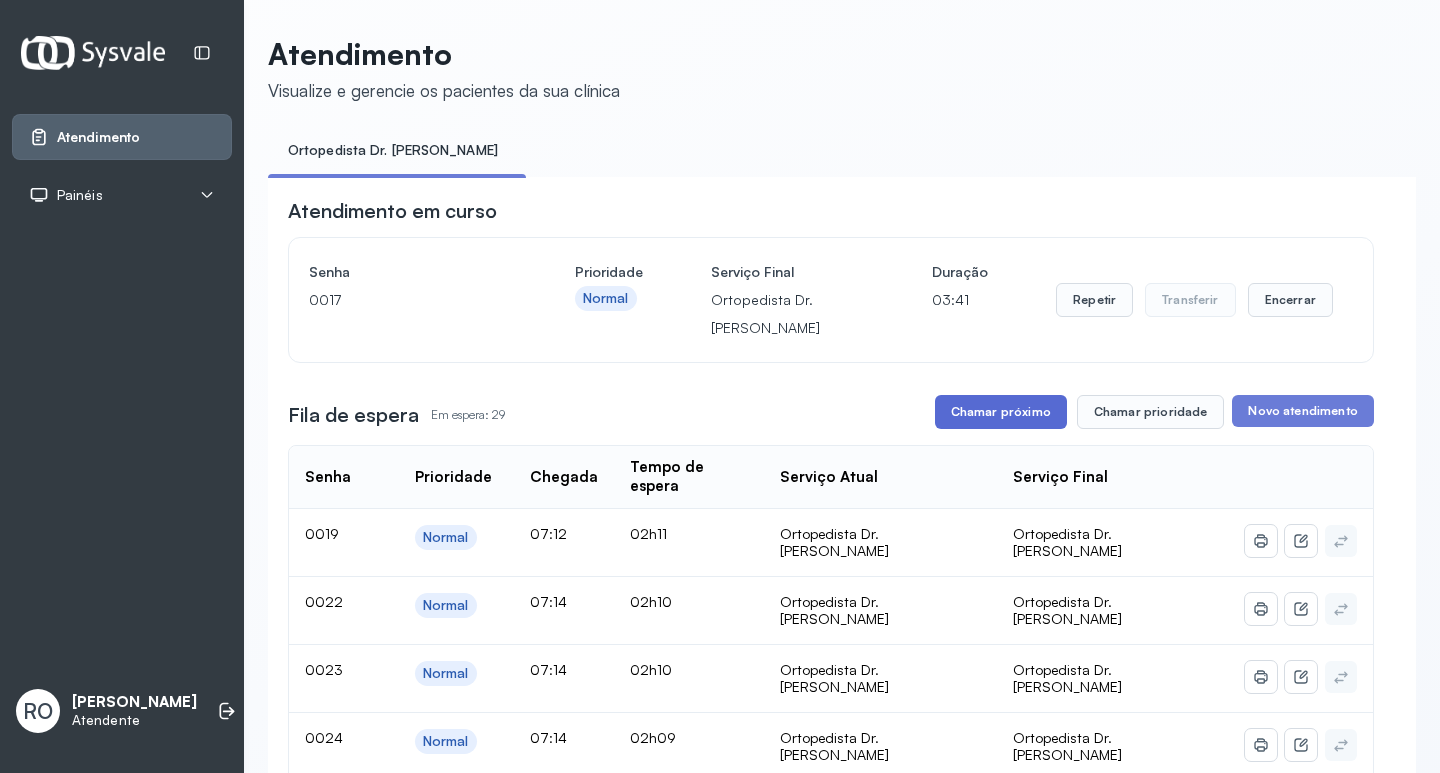 click on "Chamar próximo" at bounding box center [1001, 412] 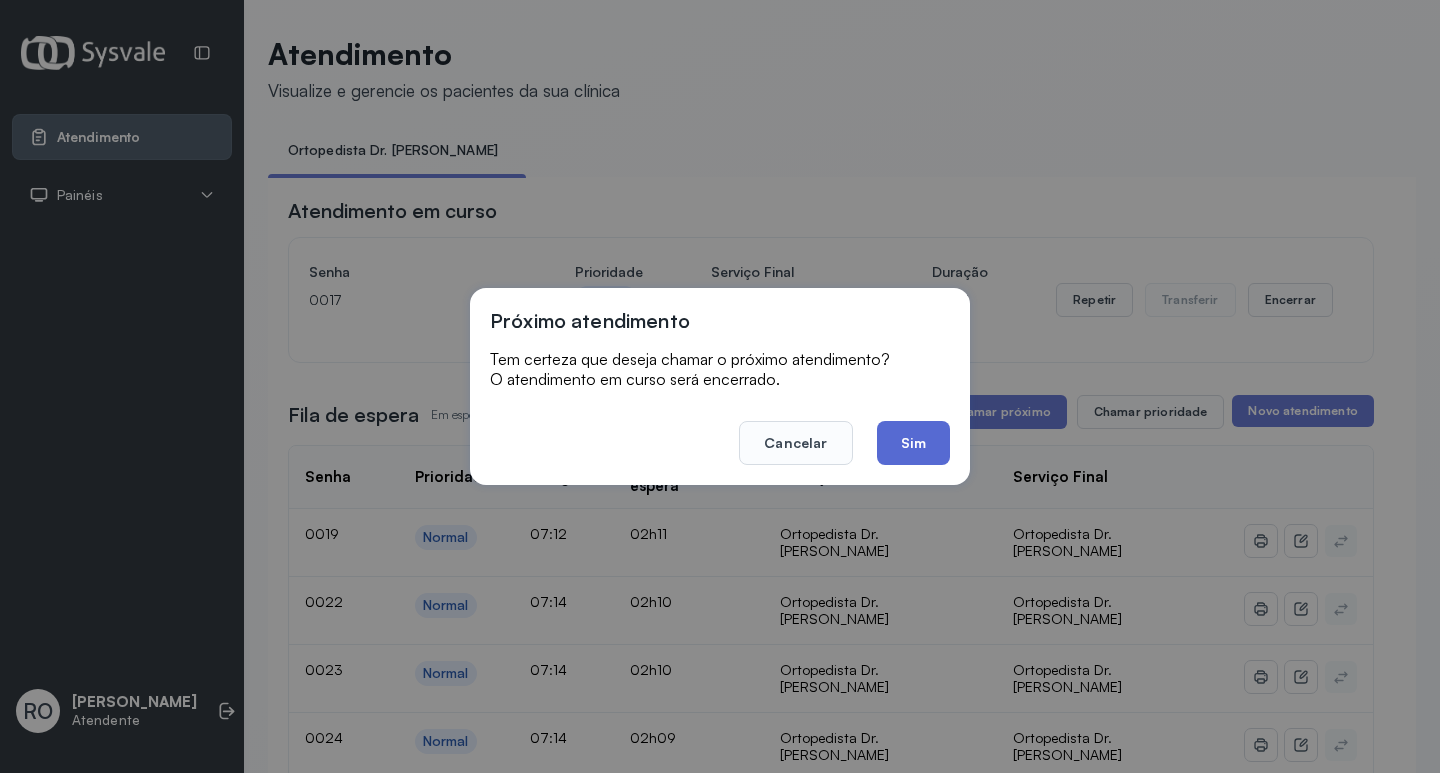 click on "Sim" 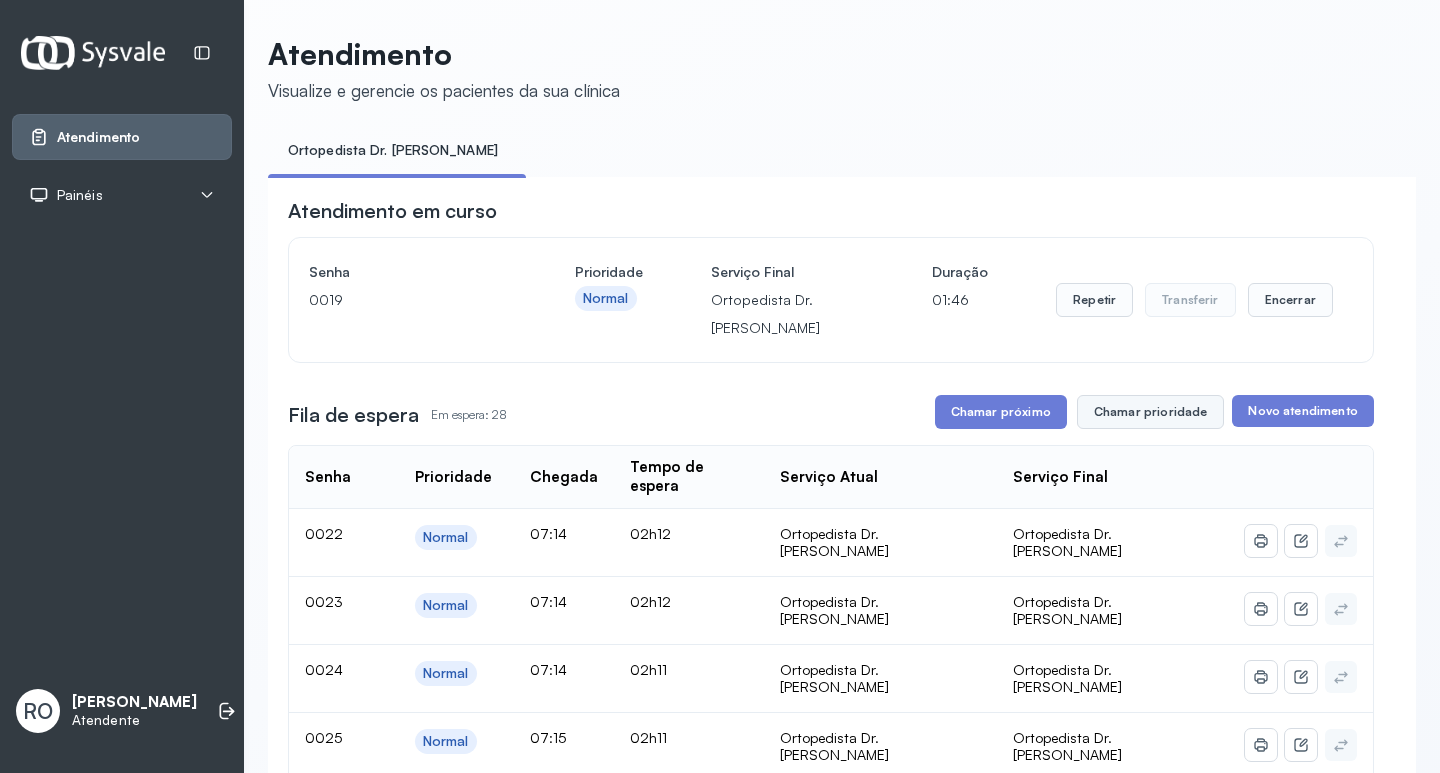 click on "Chamar prioridade" at bounding box center [1151, 412] 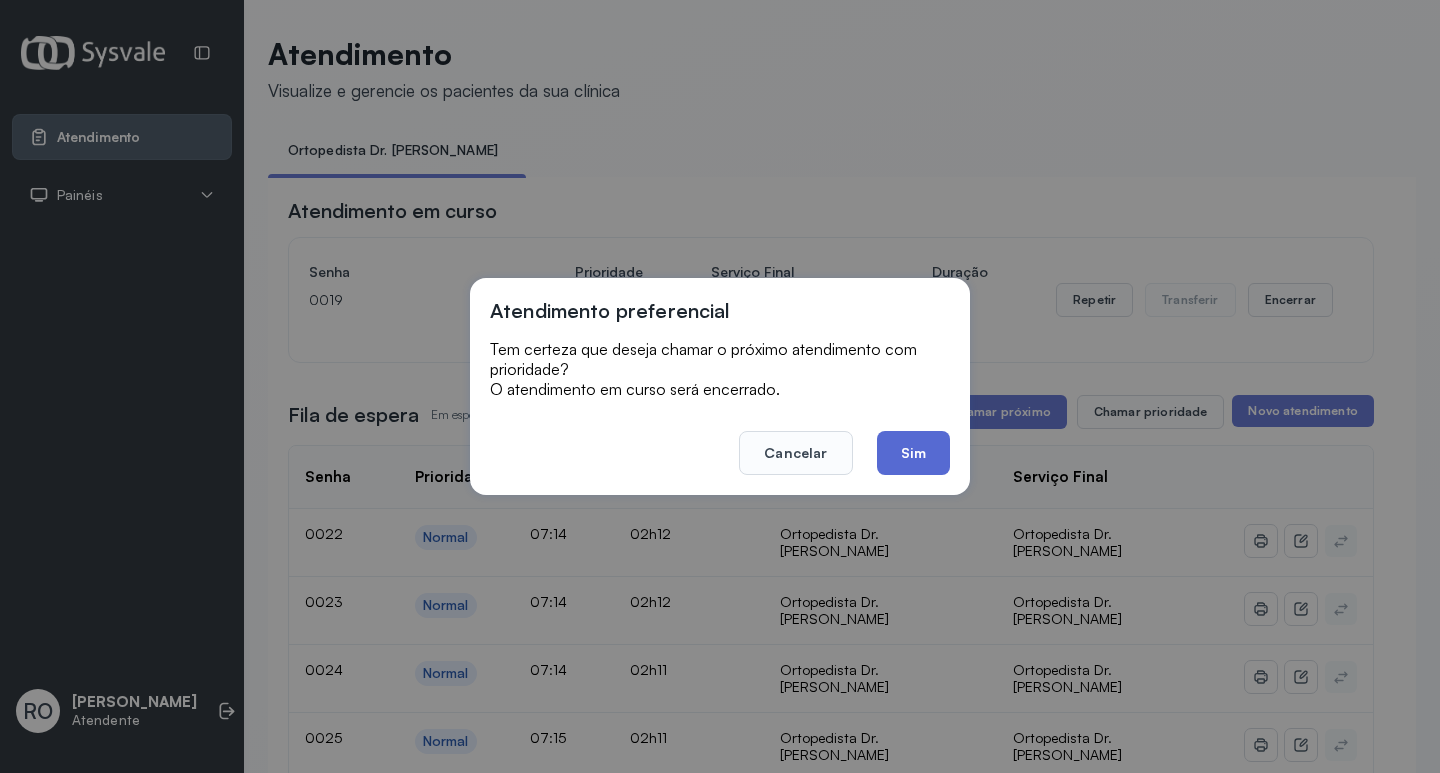 click on "Sim" 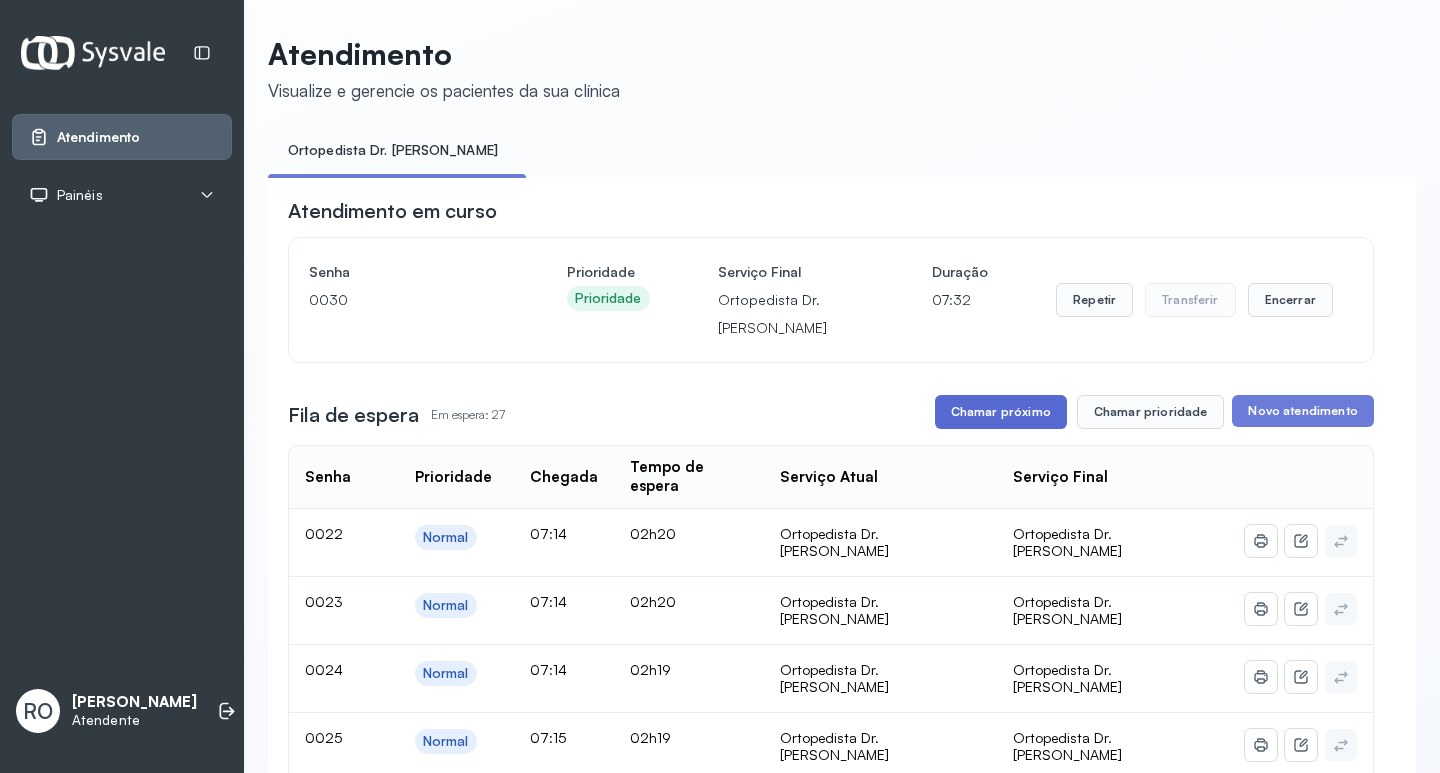click on "Chamar próximo" at bounding box center [1001, 412] 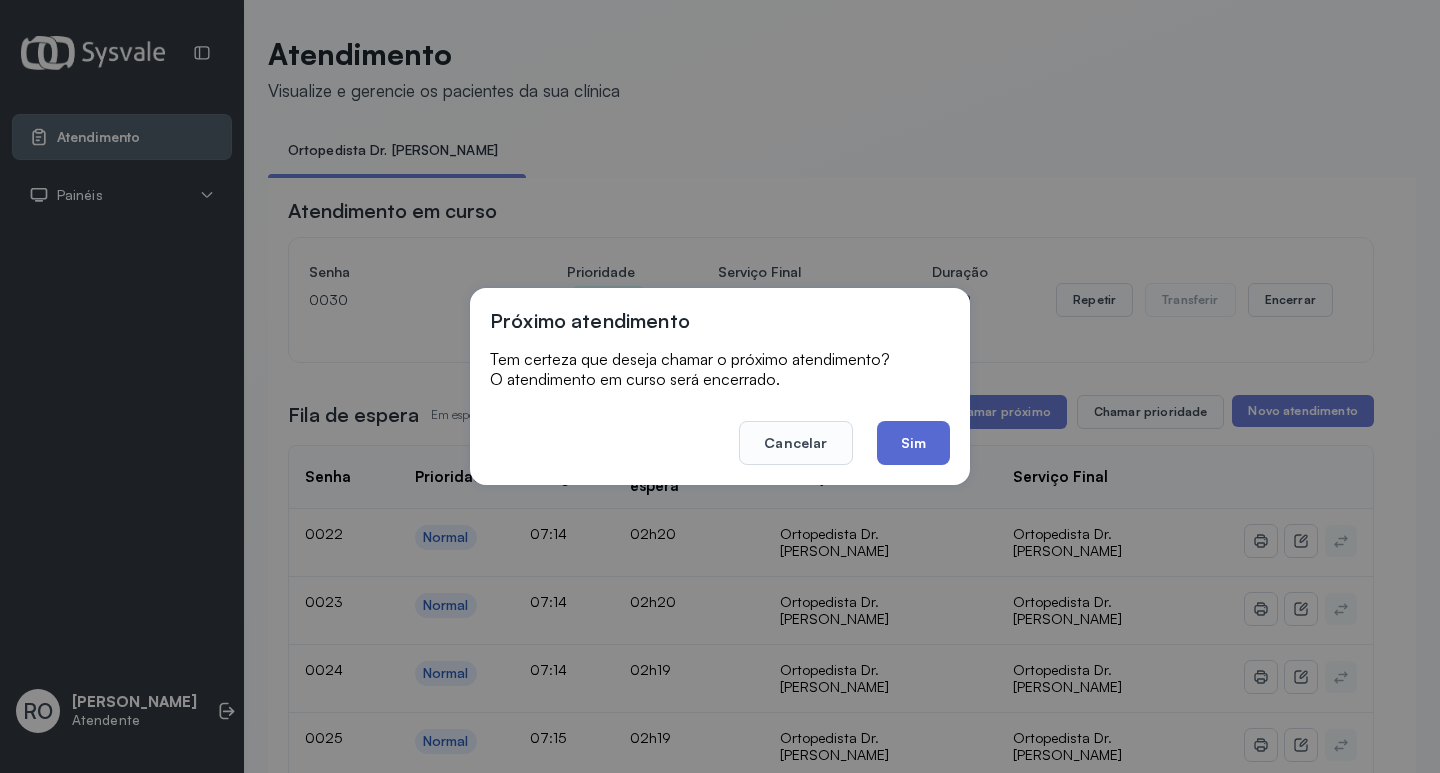 click on "Sim" 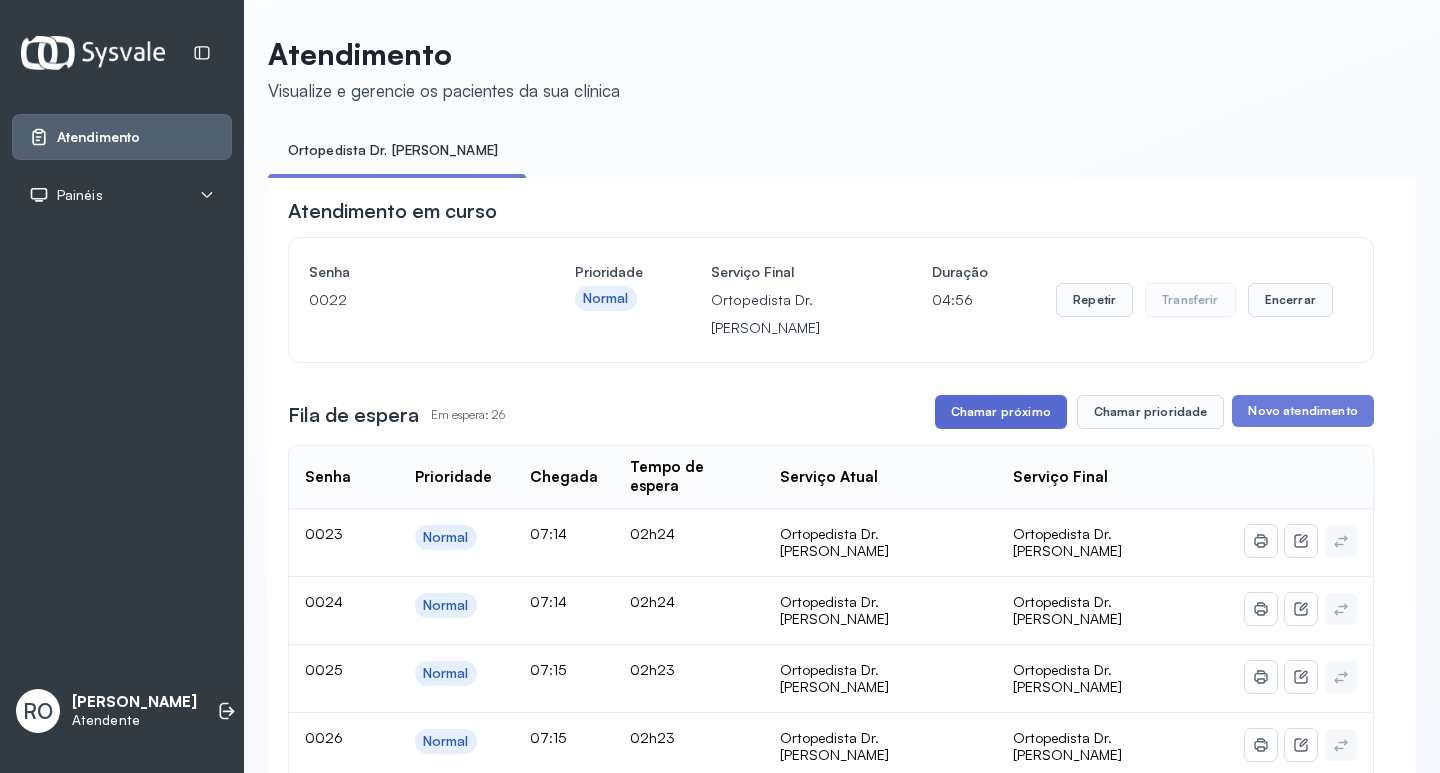 click on "Chamar próximo" at bounding box center [1001, 412] 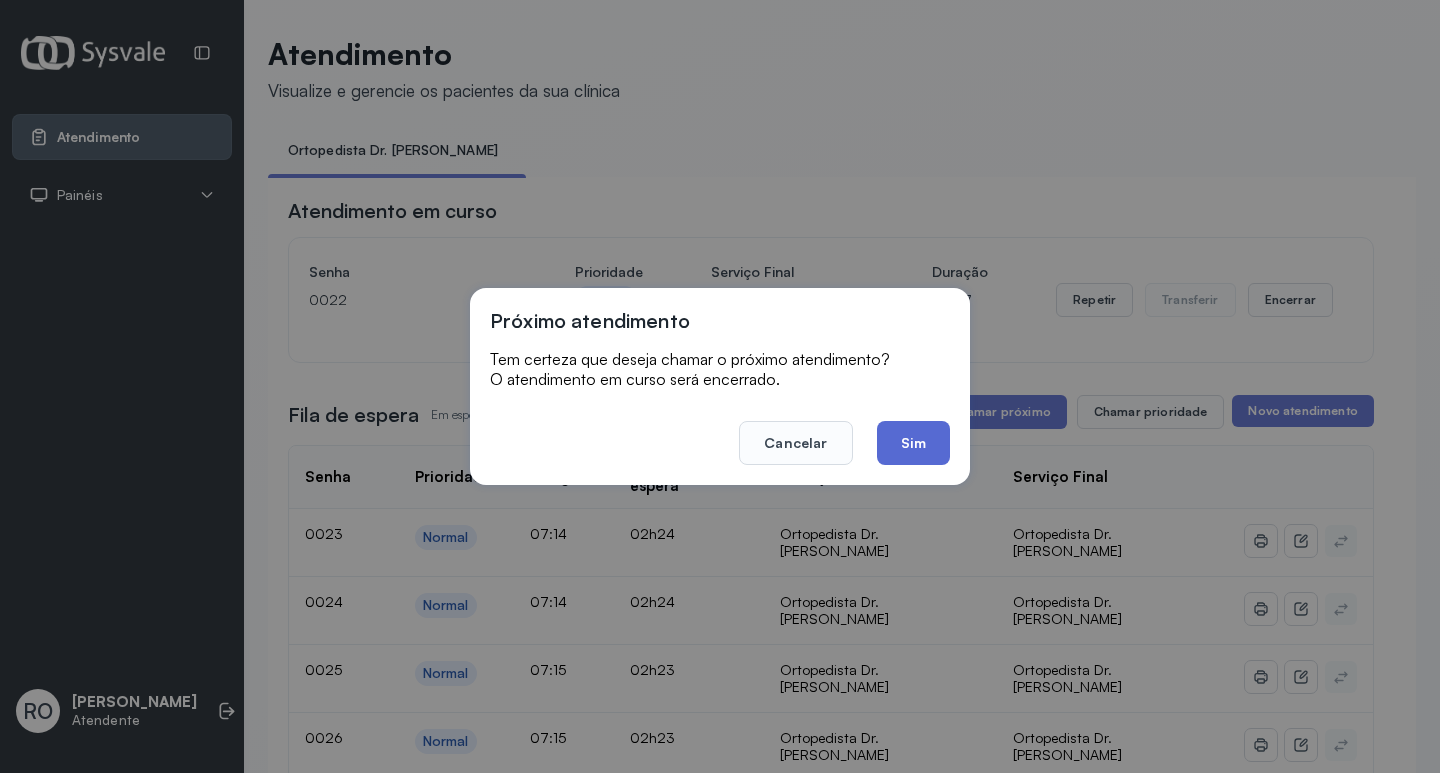 click on "Sim" 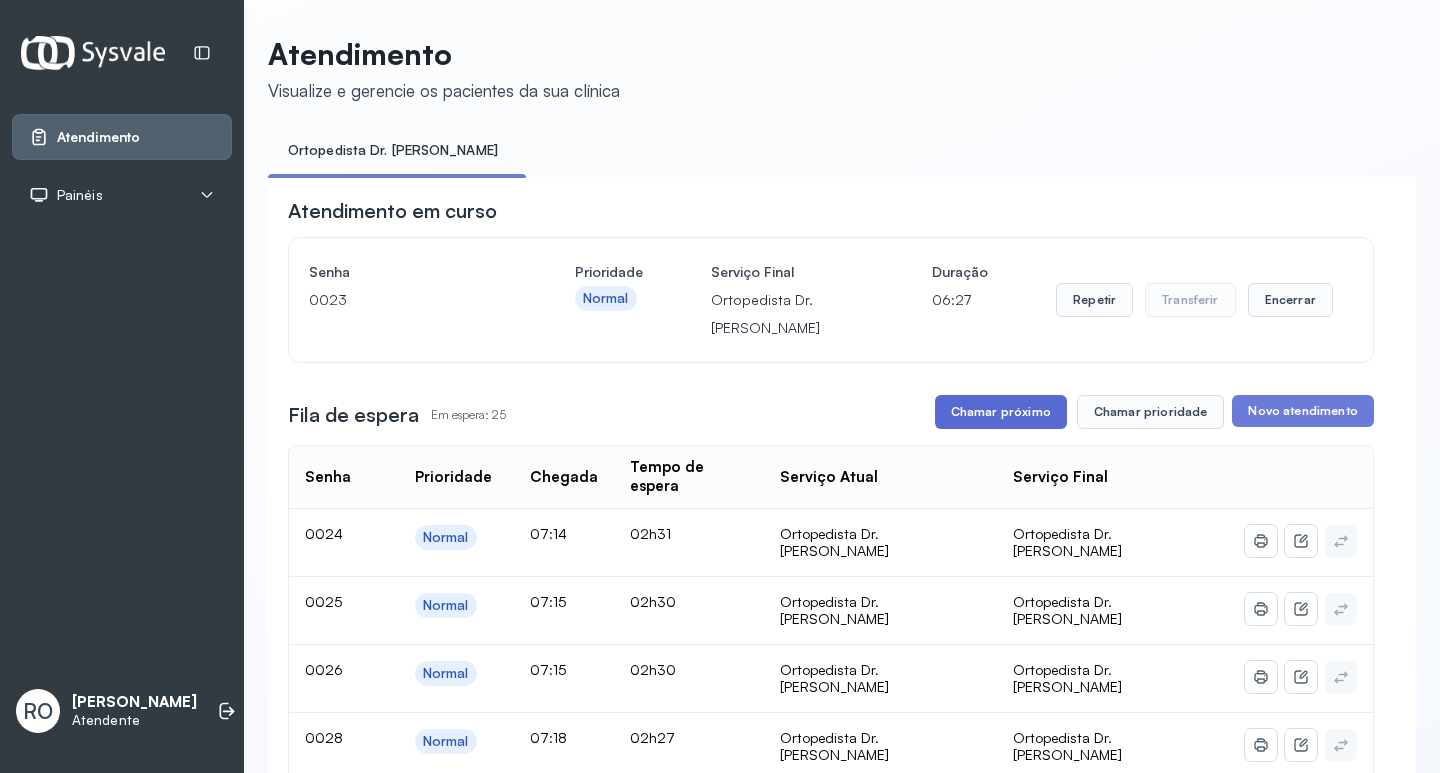 click on "Chamar próximo" at bounding box center [1001, 412] 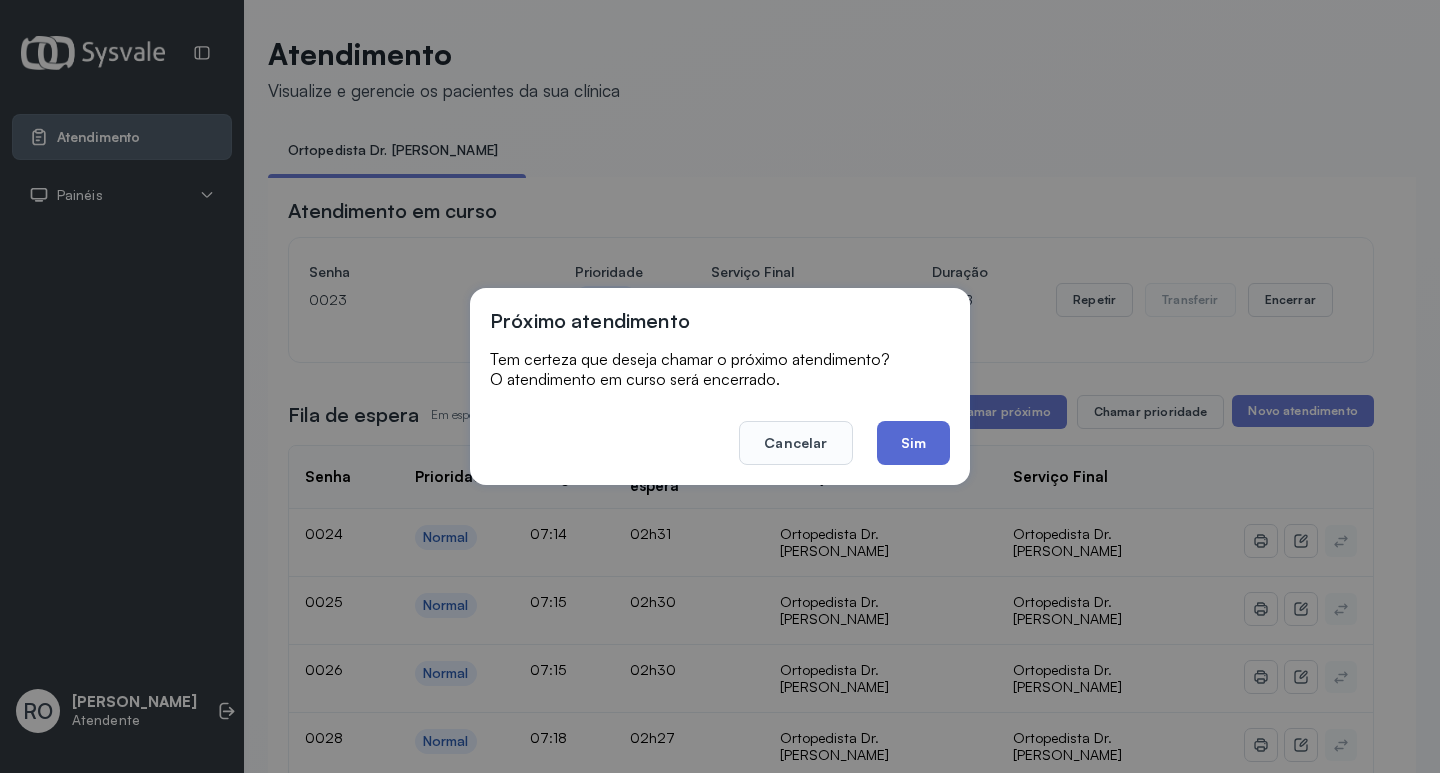 click on "Sim" 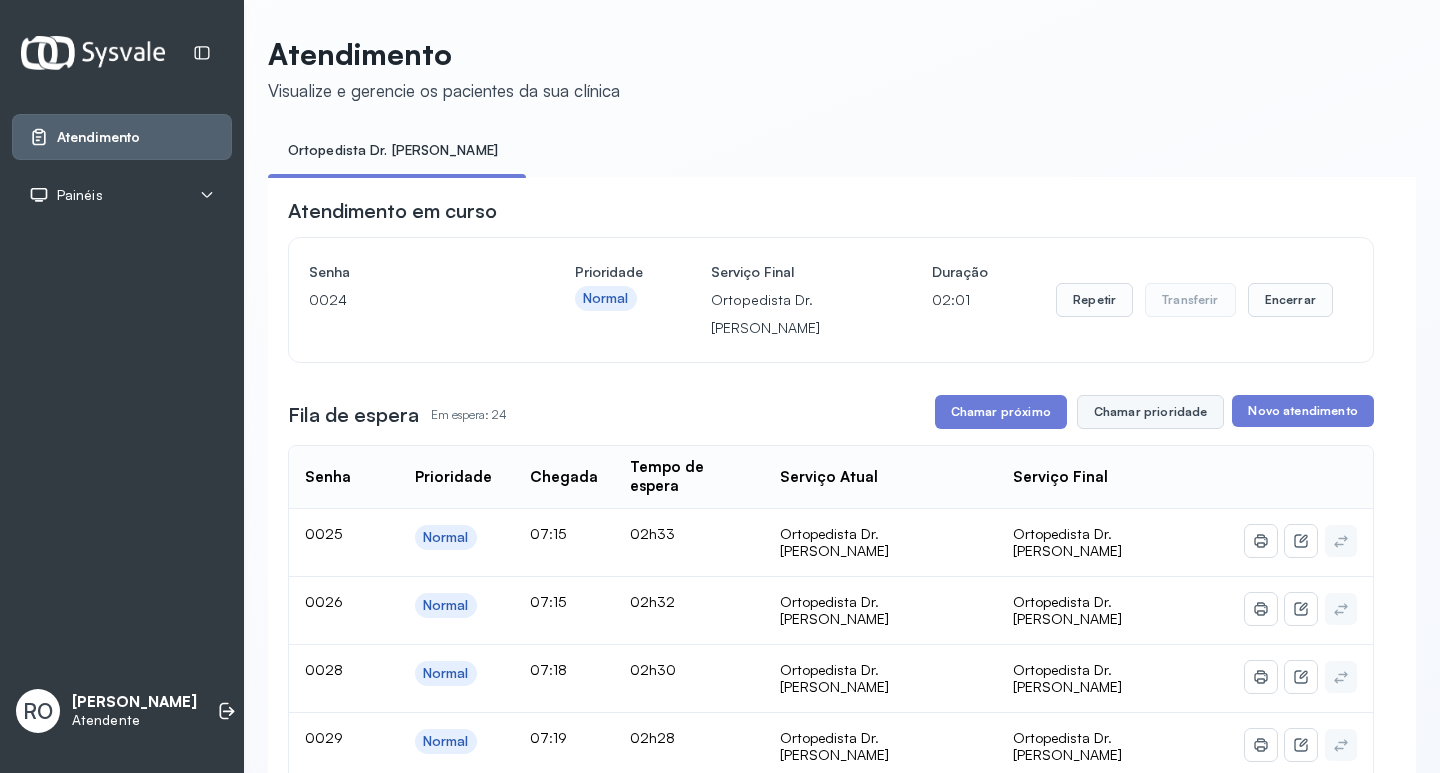click on "Chamar prioridade" at bounding box center [1151, 412] 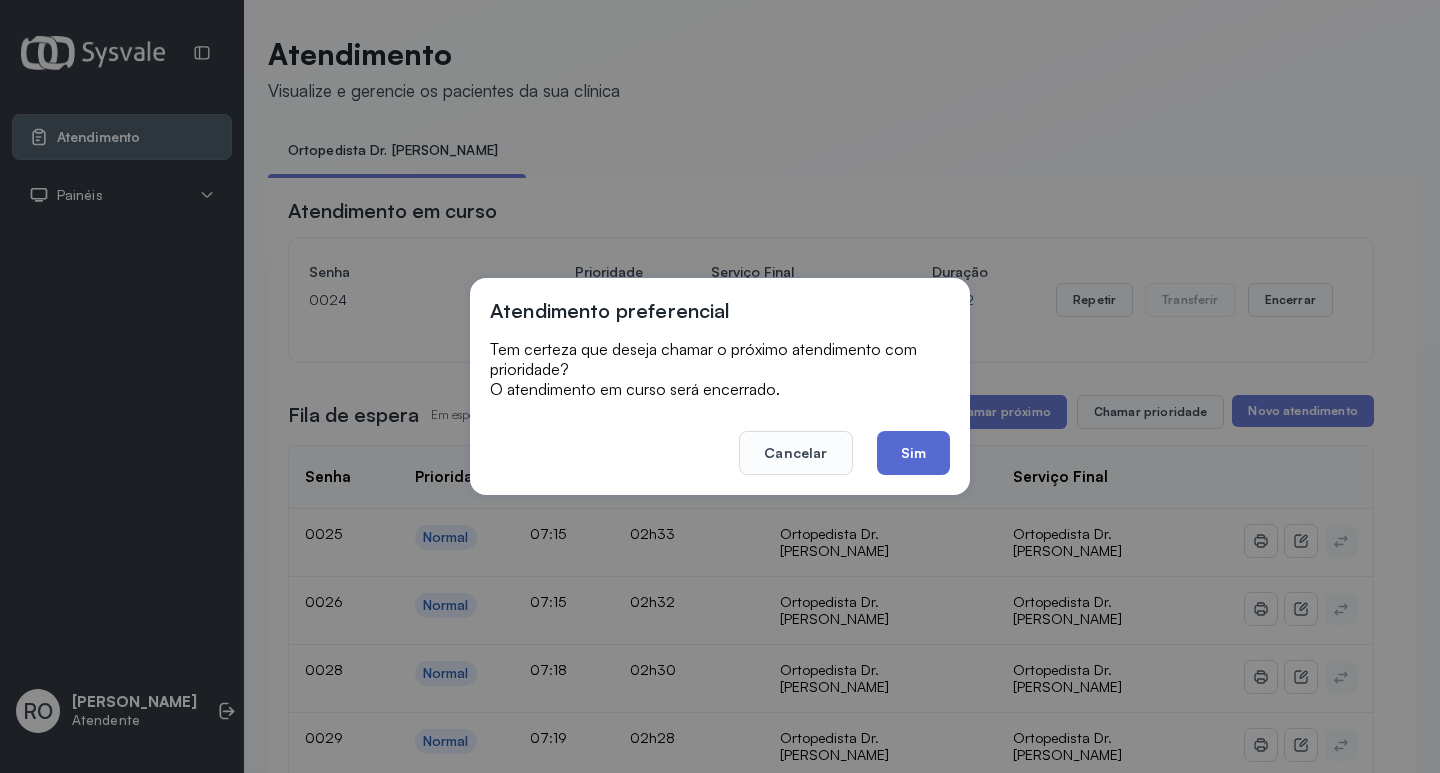 click on "Sim" 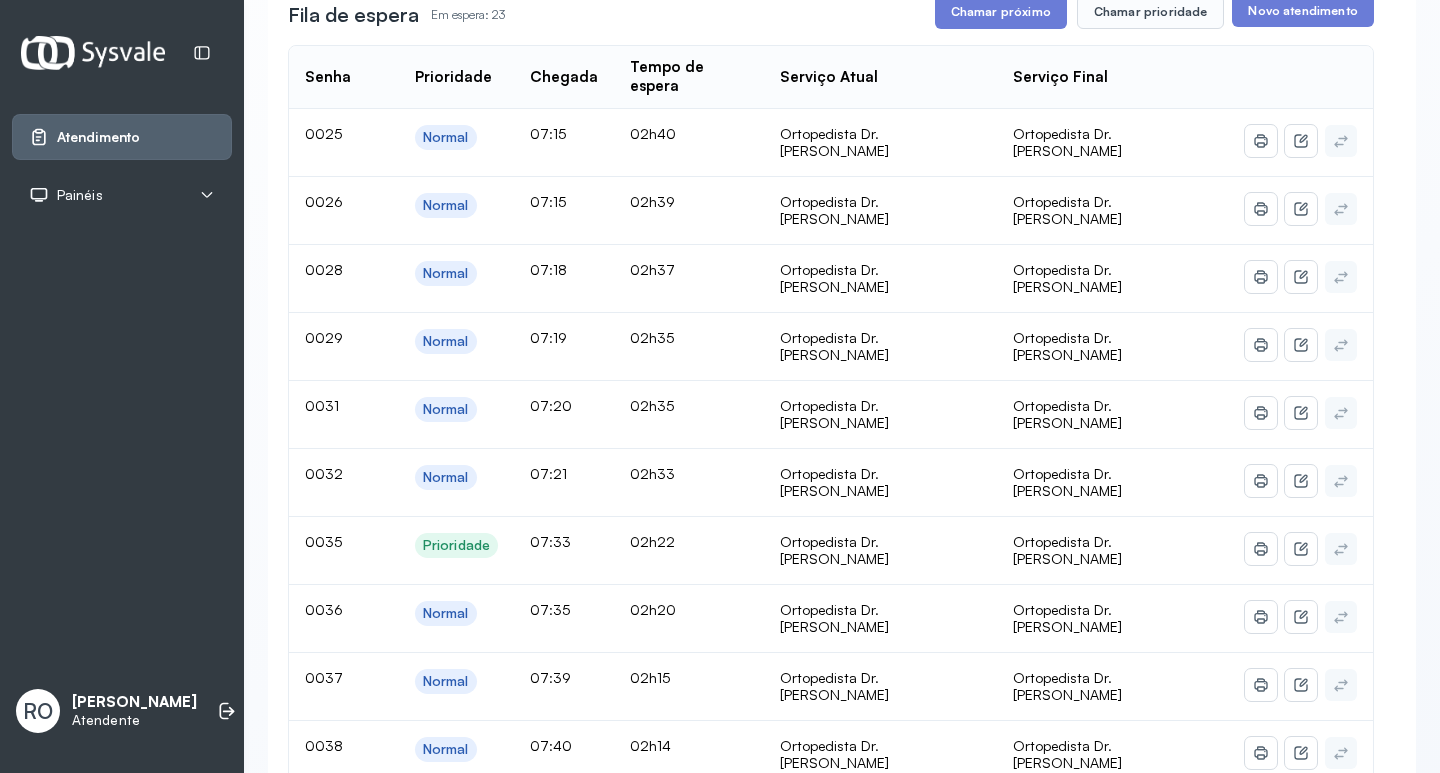 scroll, scrollTop: 0, scrollLeft: 0, axis: both 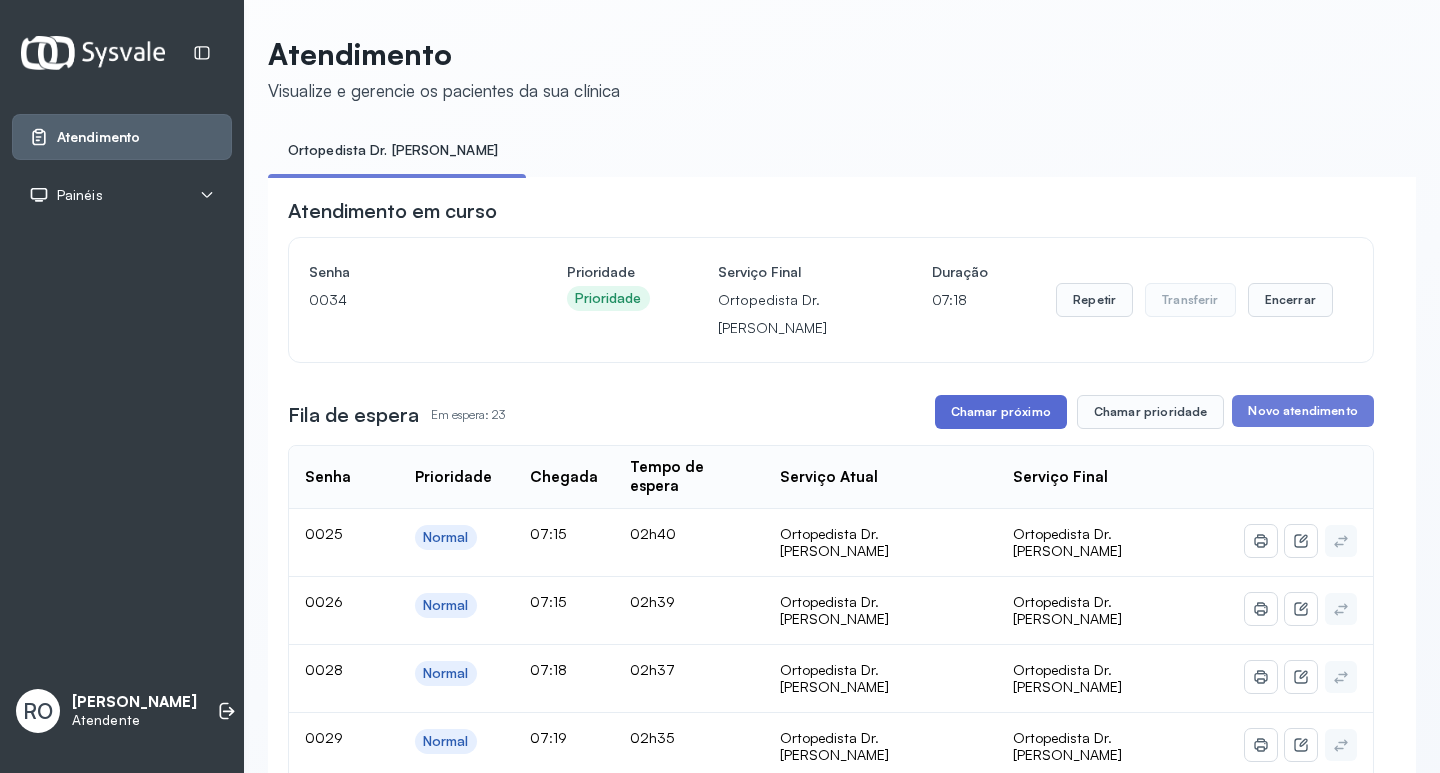 click on "Chamar próximo" at bounding box center [1001, 412] 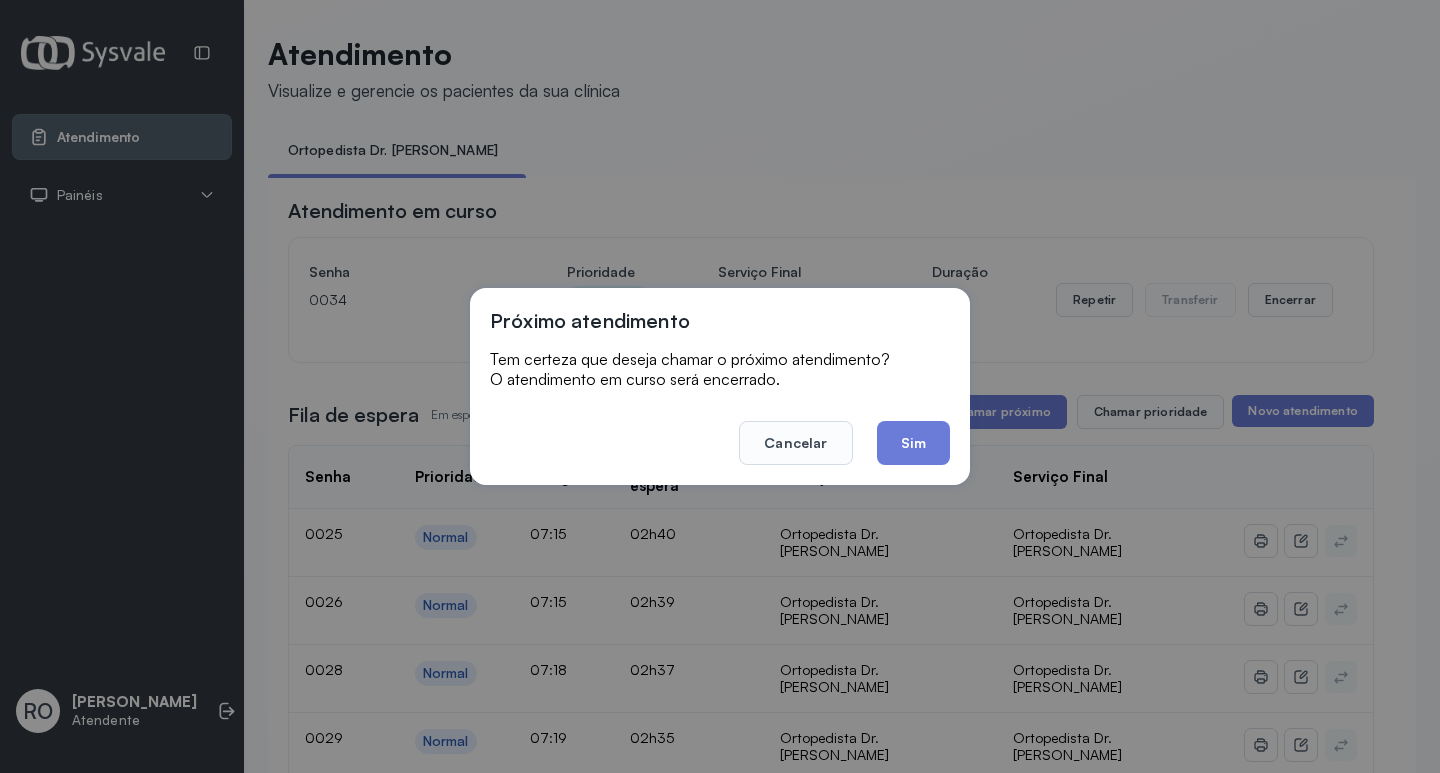 click on "Próximo atendimento Tem certeza que deseja chamar o próximo atendimento?  O atendimento em curso será encerrado.  Cancelar Sim" at bounding box center [720, 386] 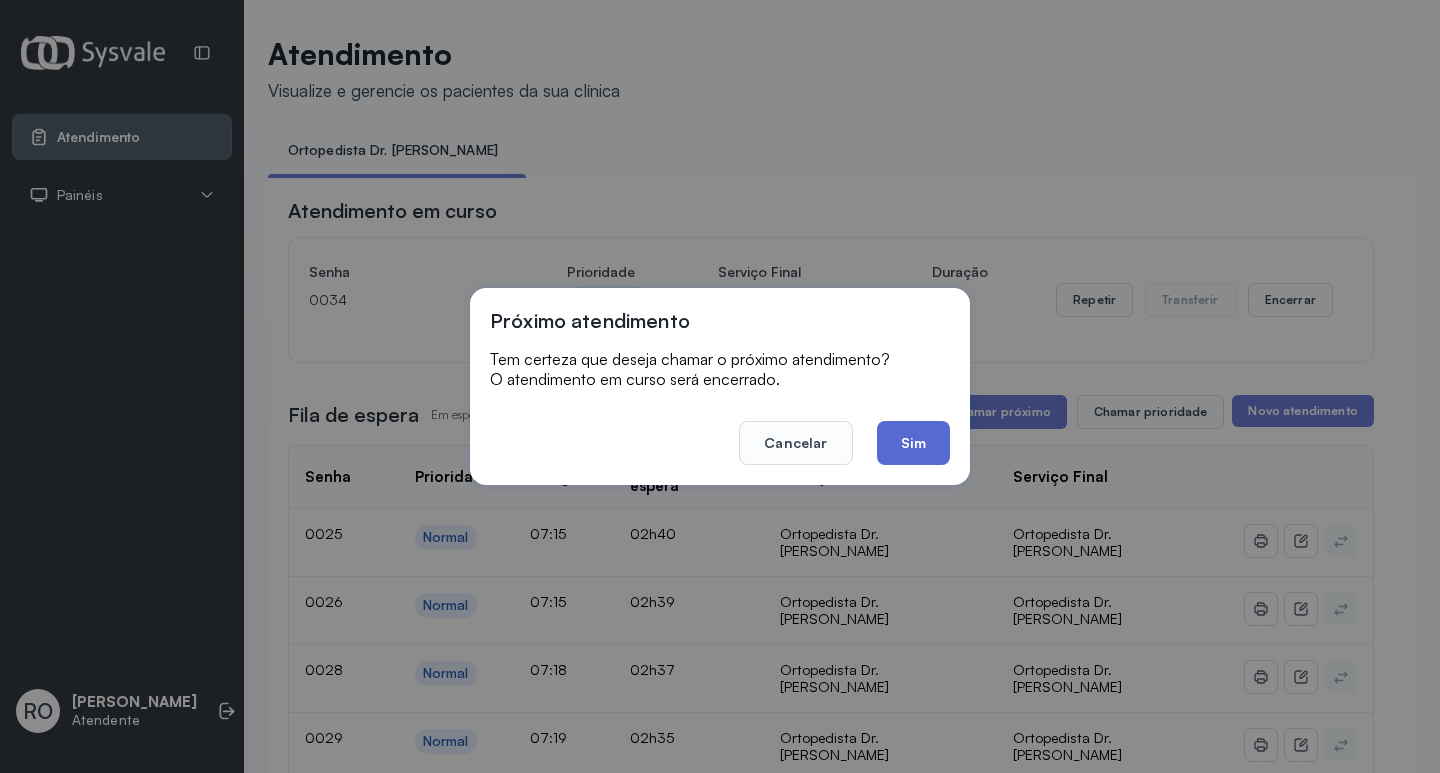 click on "Sim" 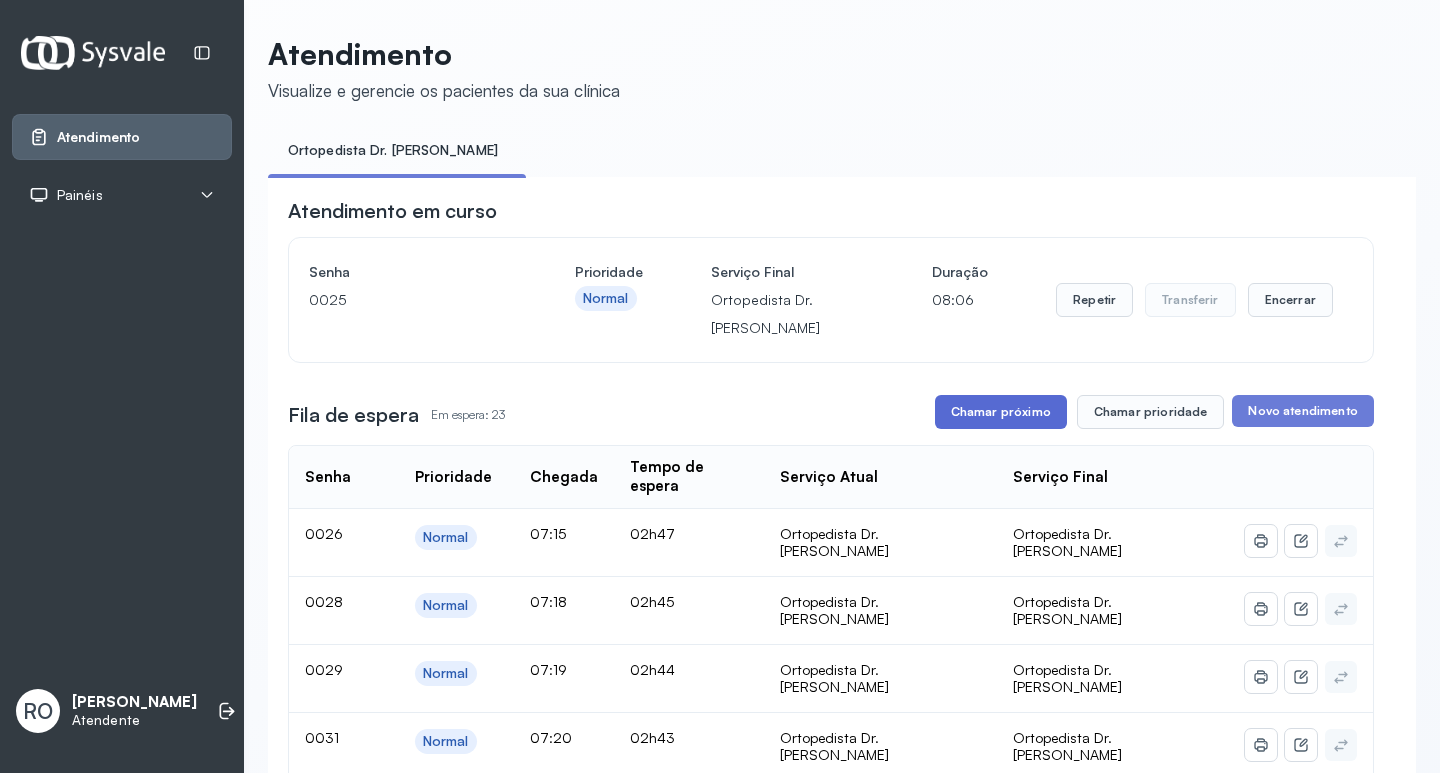 click on "Chamar próximo" at bounding box center [1001, 412] 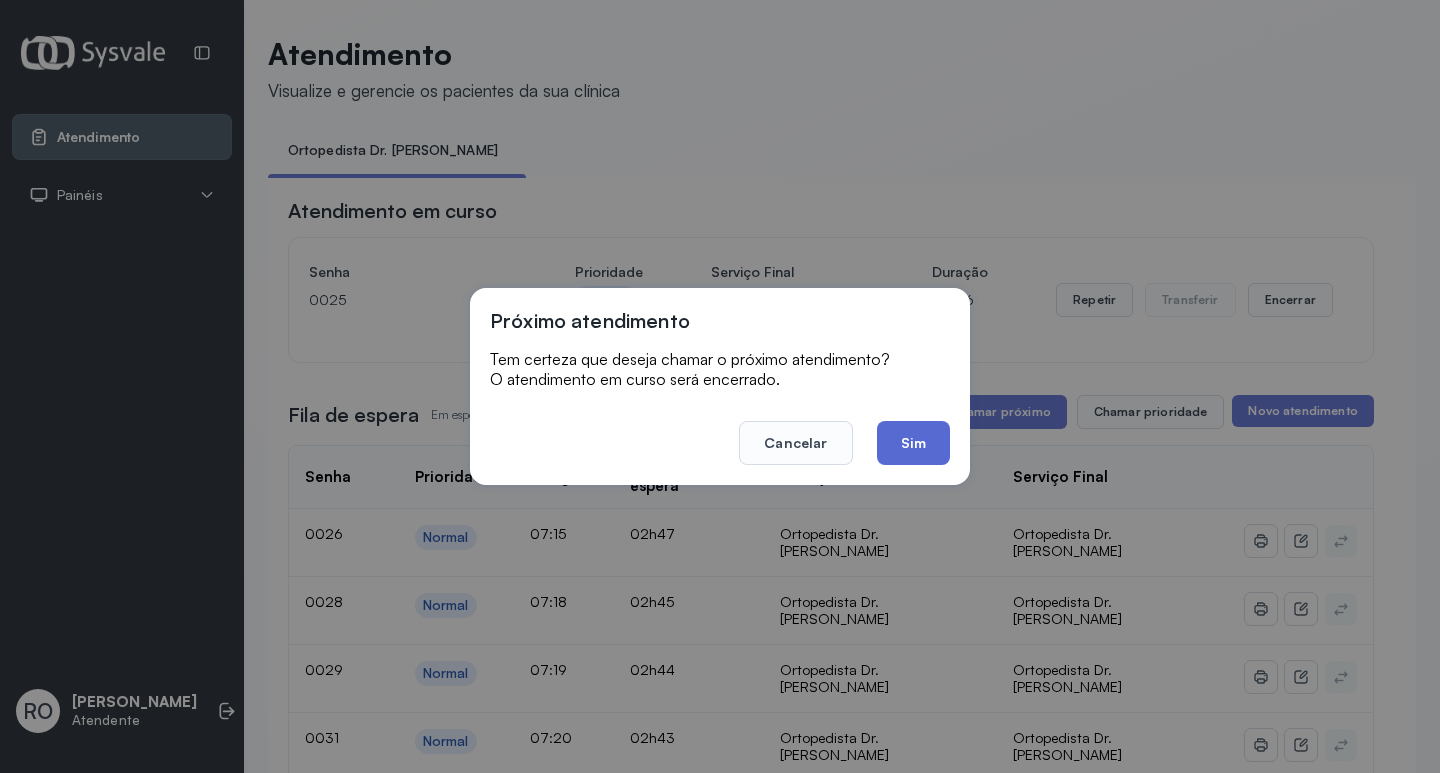 click on "Sim" 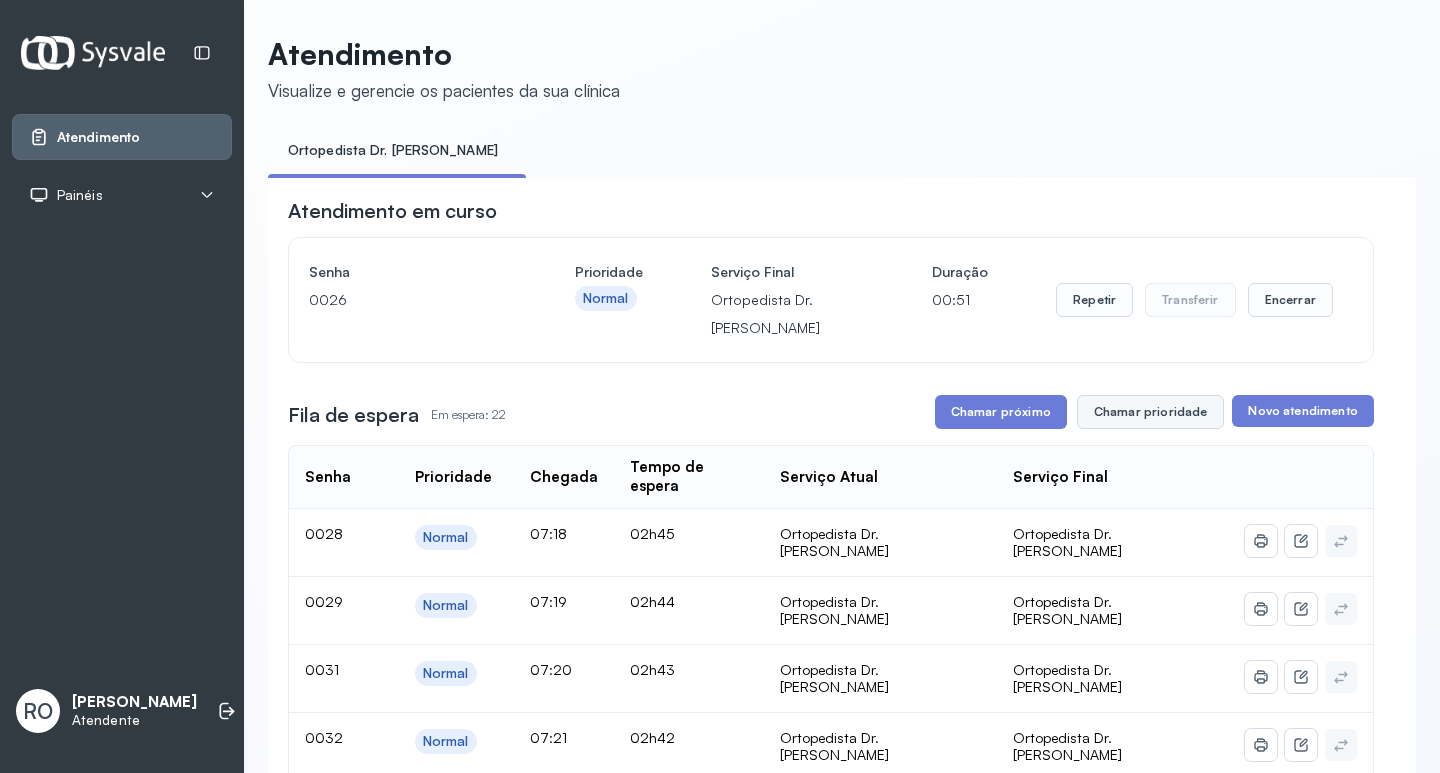click on "Chamar prioridade" at bounding box center [1151, 412] 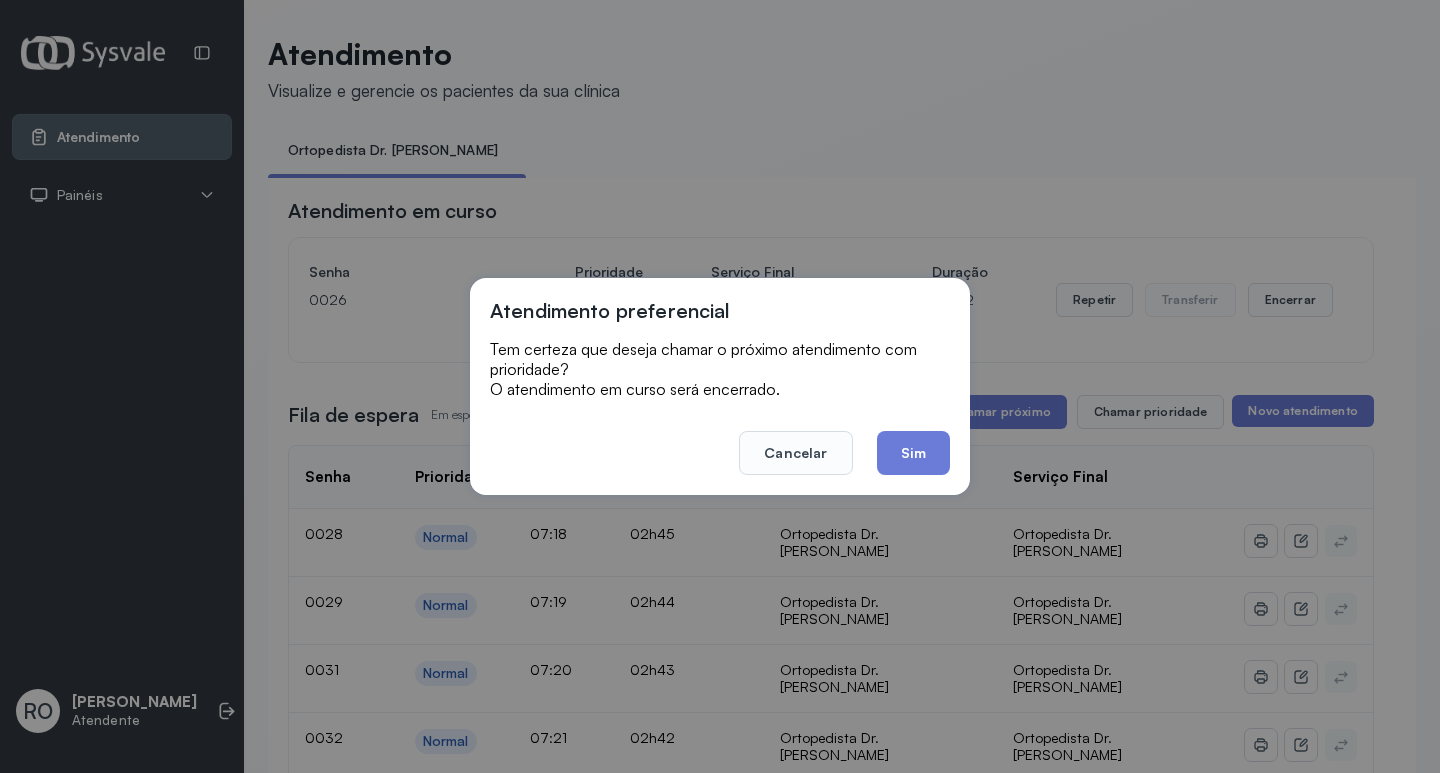 click on "Sim" 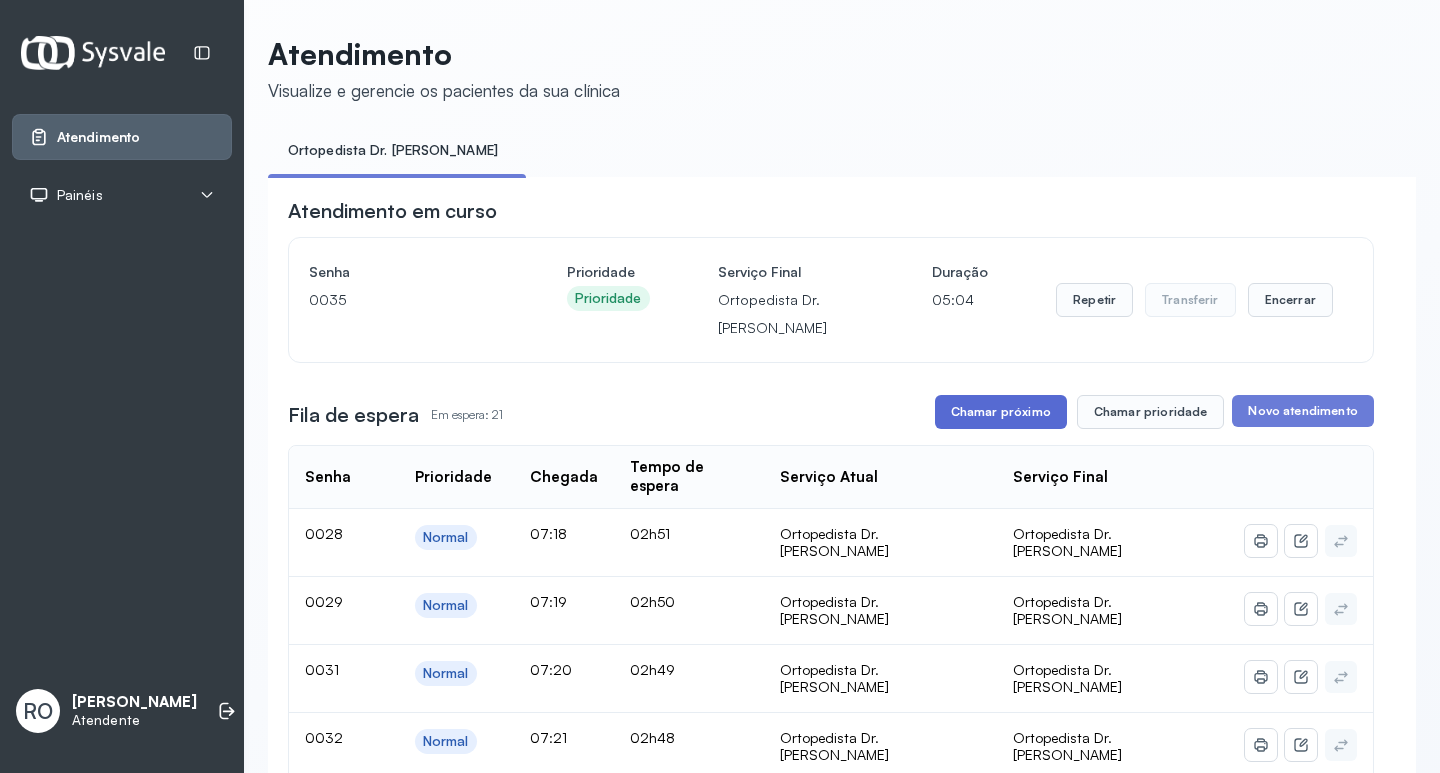 click on "Chamar próximo" at bounding box center (1001, 412) 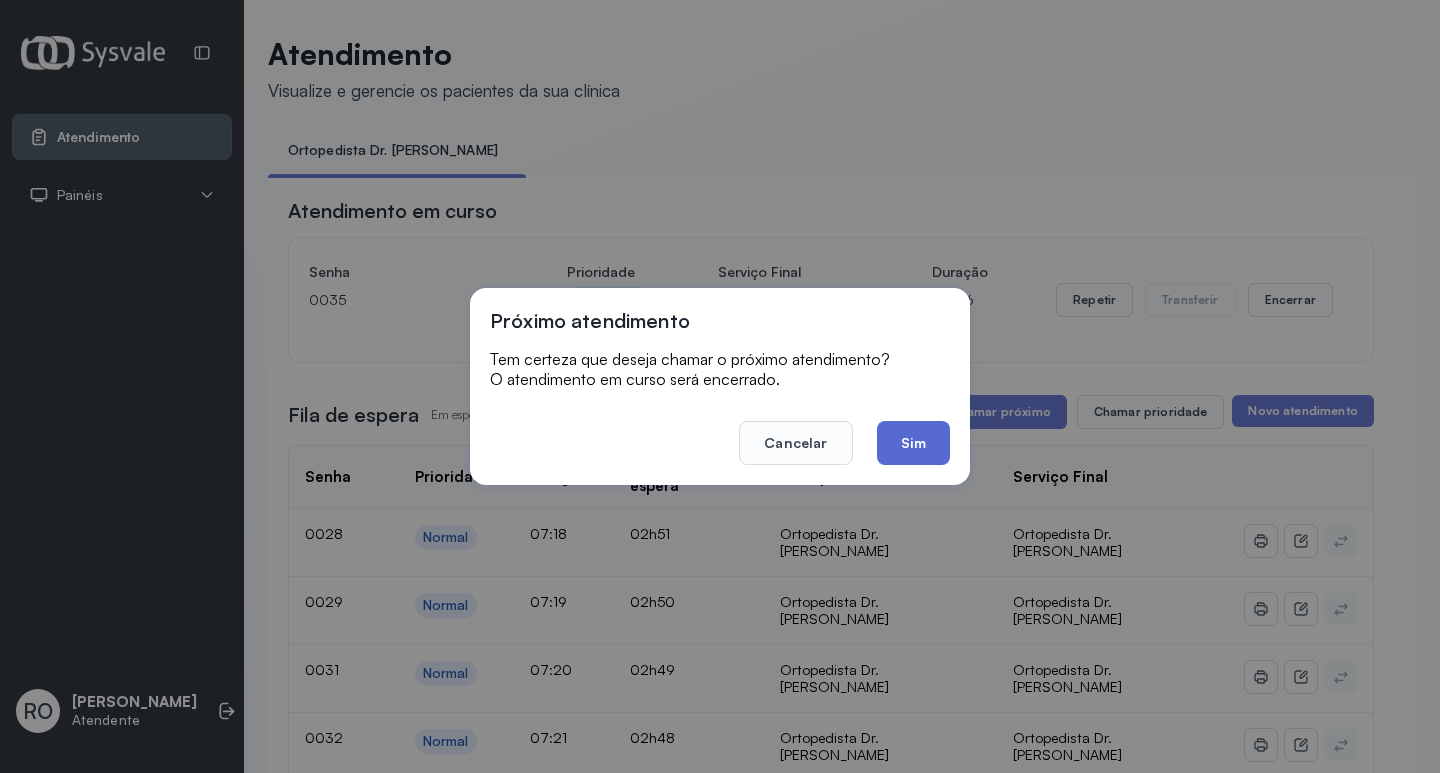 click on "Sim" 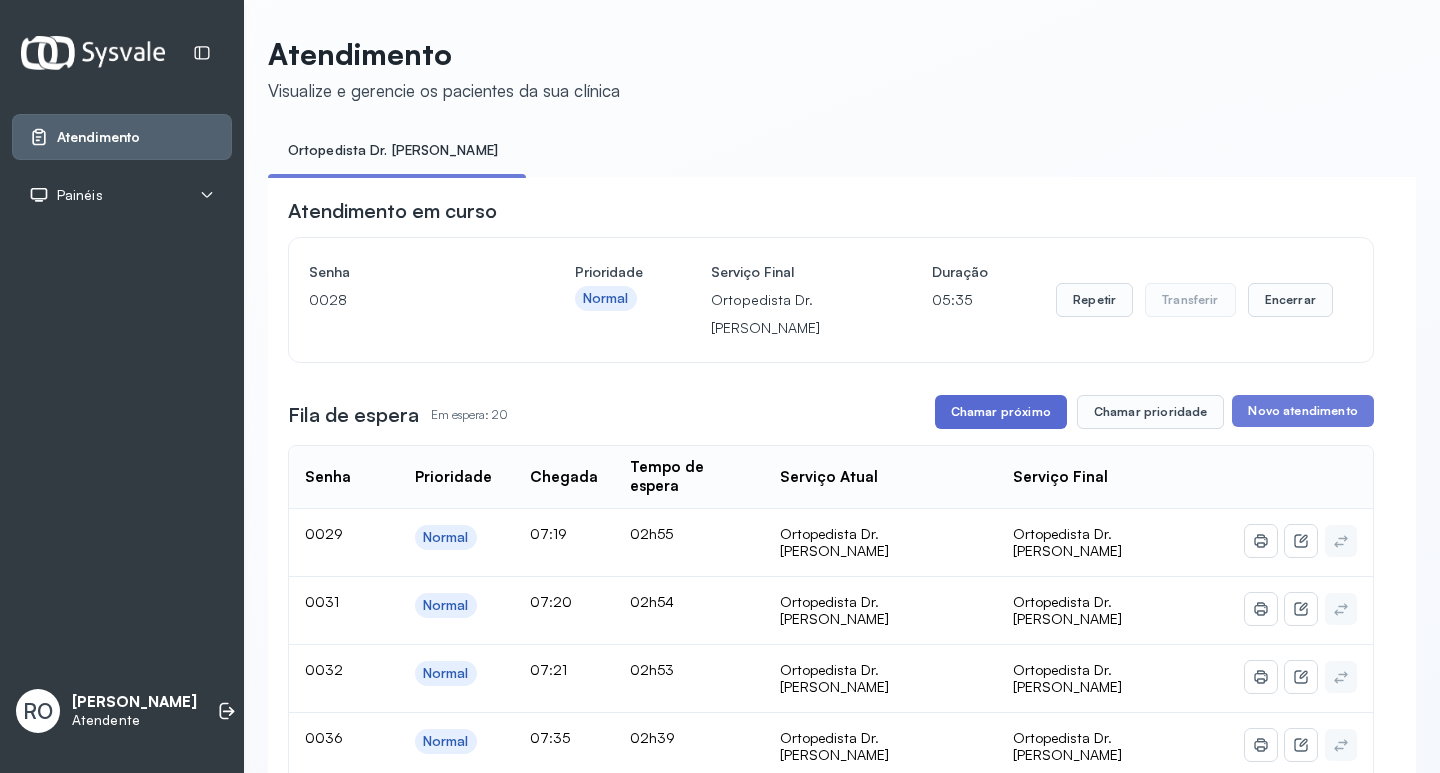 click on "Chamar próximo" at bounding box center (1001, 412) 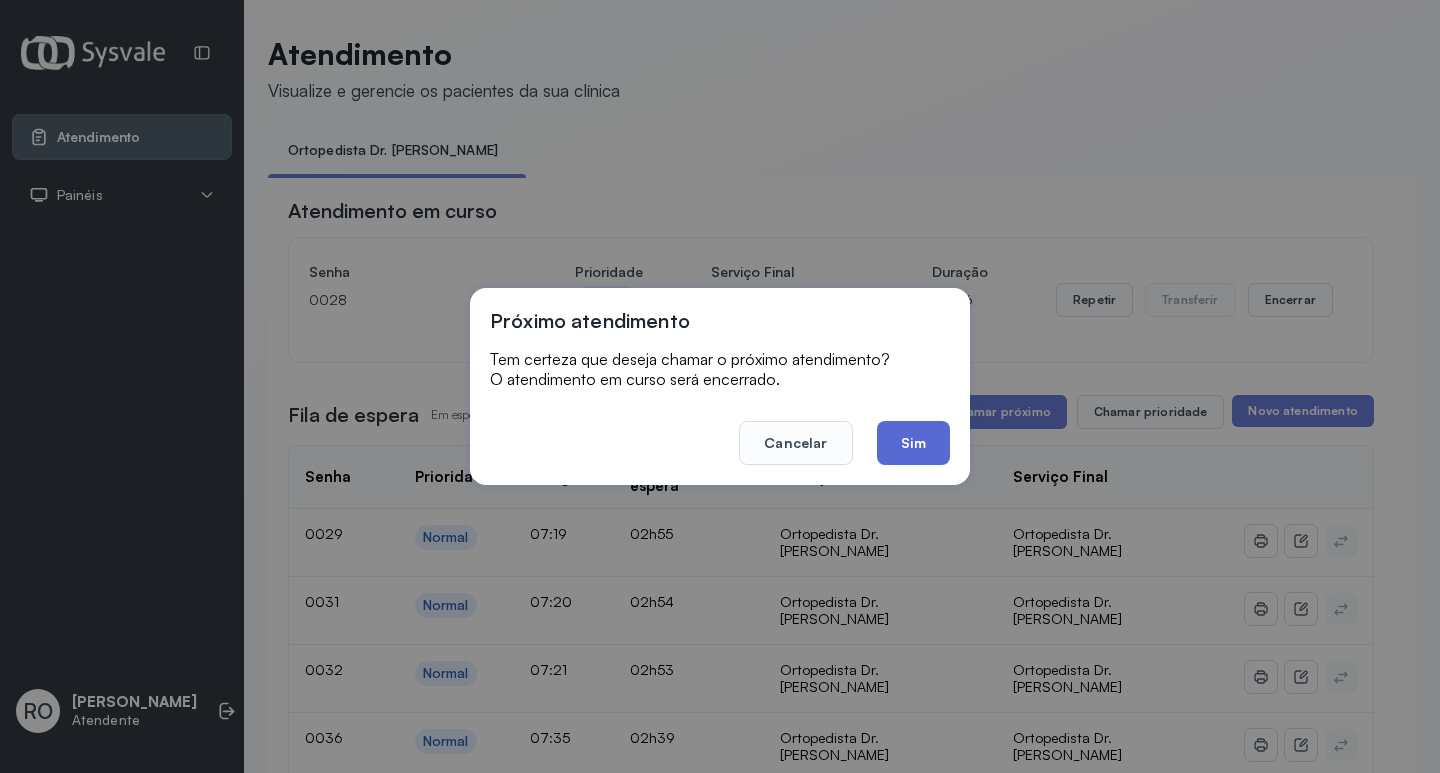 click on "Sim" 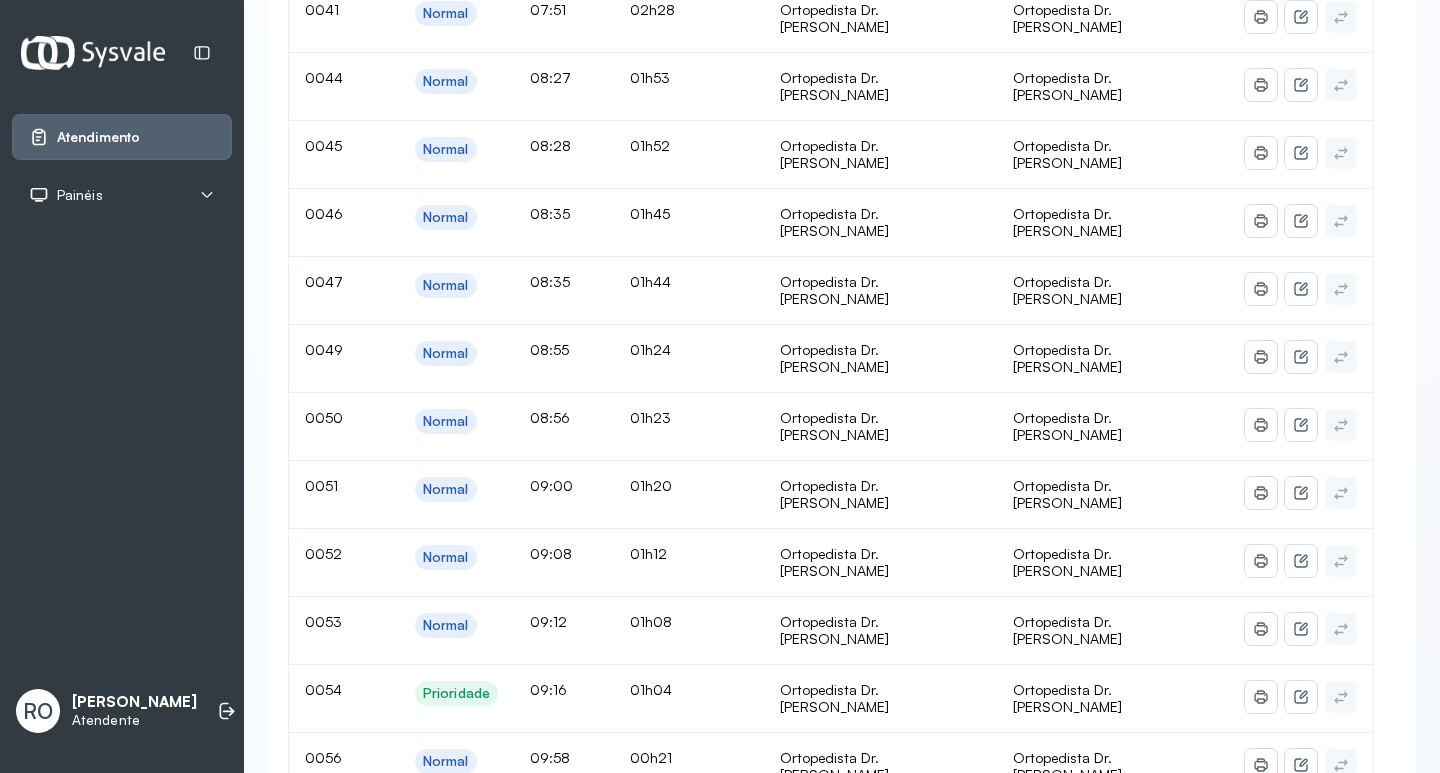 scroll, scrollTop: 0, scrollLeft: 0, axis: both 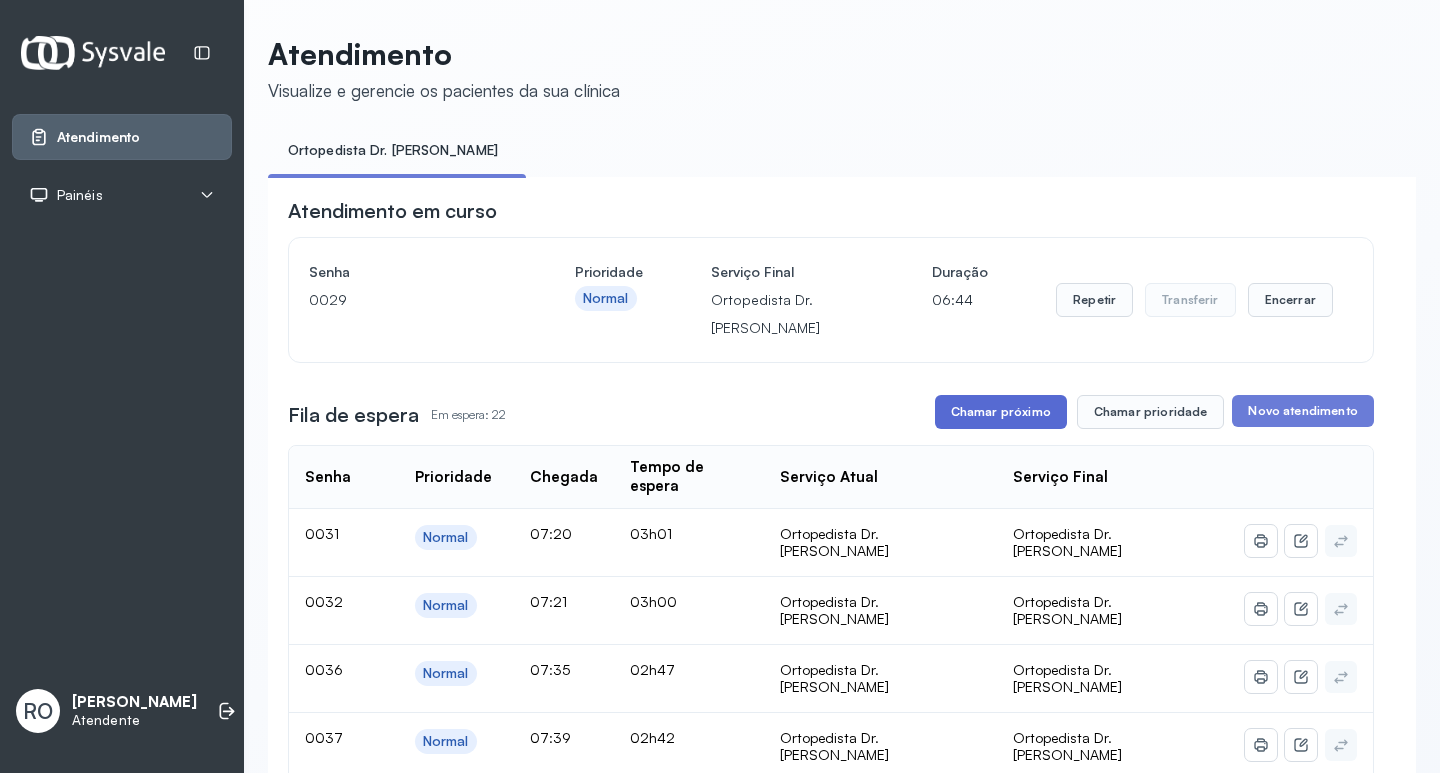 click on "Chamar próximo" at bounding box center [1001, 412] 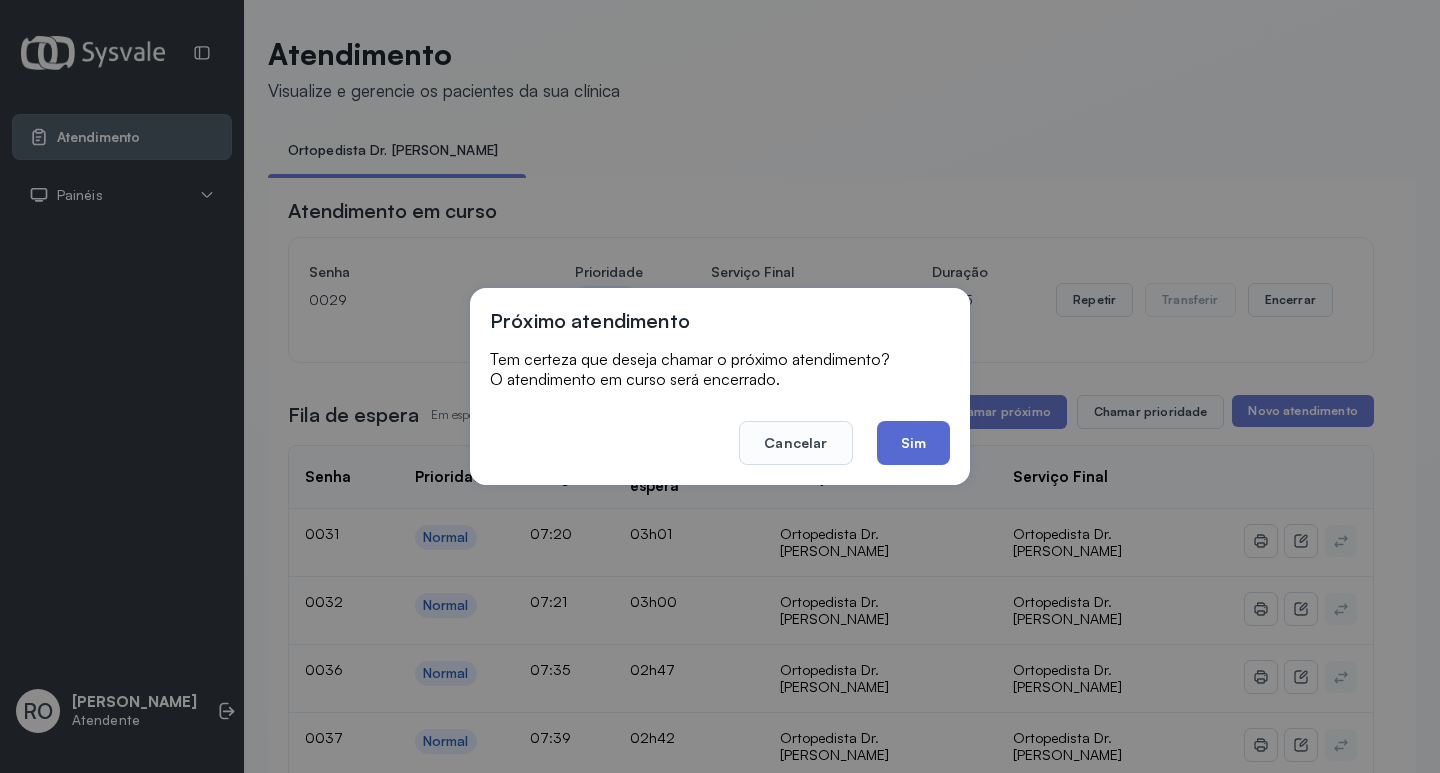 click on "Sim" 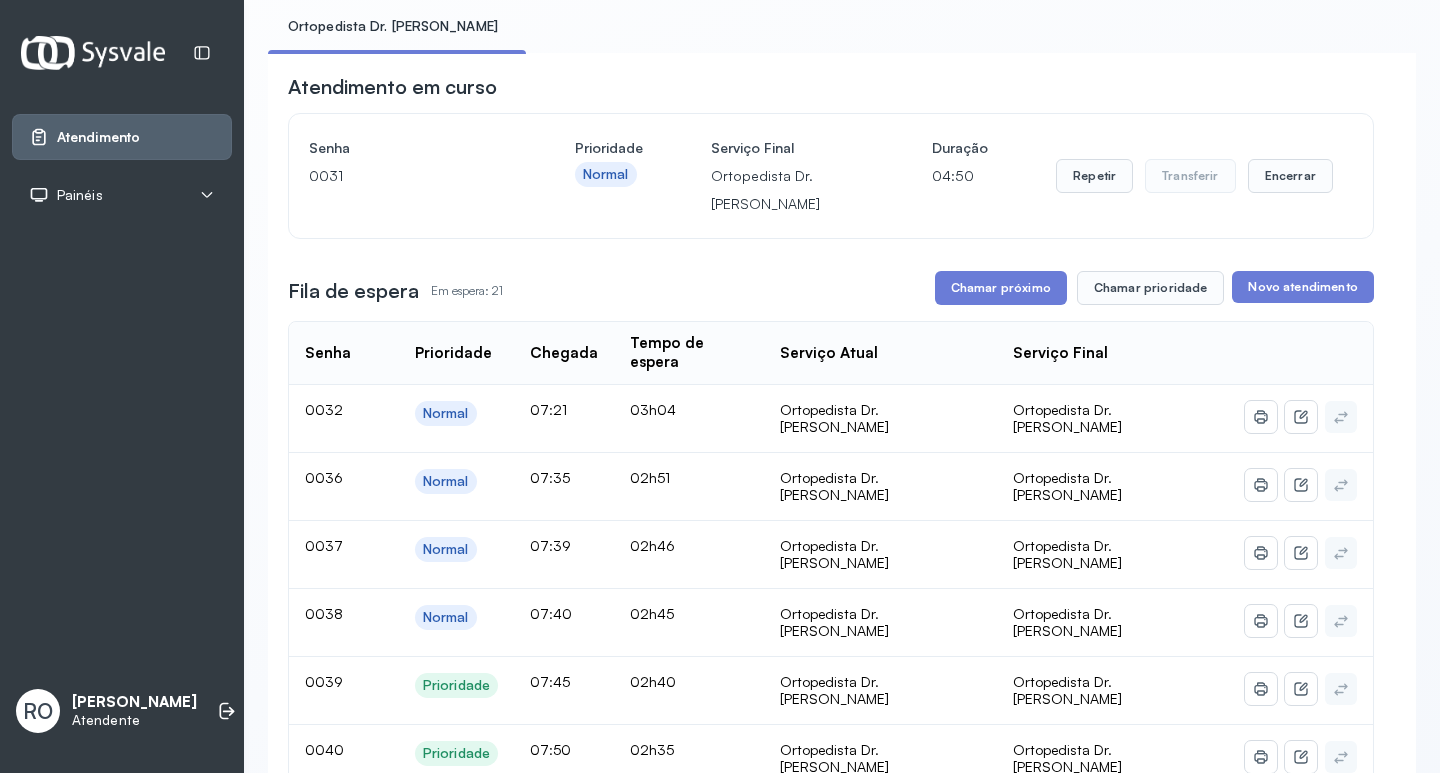 scroll, scrollTop: 0, scrollLeft: 0, axis: both 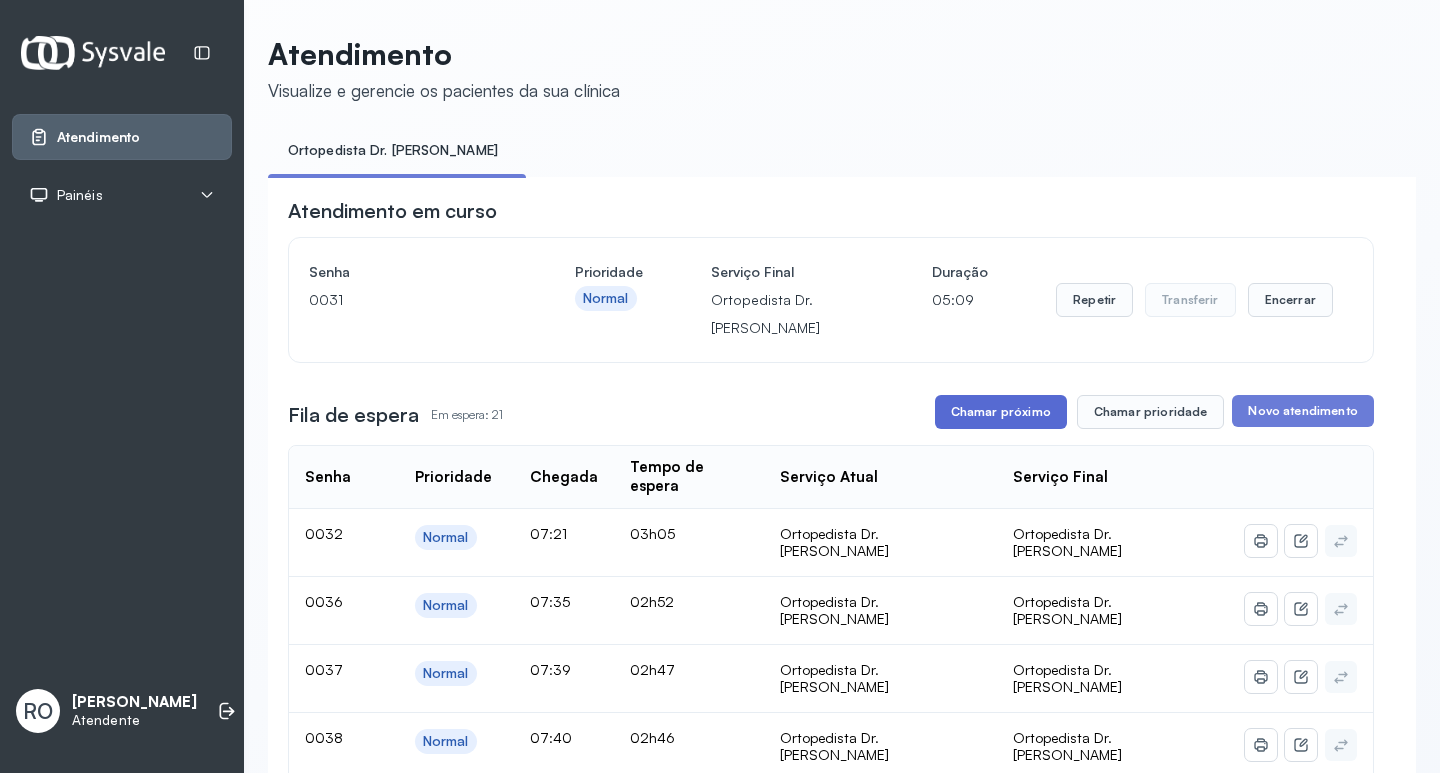 click on "Chamar próximo" at bounding box center [1001, 412] 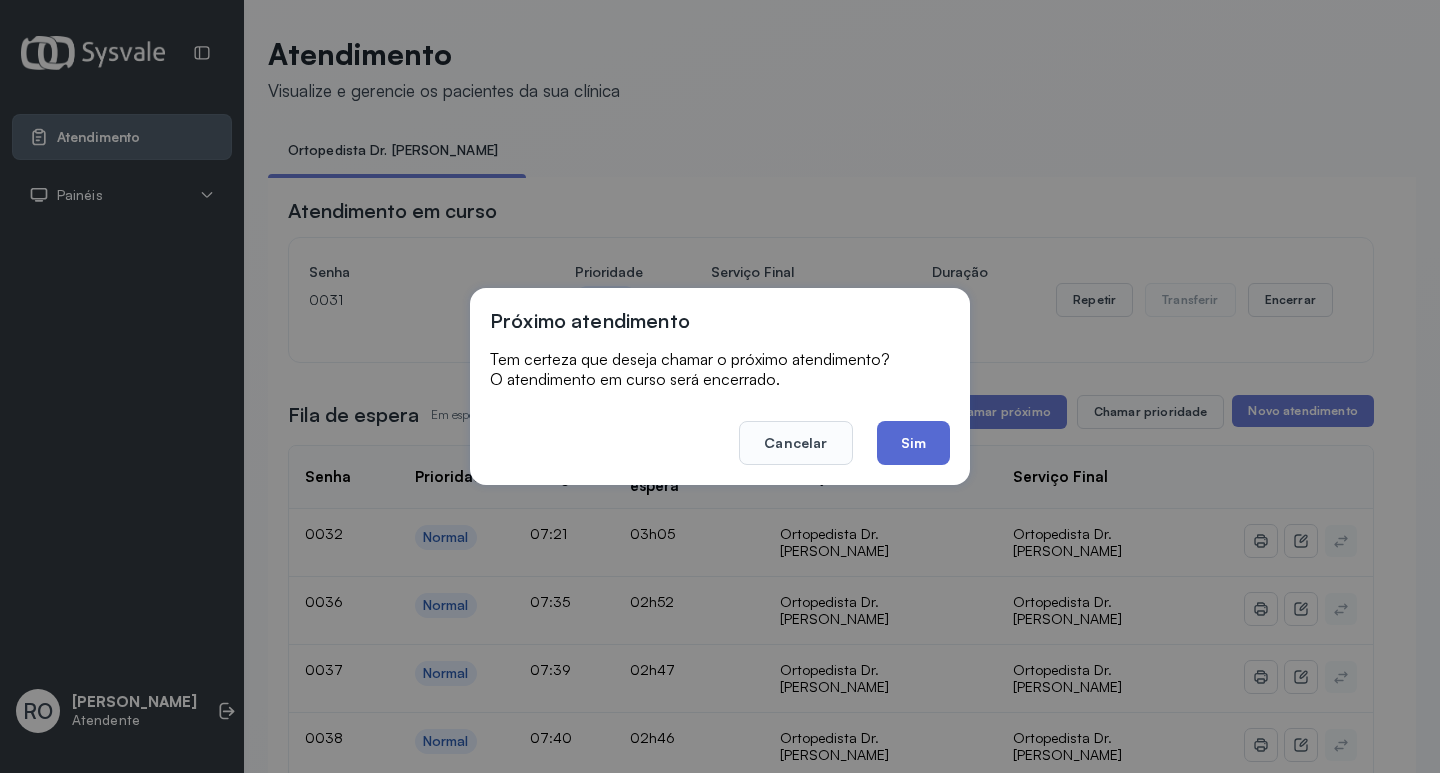 click on "Sim" 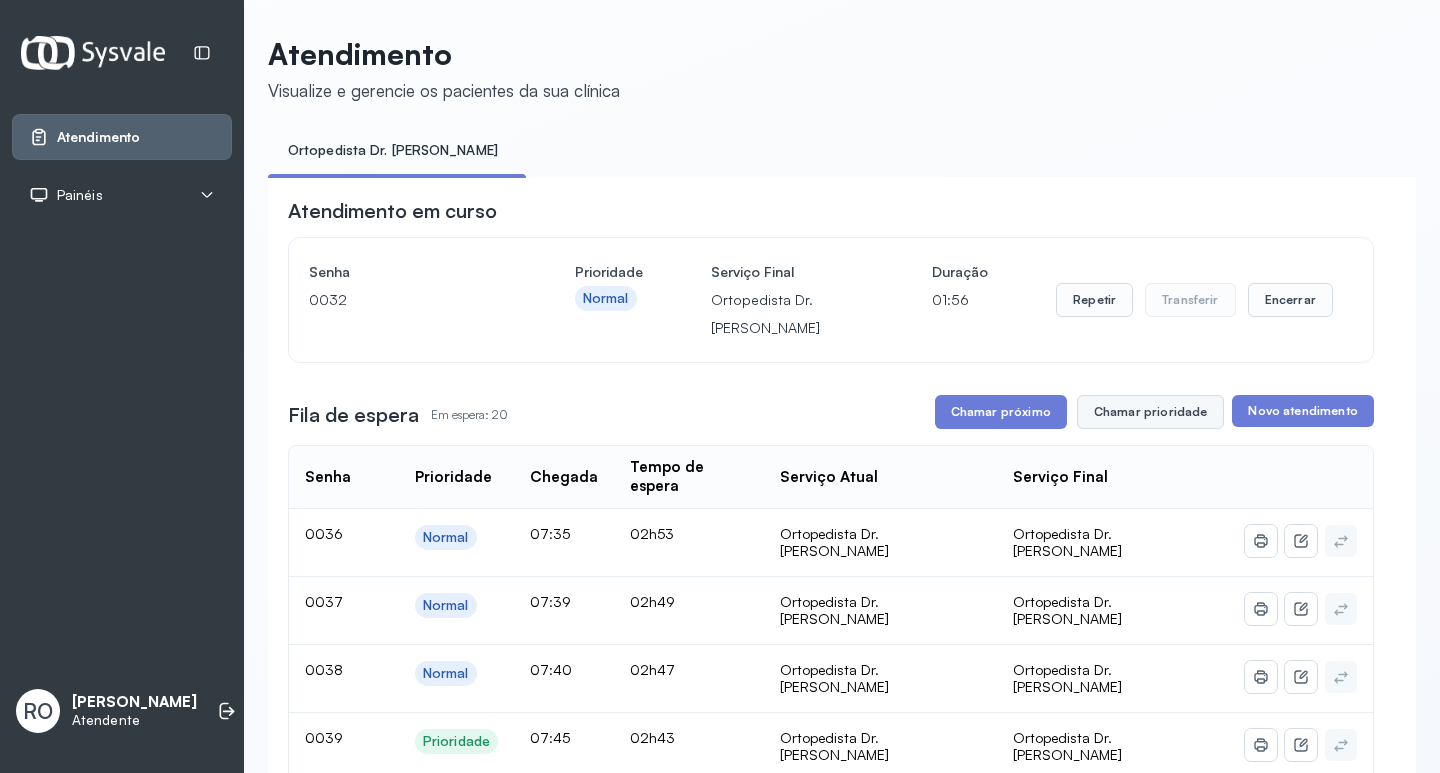 click on "Chamar prioridade" at bounding box center [1151, 412] 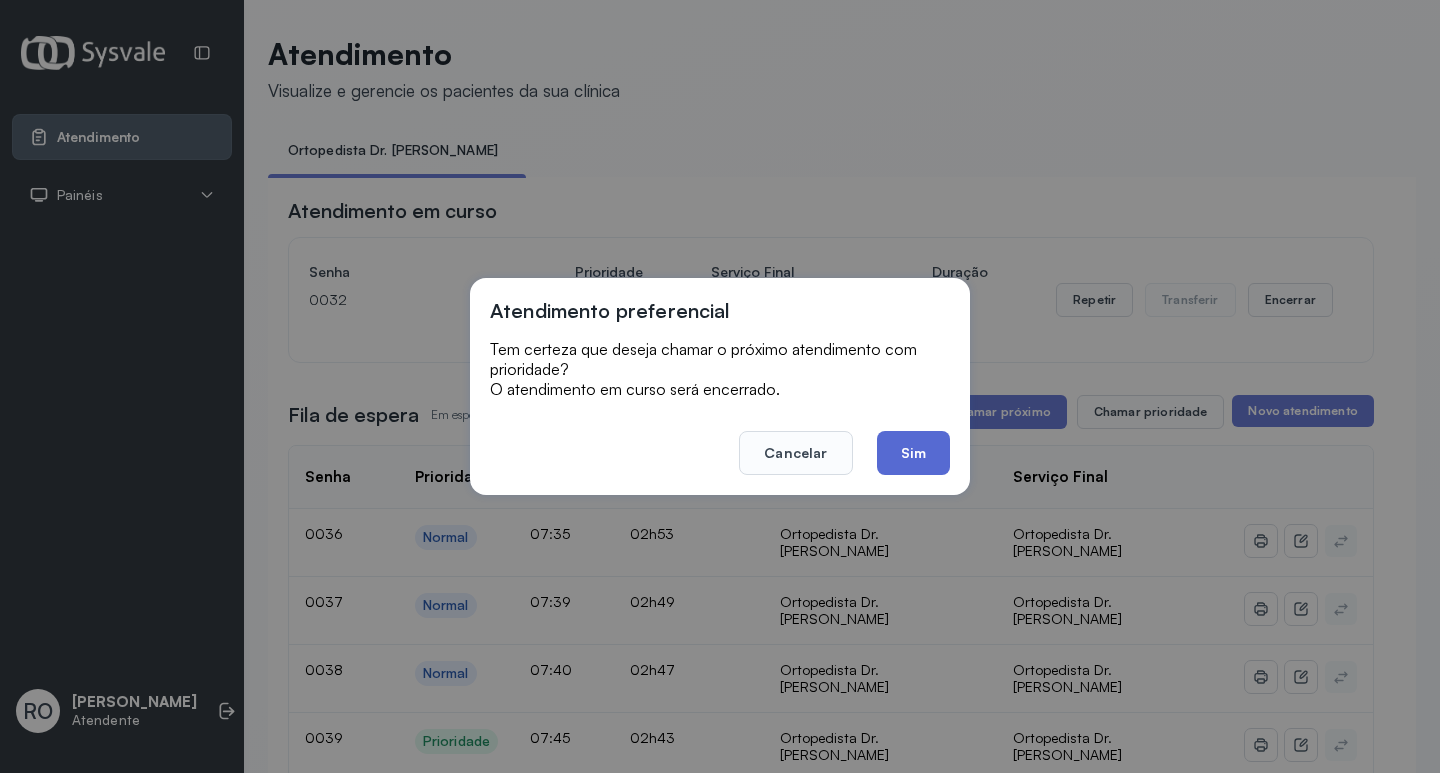 click on "Sim" 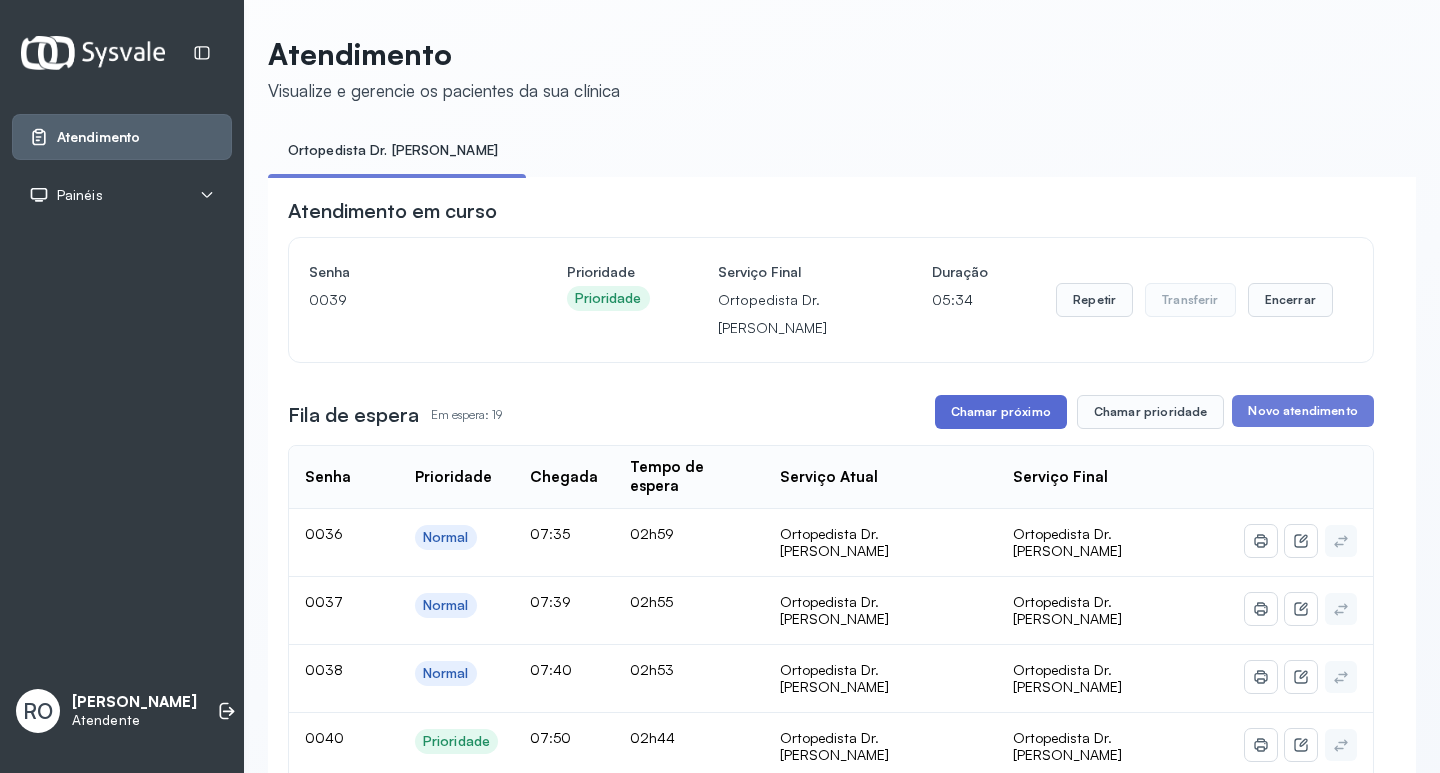 click on "Chamar próximo" at bounding box center (1001, 412) 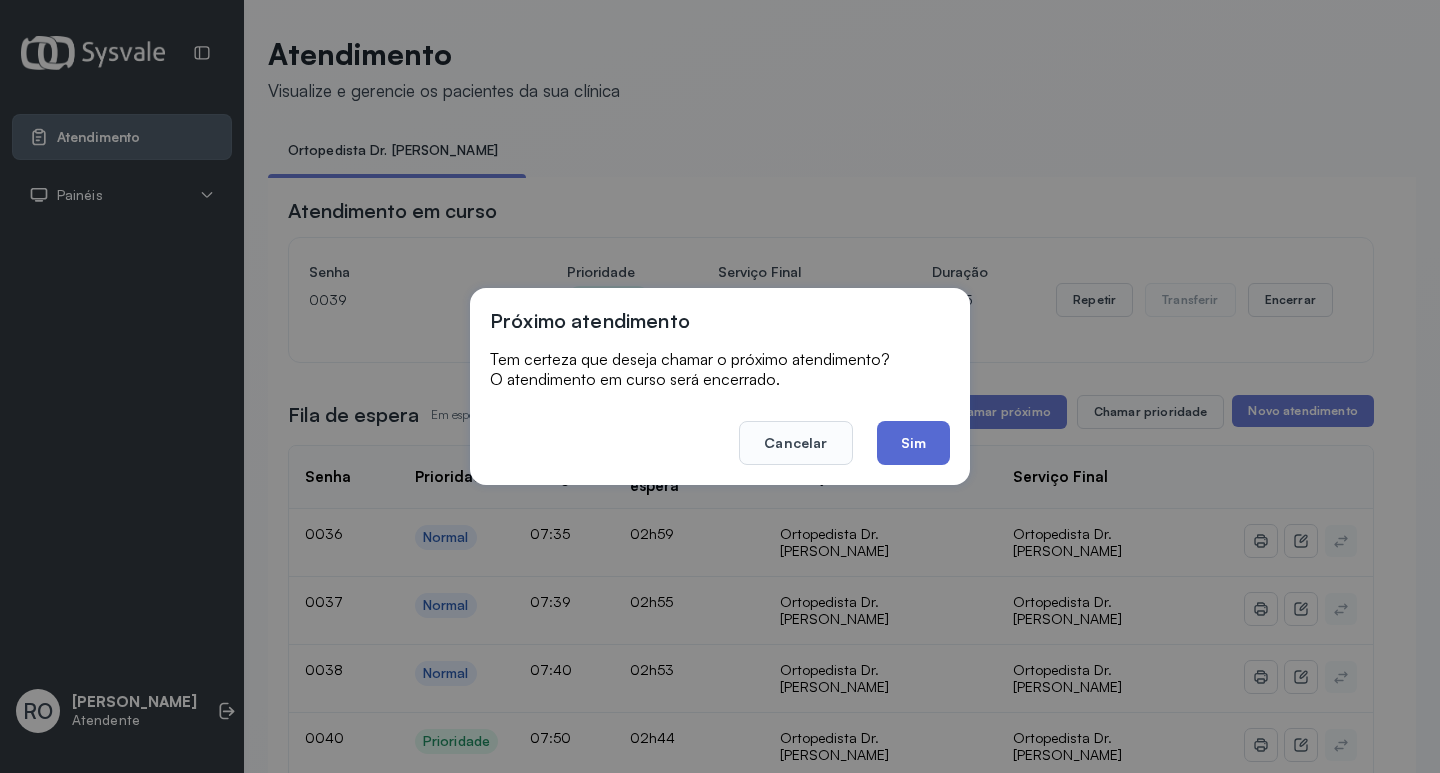 click on "Sim" 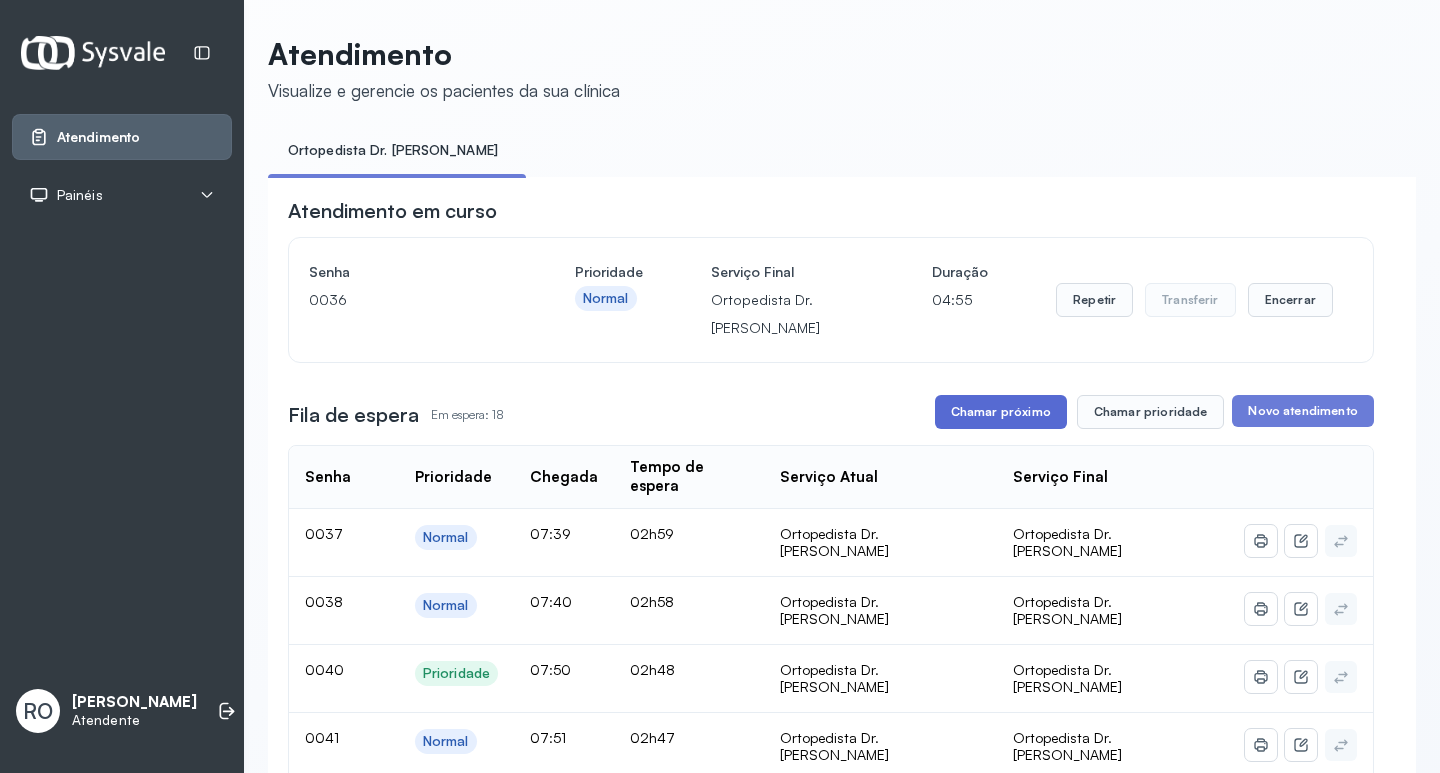 click on "Chamar próximo" at bounding box center [1001, 412] 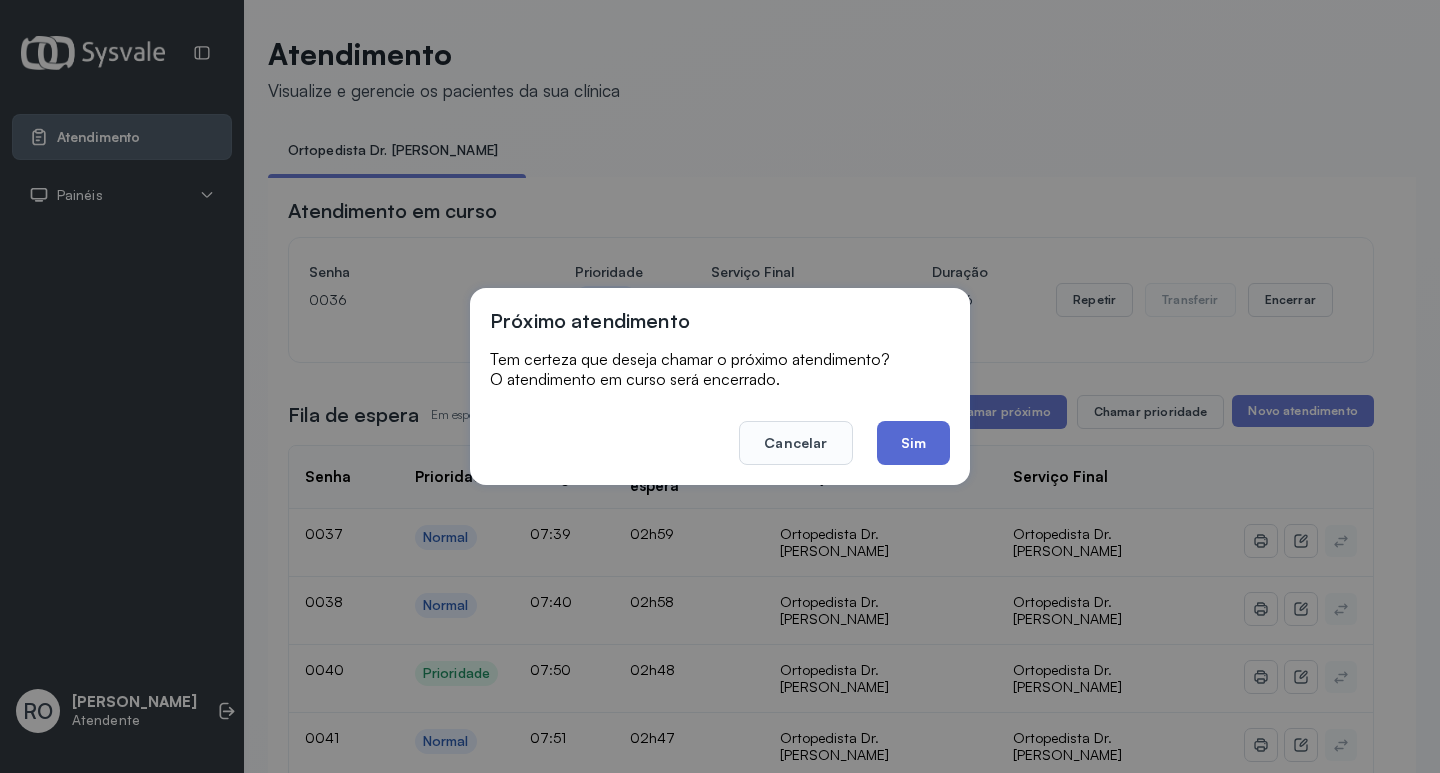 click on "Sim" 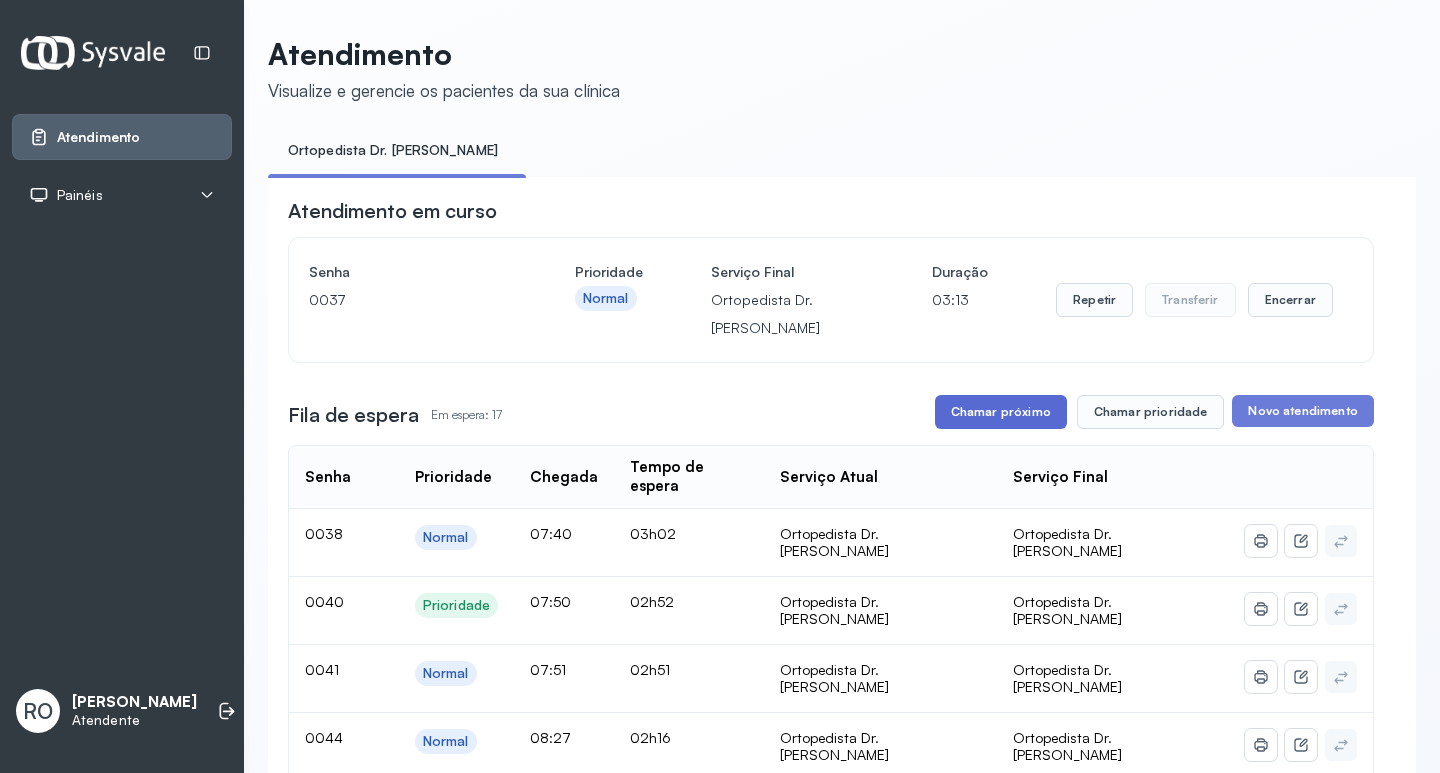 click on "Chamar próximo" at bounding box center [1001, 412] 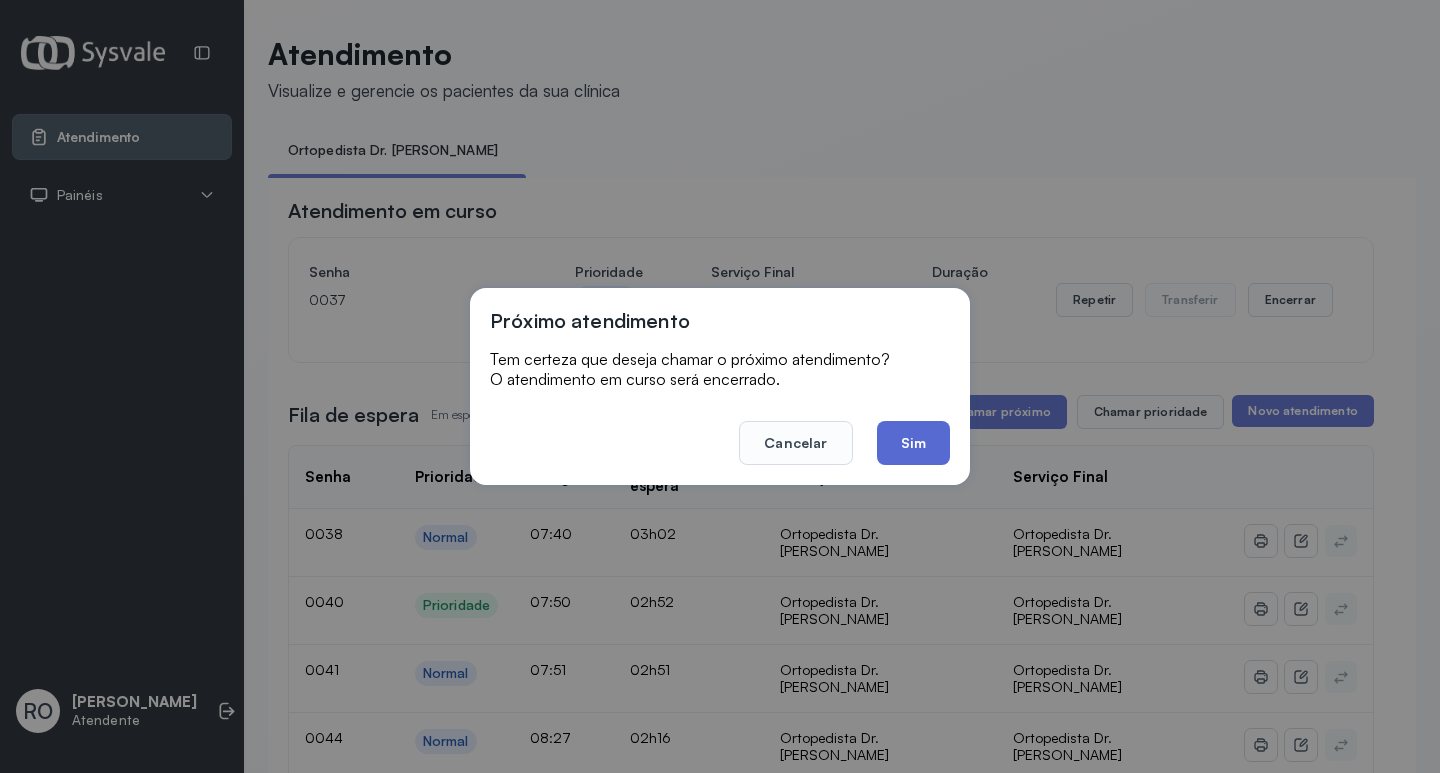 click on "Sim" 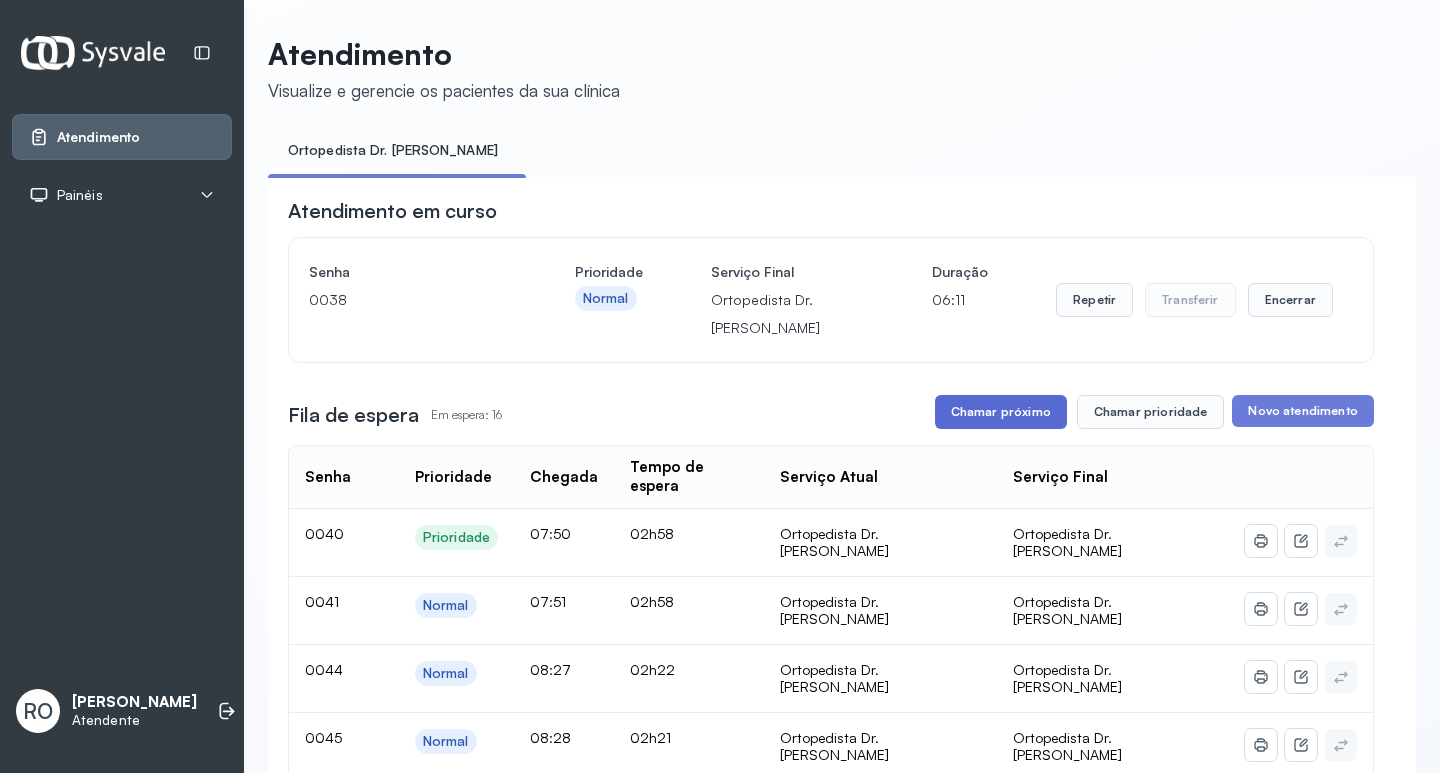 click on "Chamar próximo" at bounding box center [1001, 412] 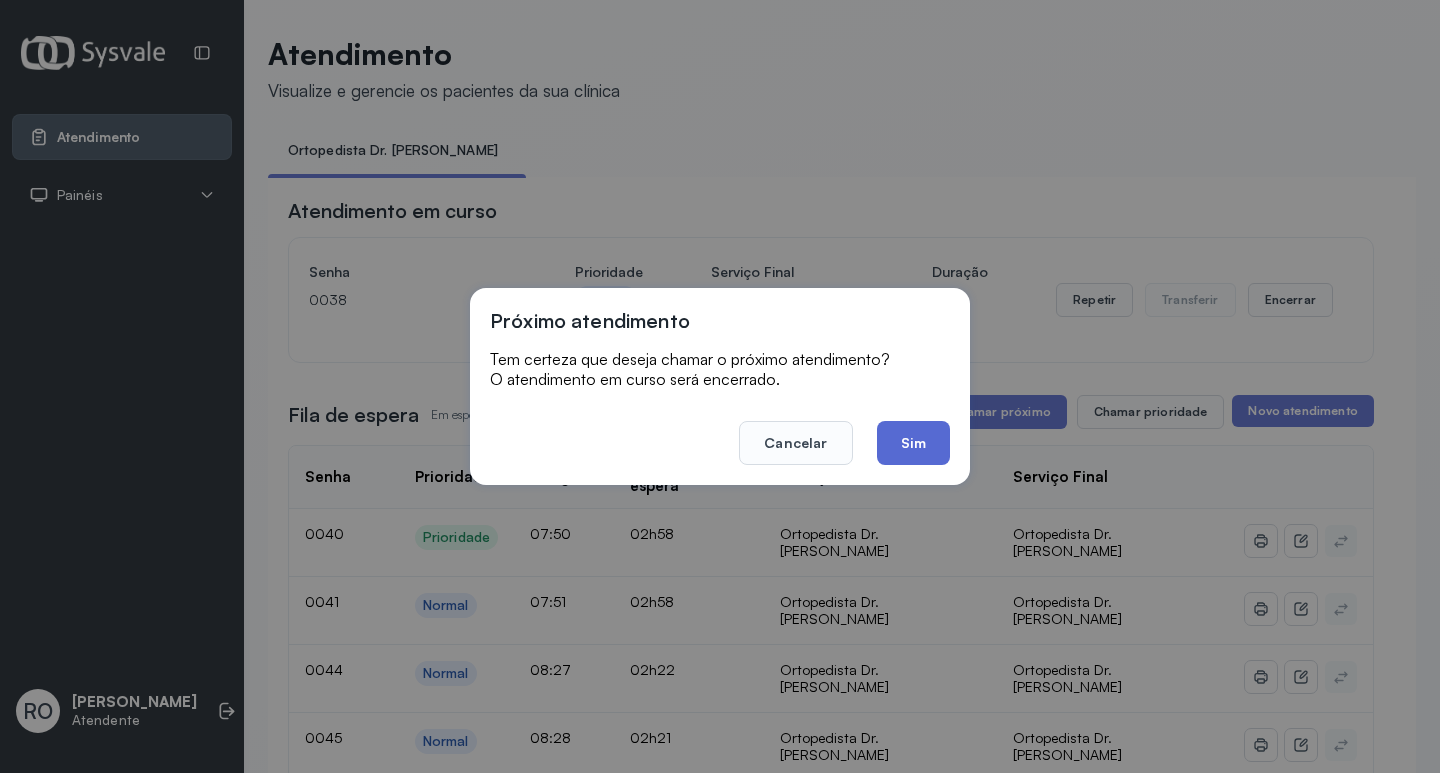 click on "Sim" 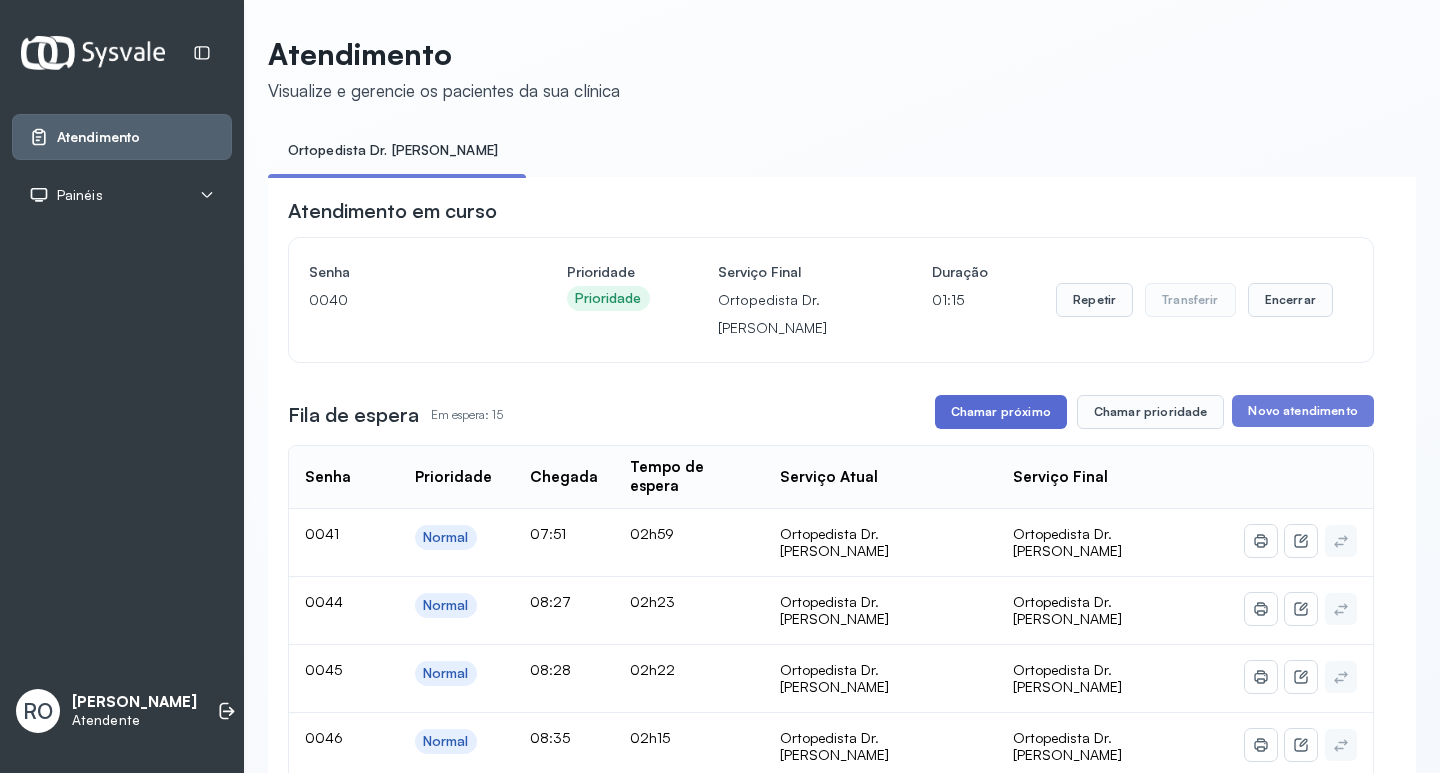click on "Chamar próximo" at bounding box center [1001, 412] 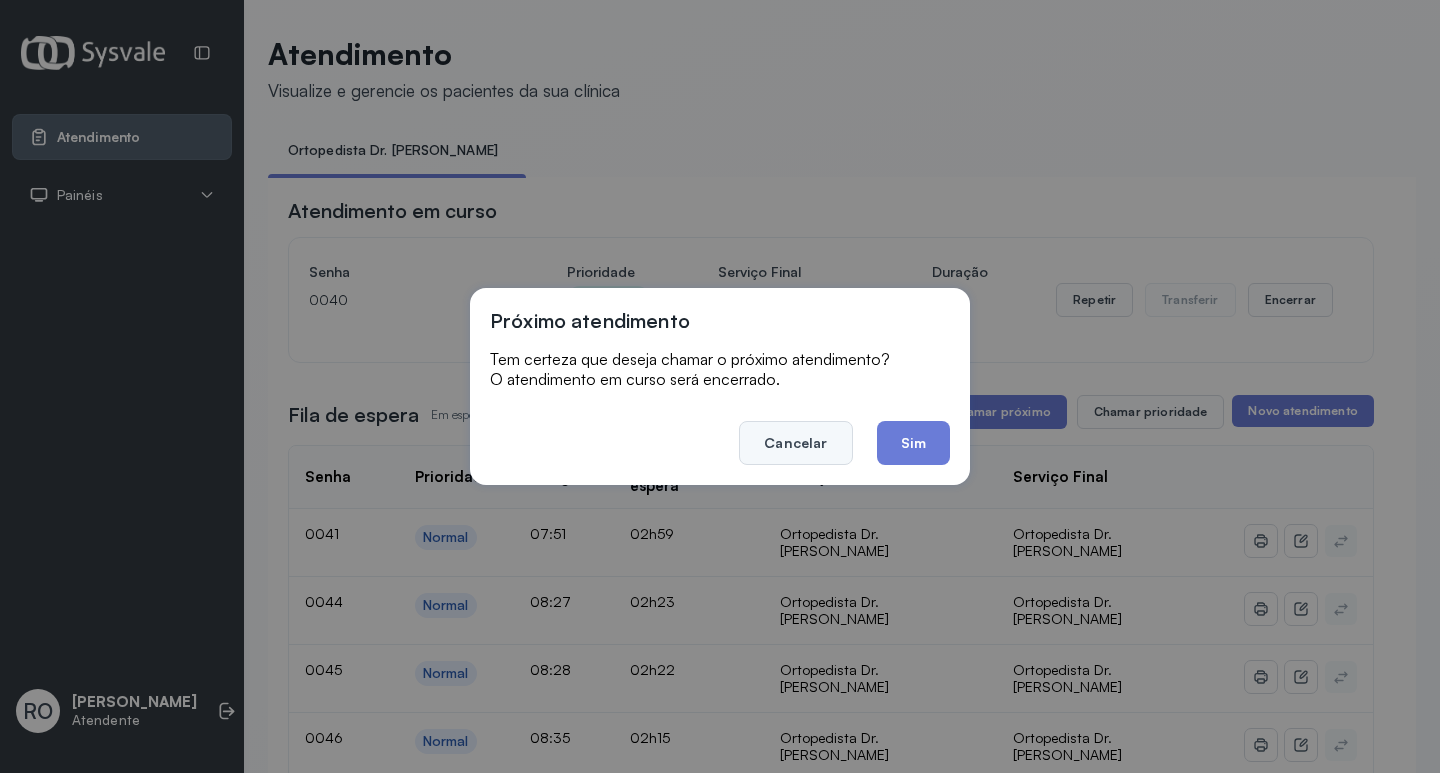click on "Cancelar" 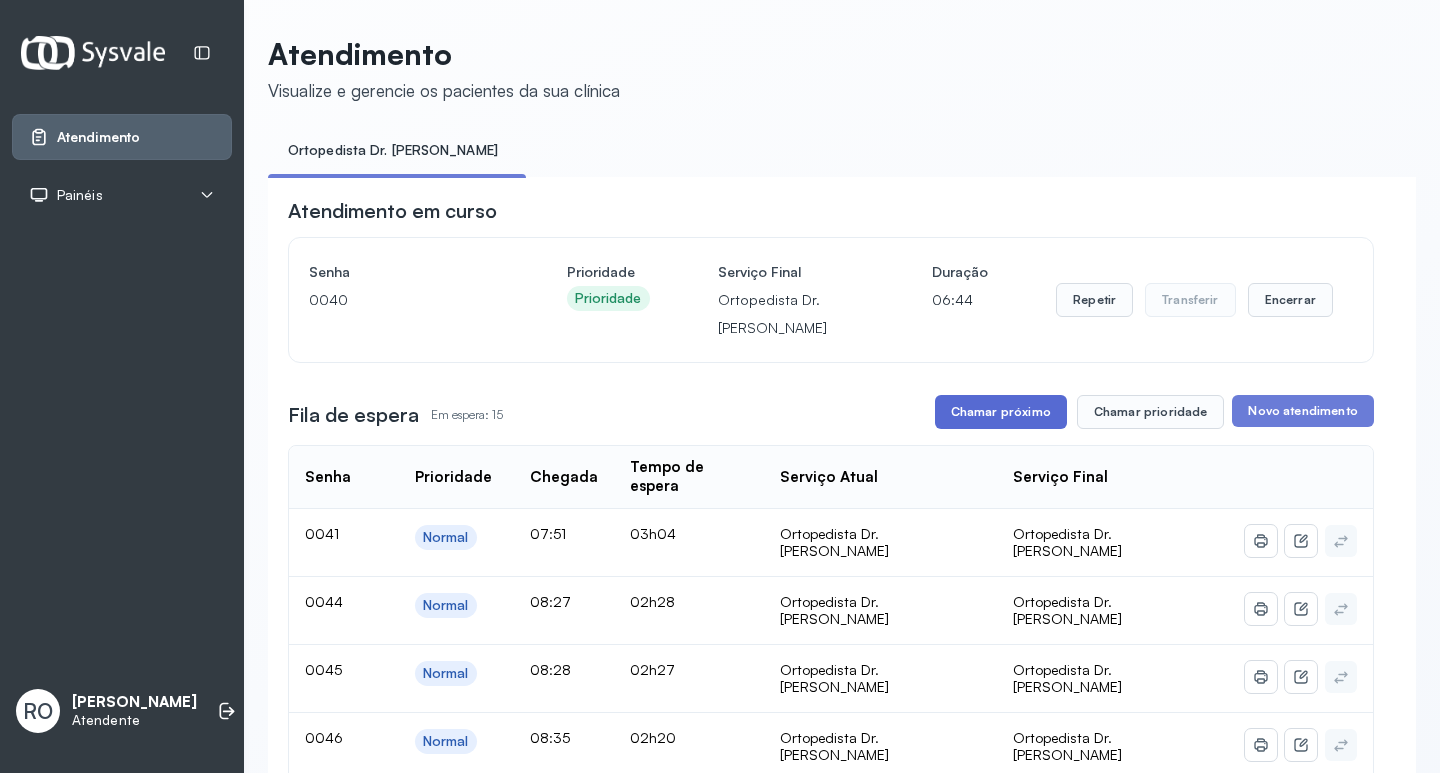 click on "Chamar próximo" at bounding box center (1001, 412) 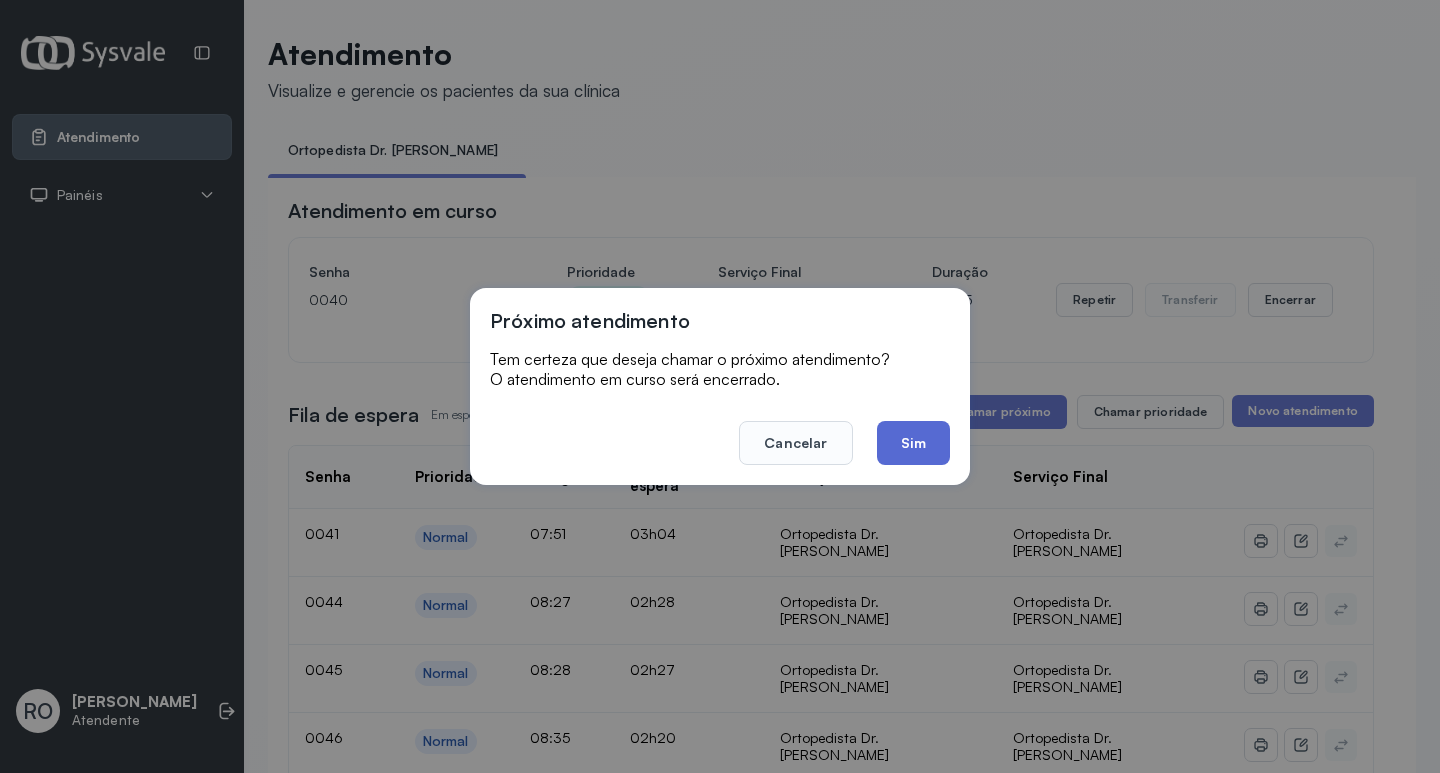 click on "Sim" 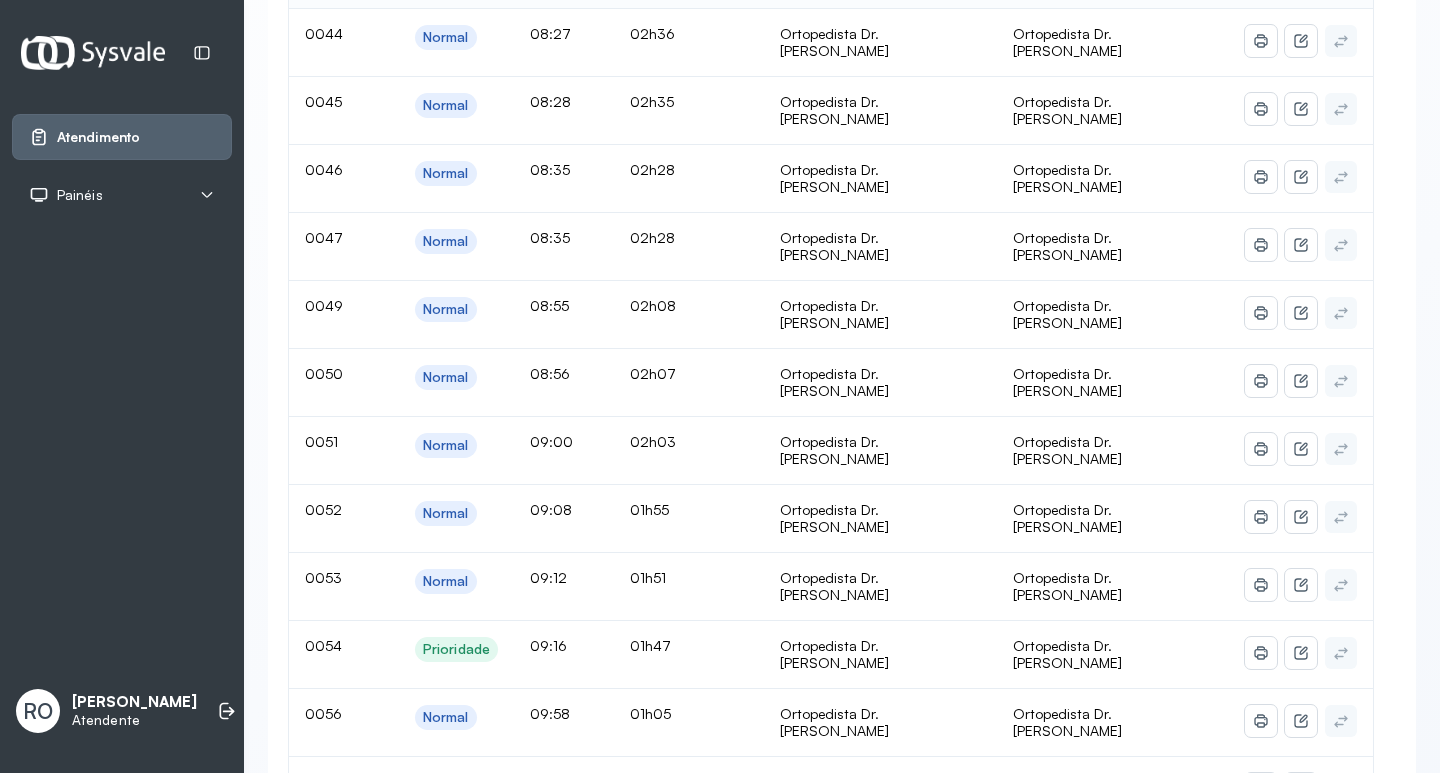 scroll, scrollTop: 0, scrollLeft: 0, axis: both 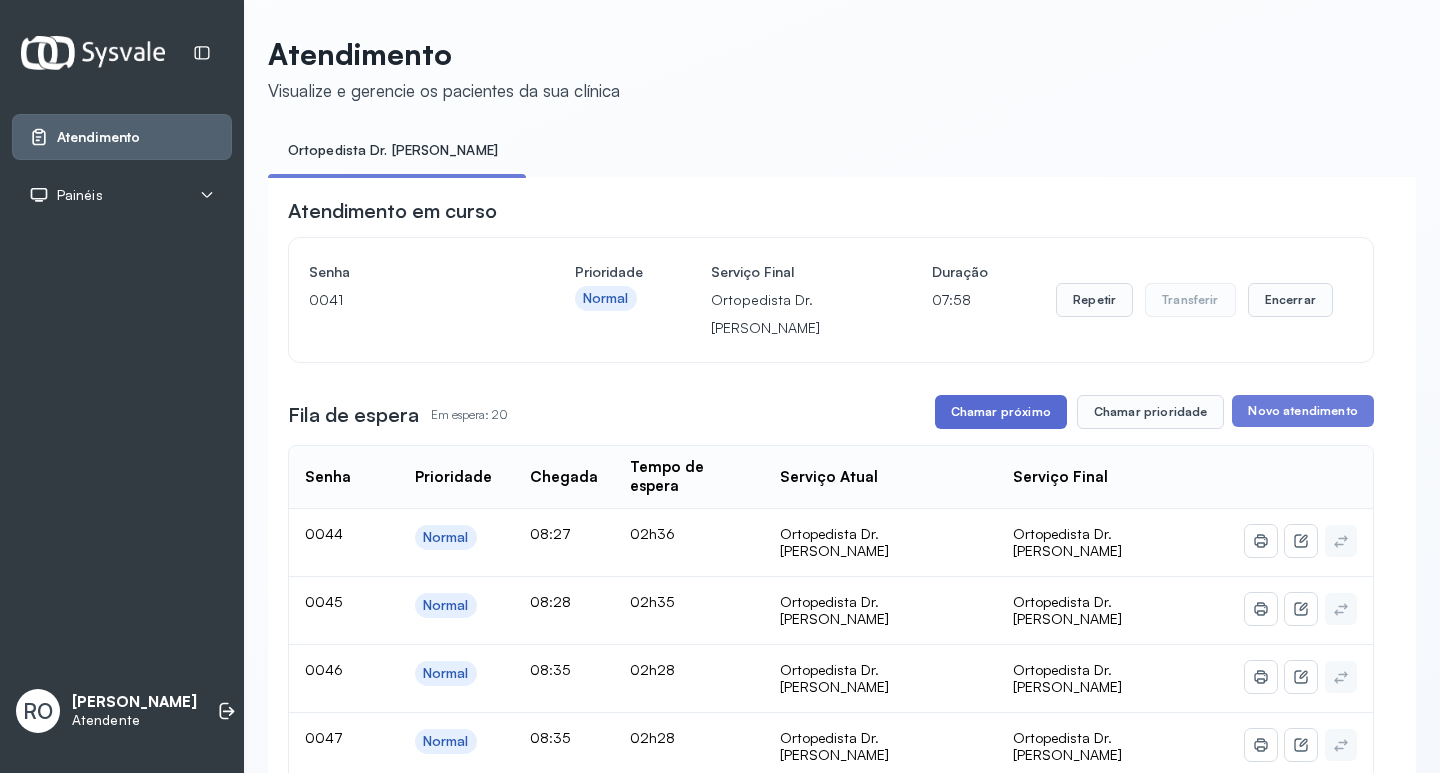 click on "Chamar próximo" at bounding box center [1001, 412] 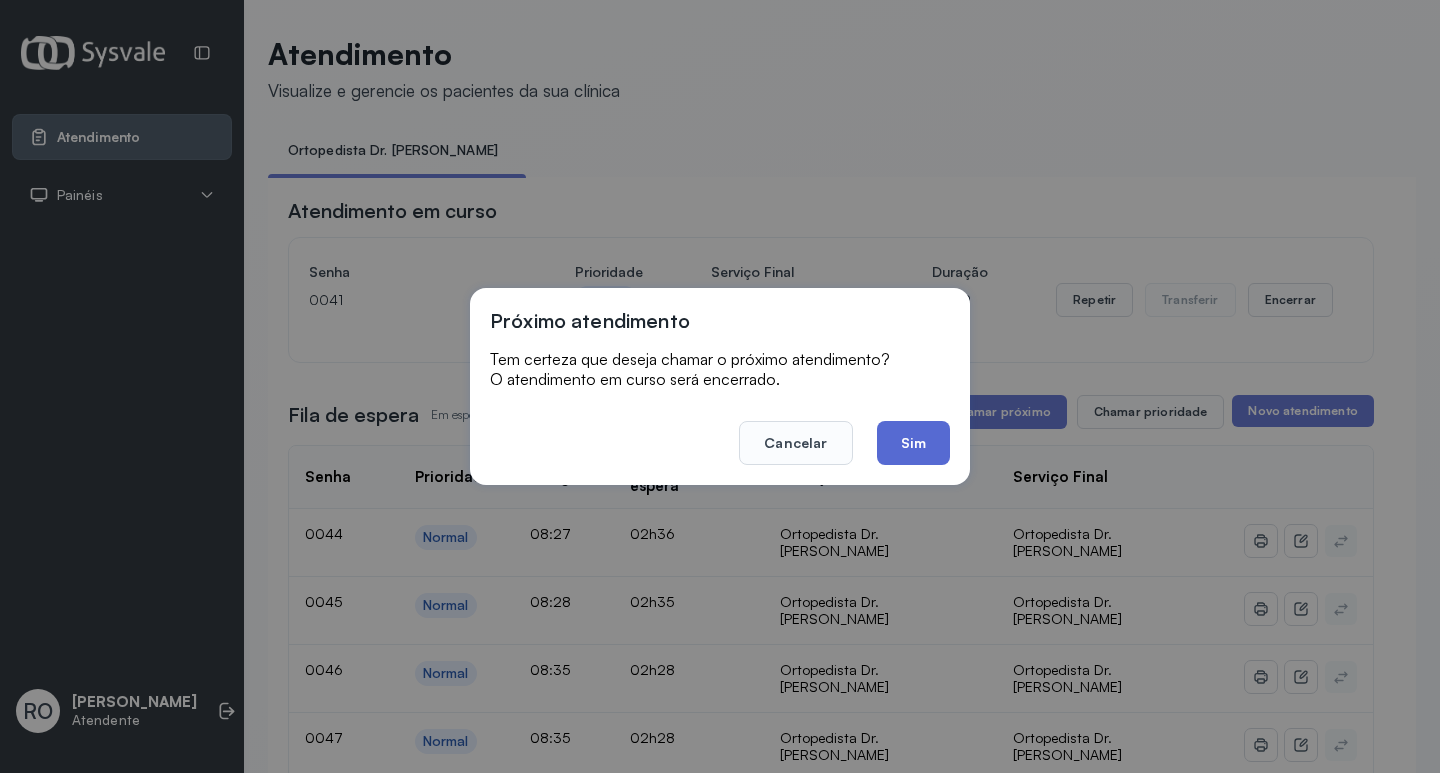 click on "Sim" 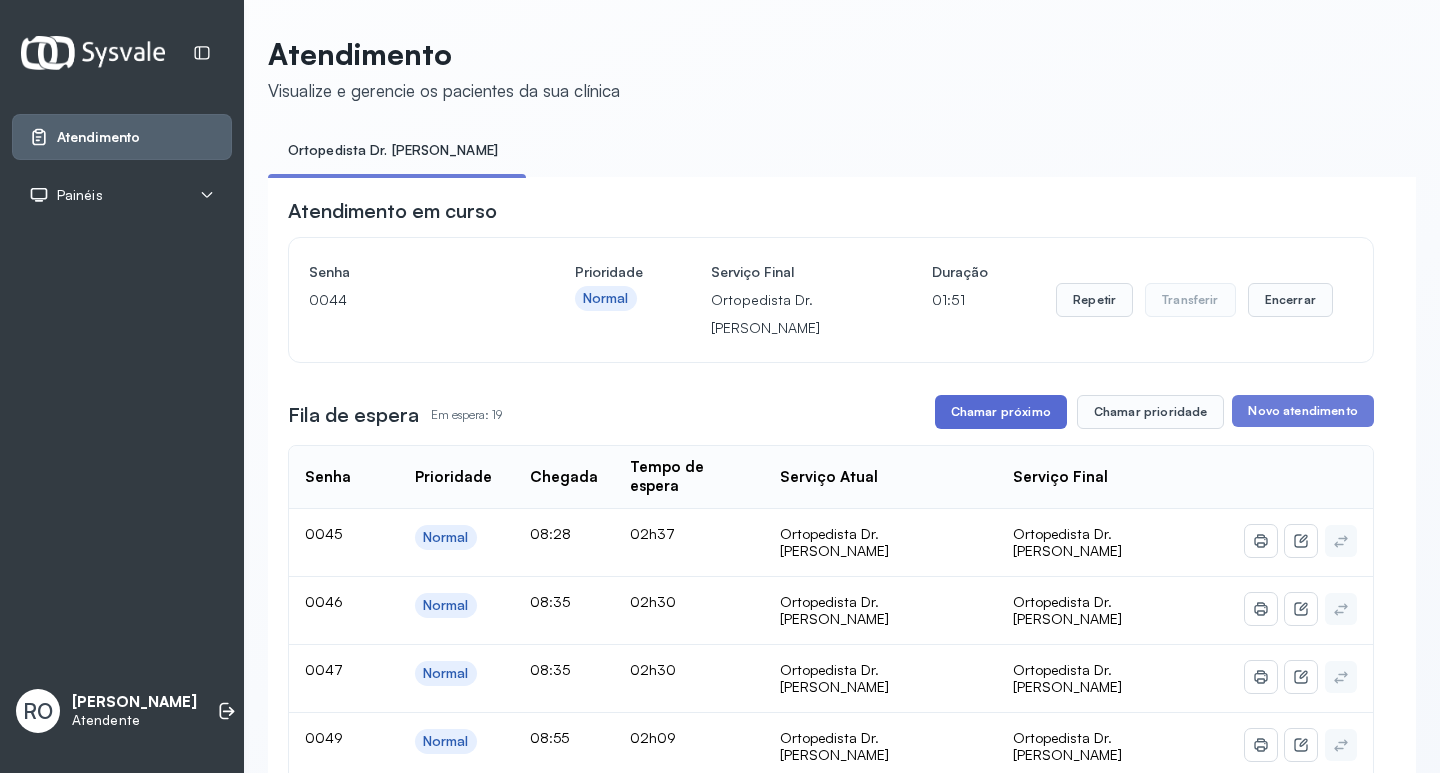 click on "Chamar próximo" at bounding box center [1001, 412] 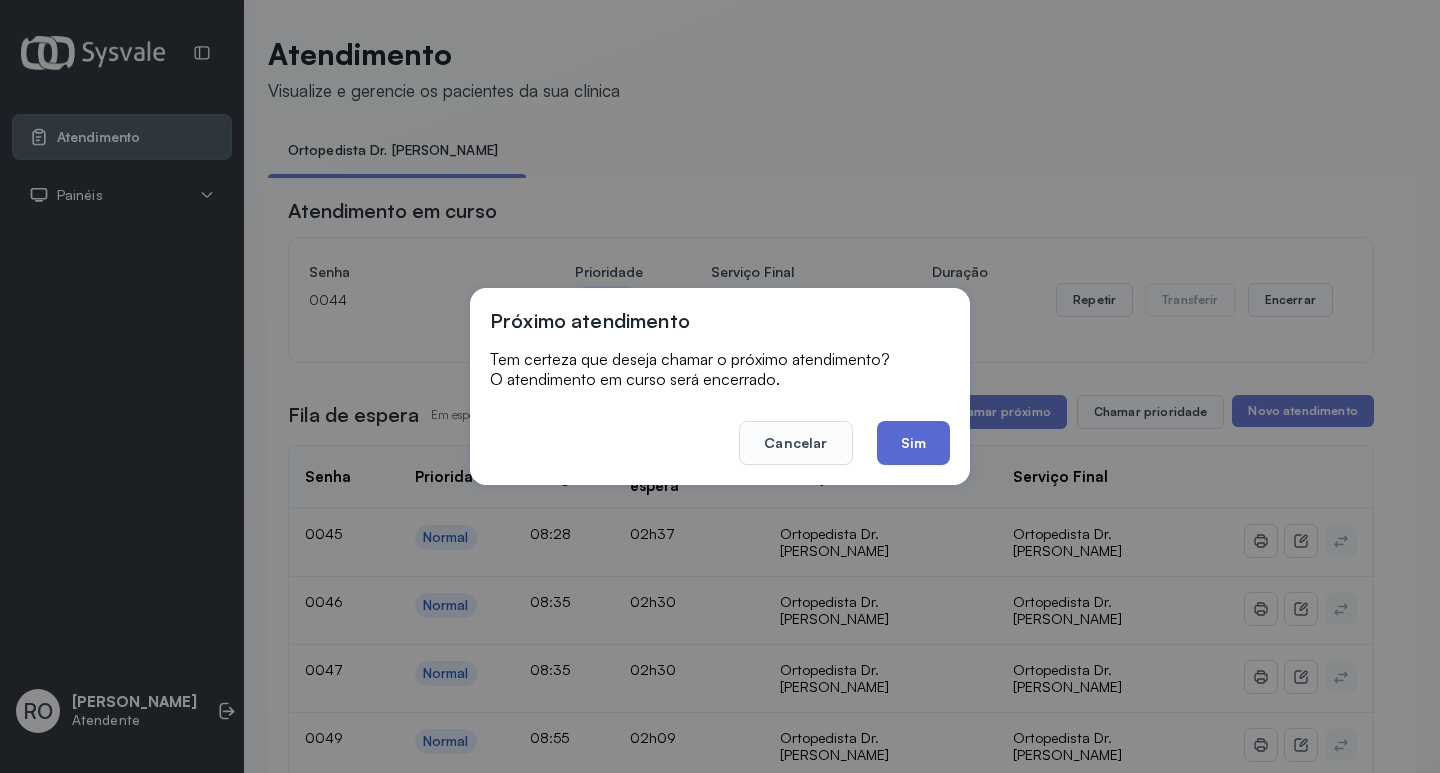 click on "Sim" 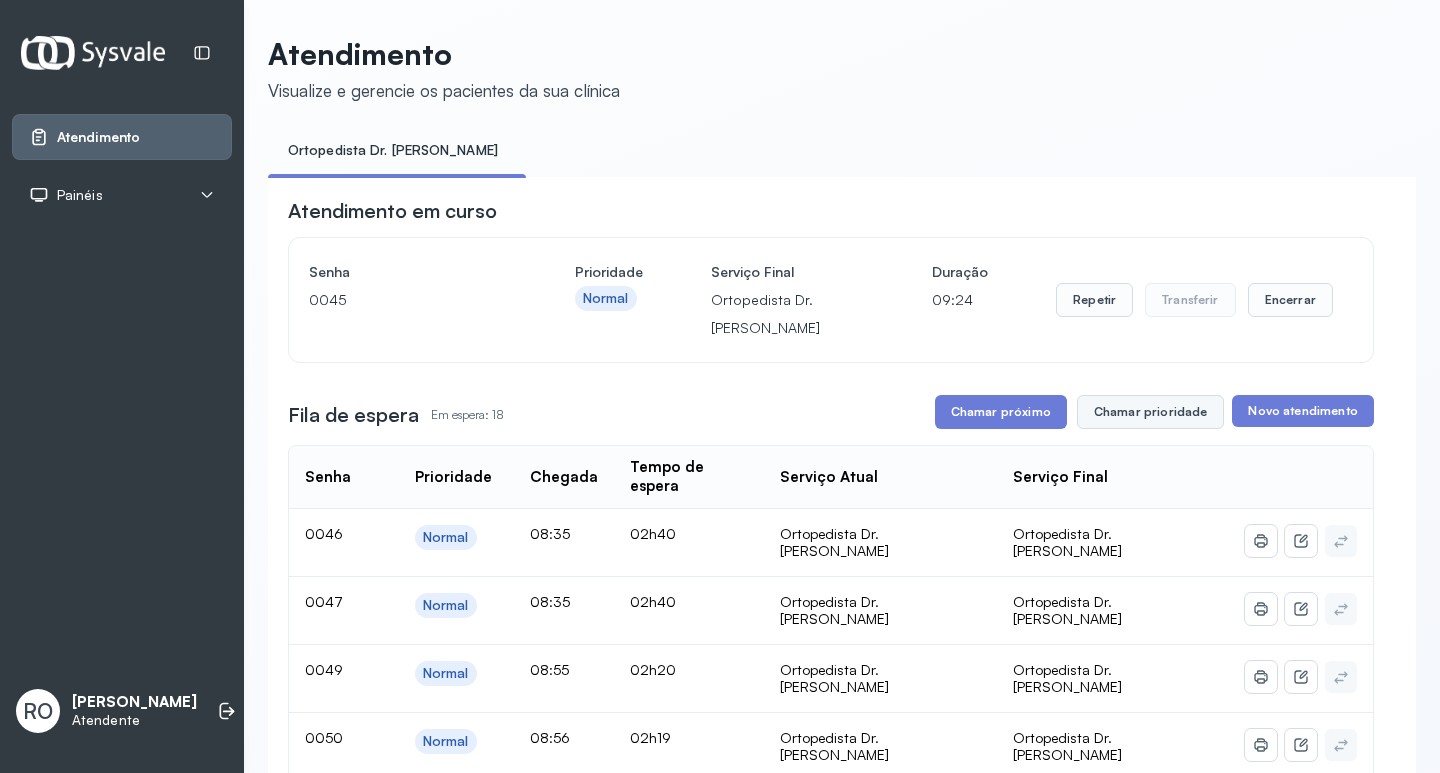 click on "Chamar prioridade" at bounding box center (1151, 412) 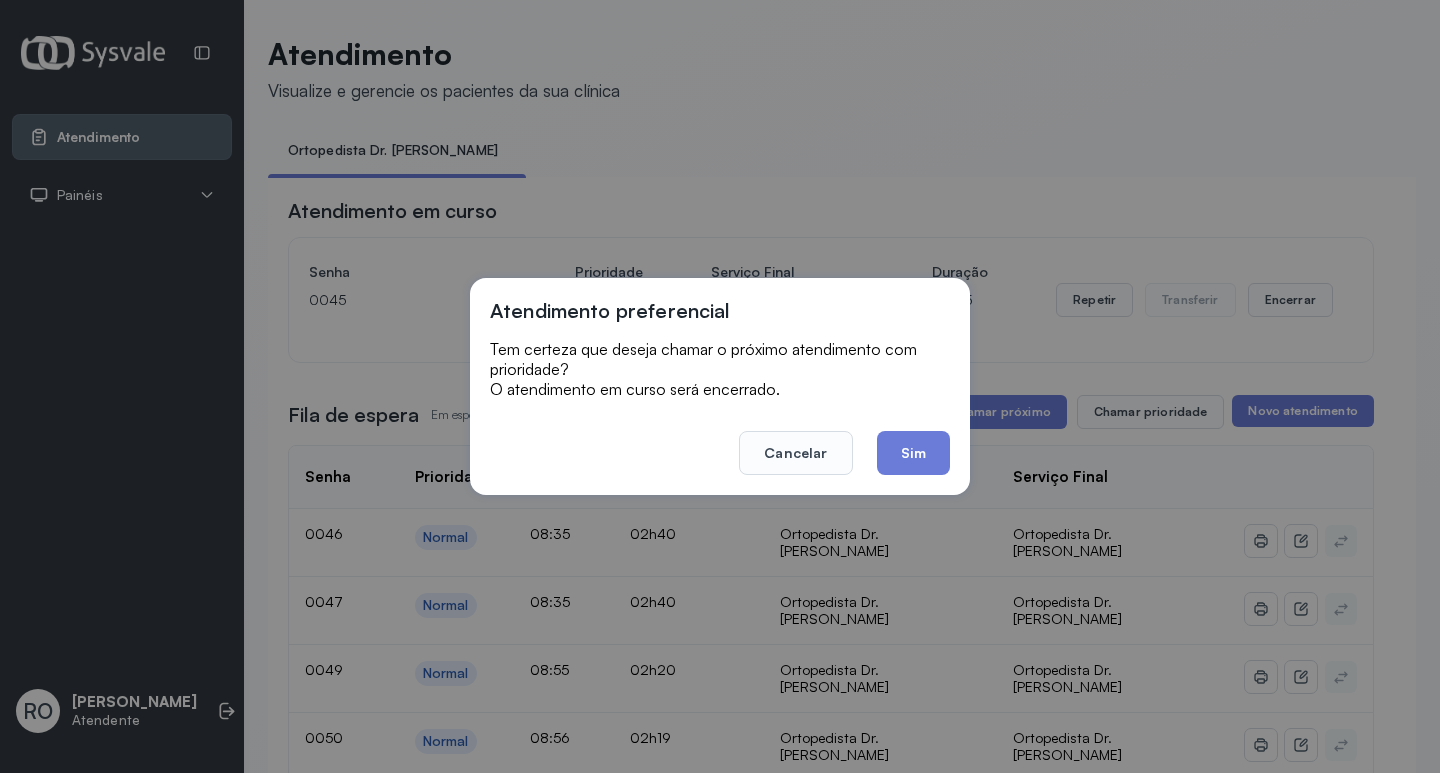 click on "Sim" 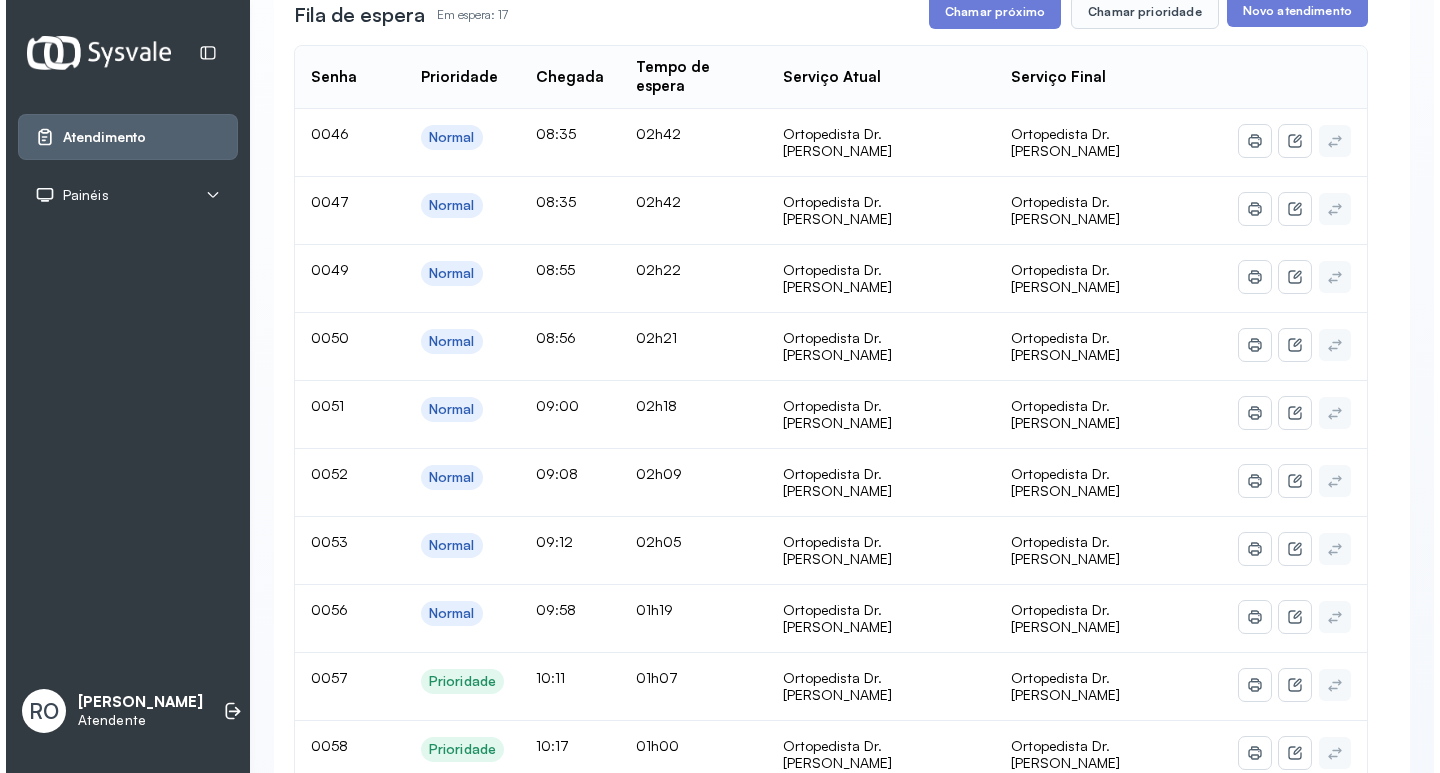 scroll, scrollTop: 0, scrollLeft: 0, axis: both 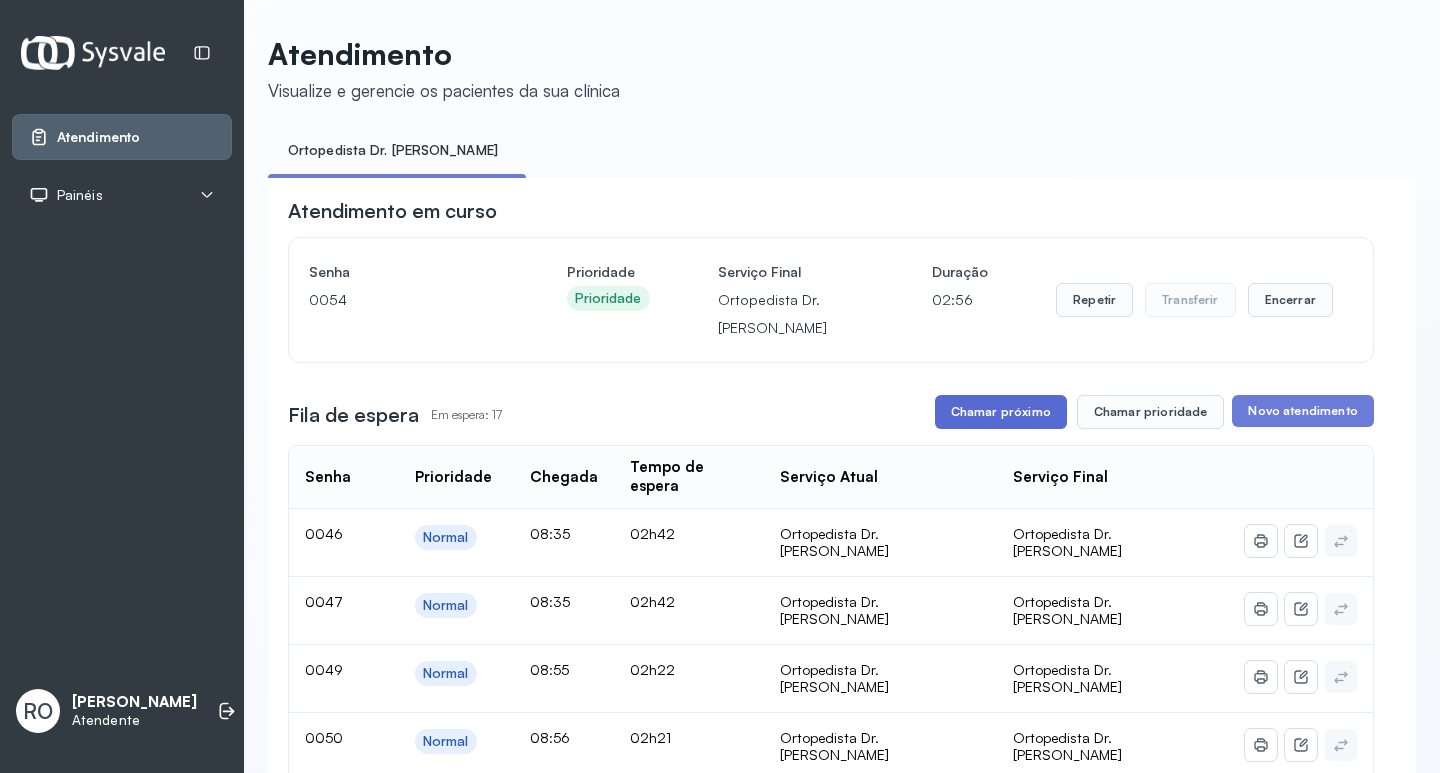click on "Chamar próximo" at bounding box center (1001, 412) 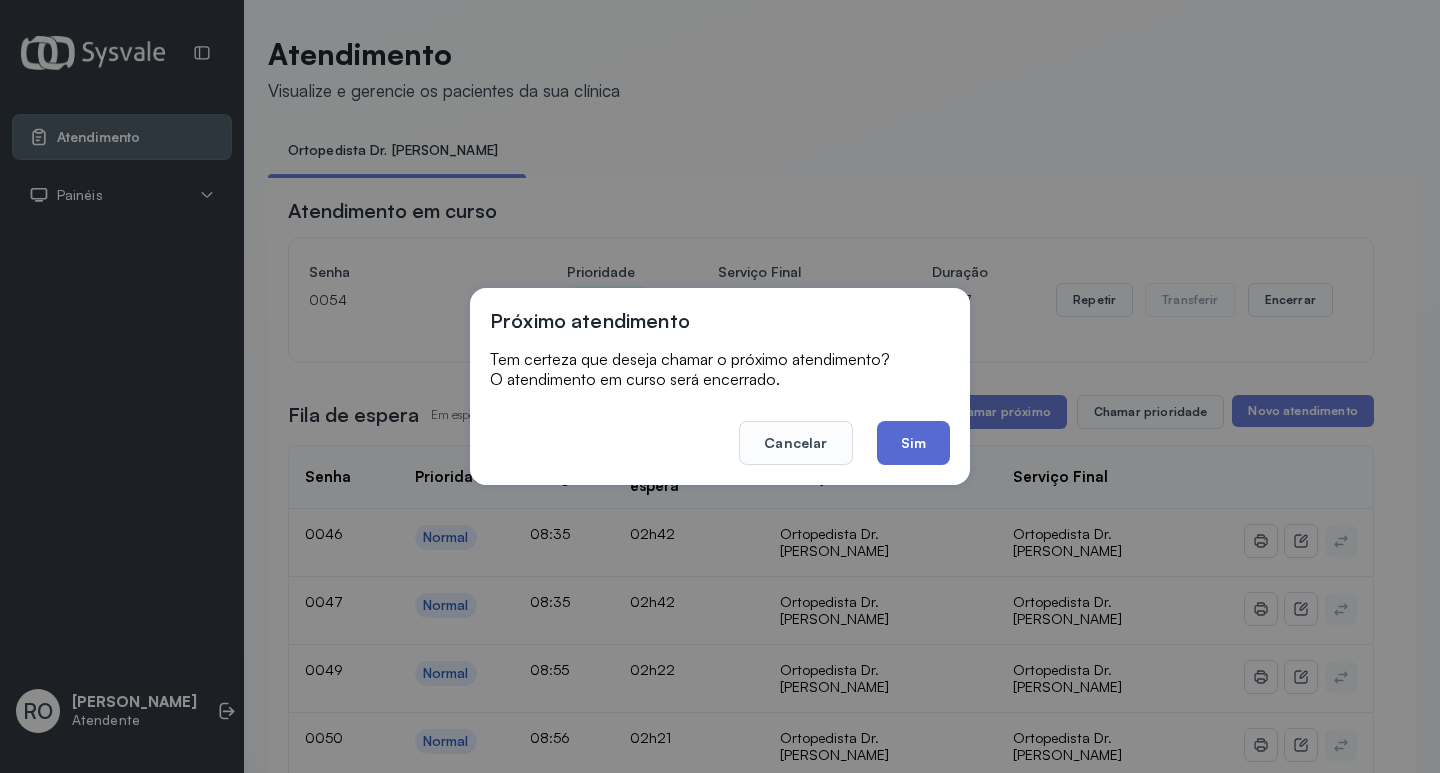 click on "Sim" 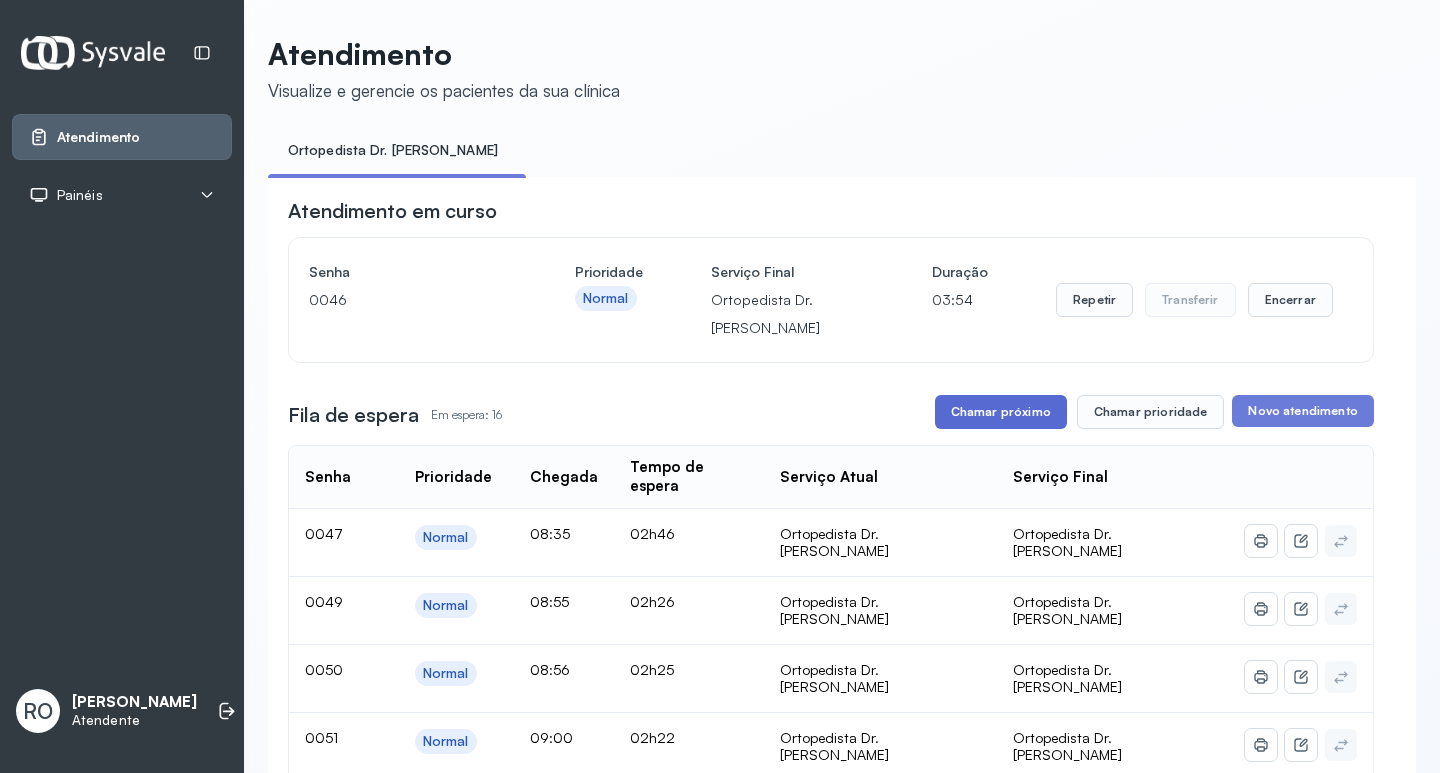 click on "Chamar próximo" at bounding box center [1001, 412] 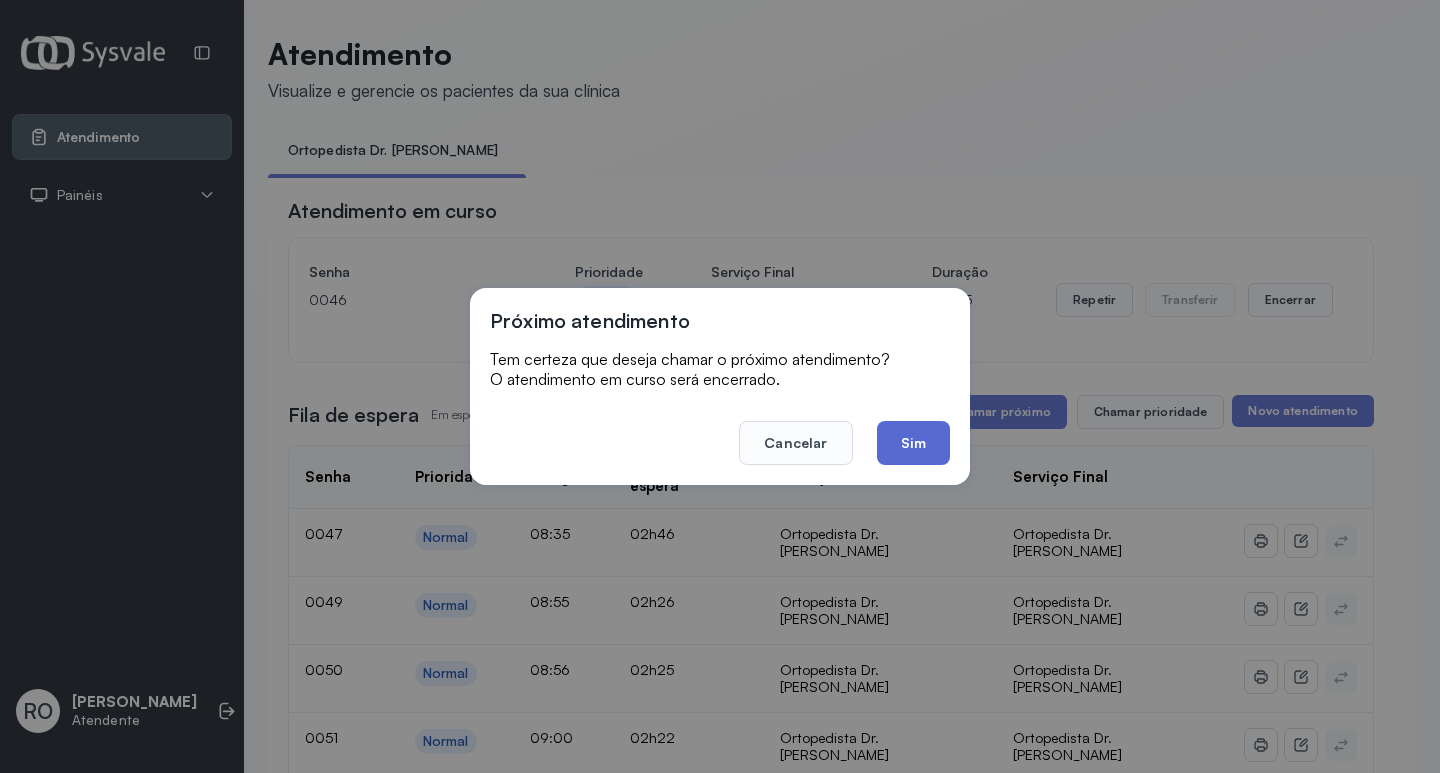 click on "Sim" 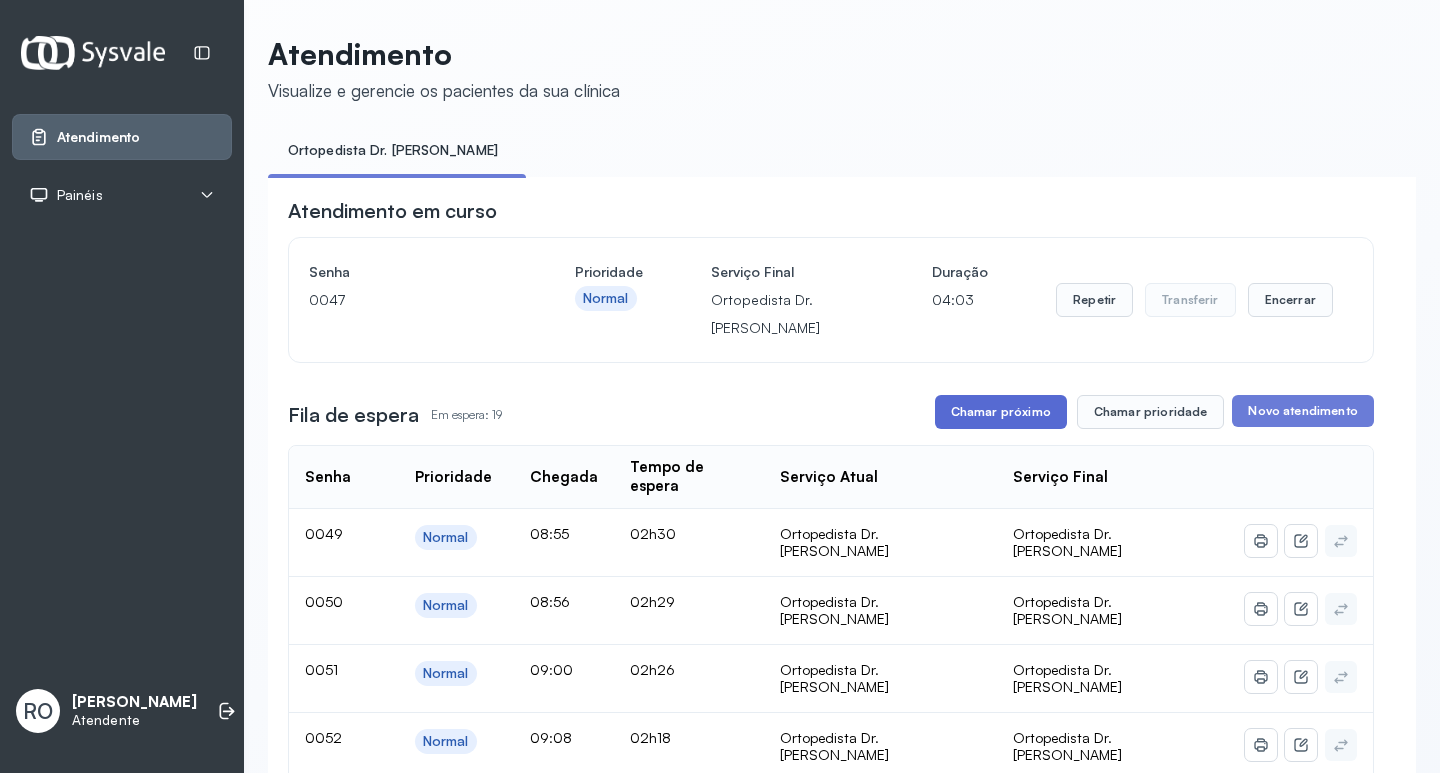 click on "Chamar próximo" at bounding box center (1001, 412) 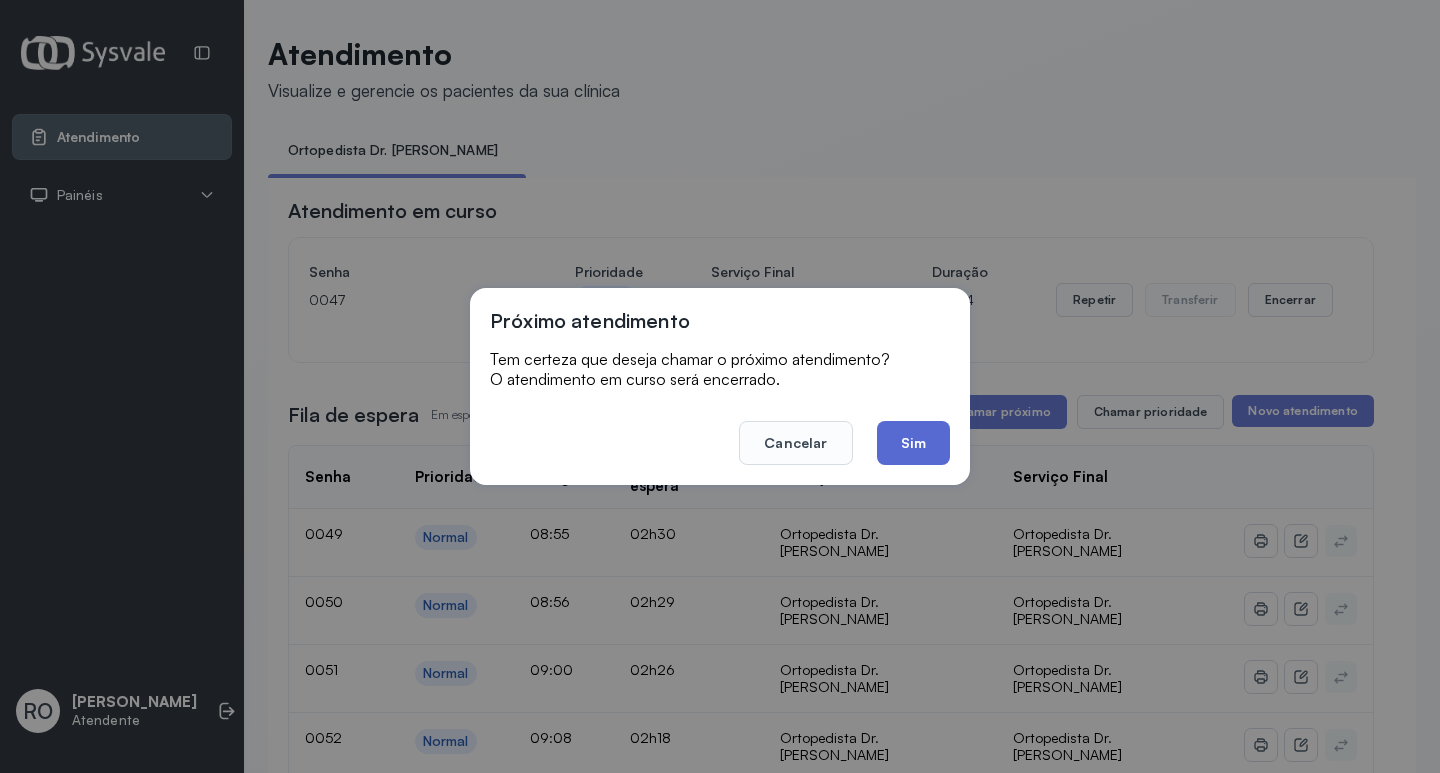 click on "Sim" 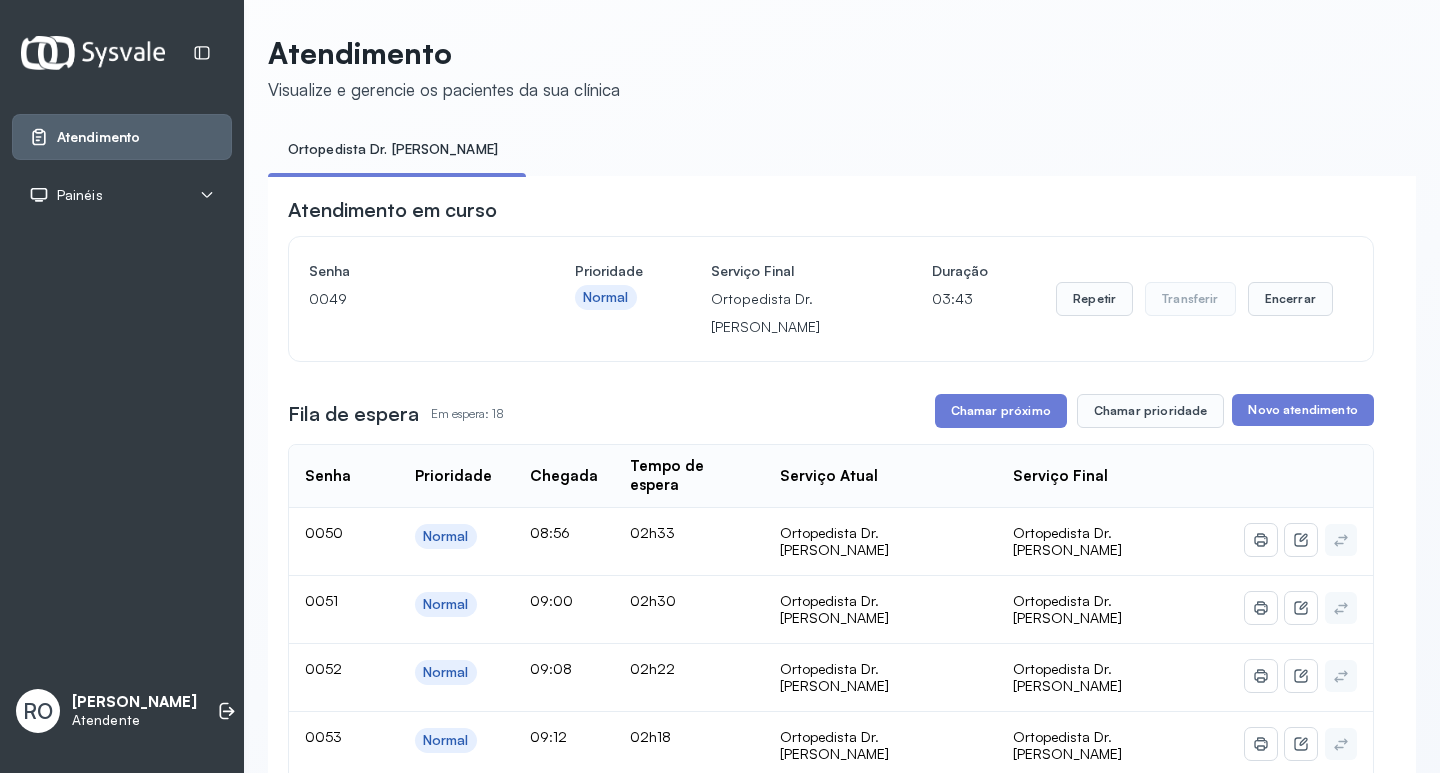 scroll, scrollTop: 0, scrollLeft: 0, axis: both 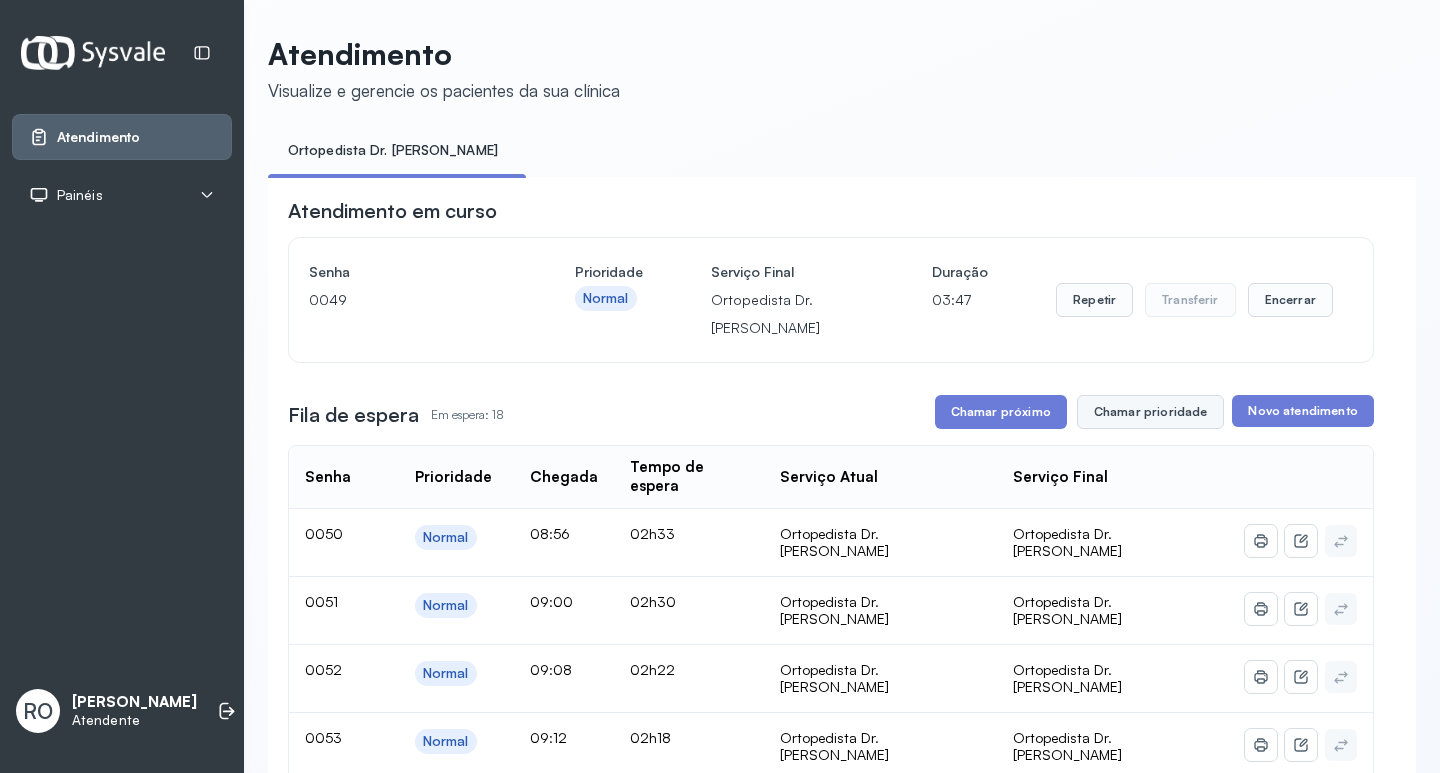 click on "Chamar prioridade" at bounding box center [1151, 412] 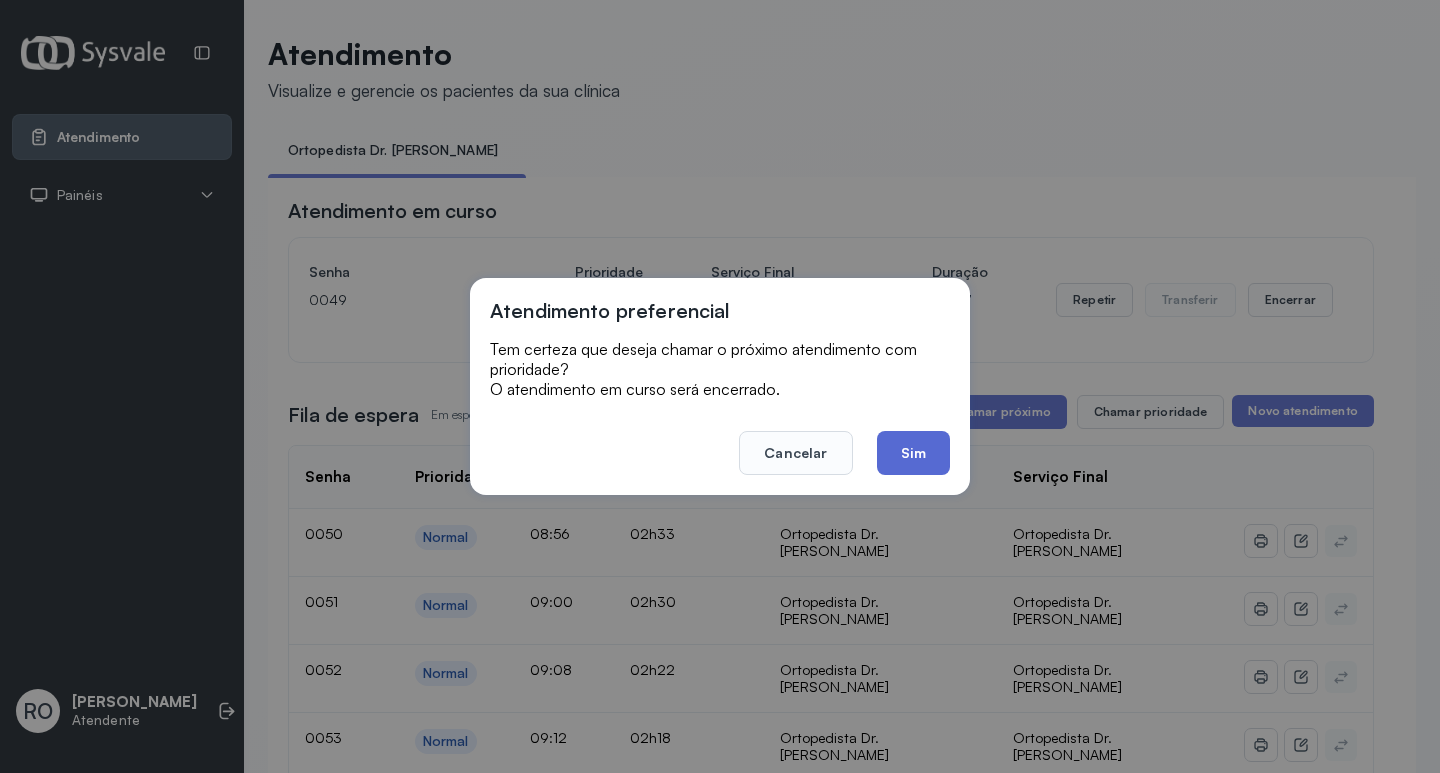click on "Sim" 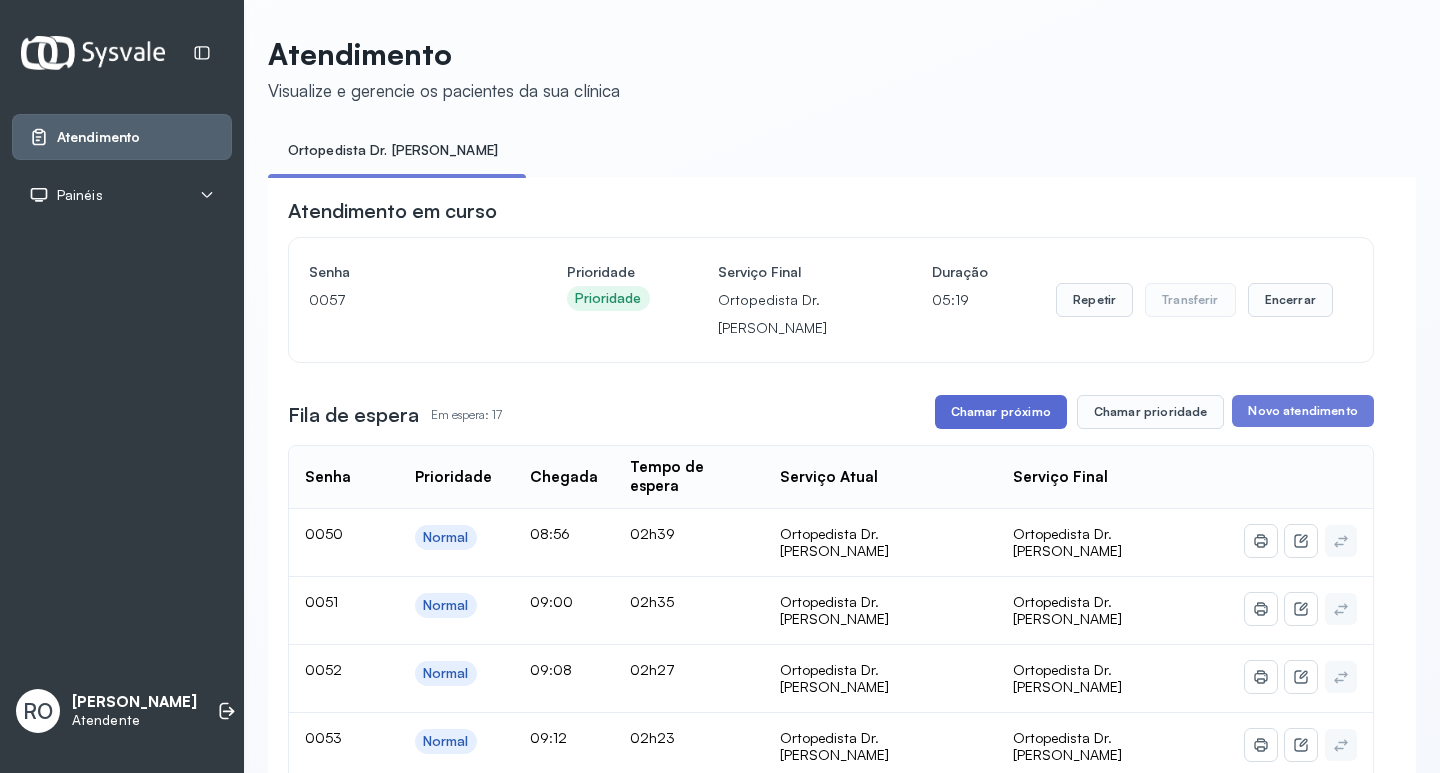 click on "Chamar próximo" at bounding box center (1001, 412) 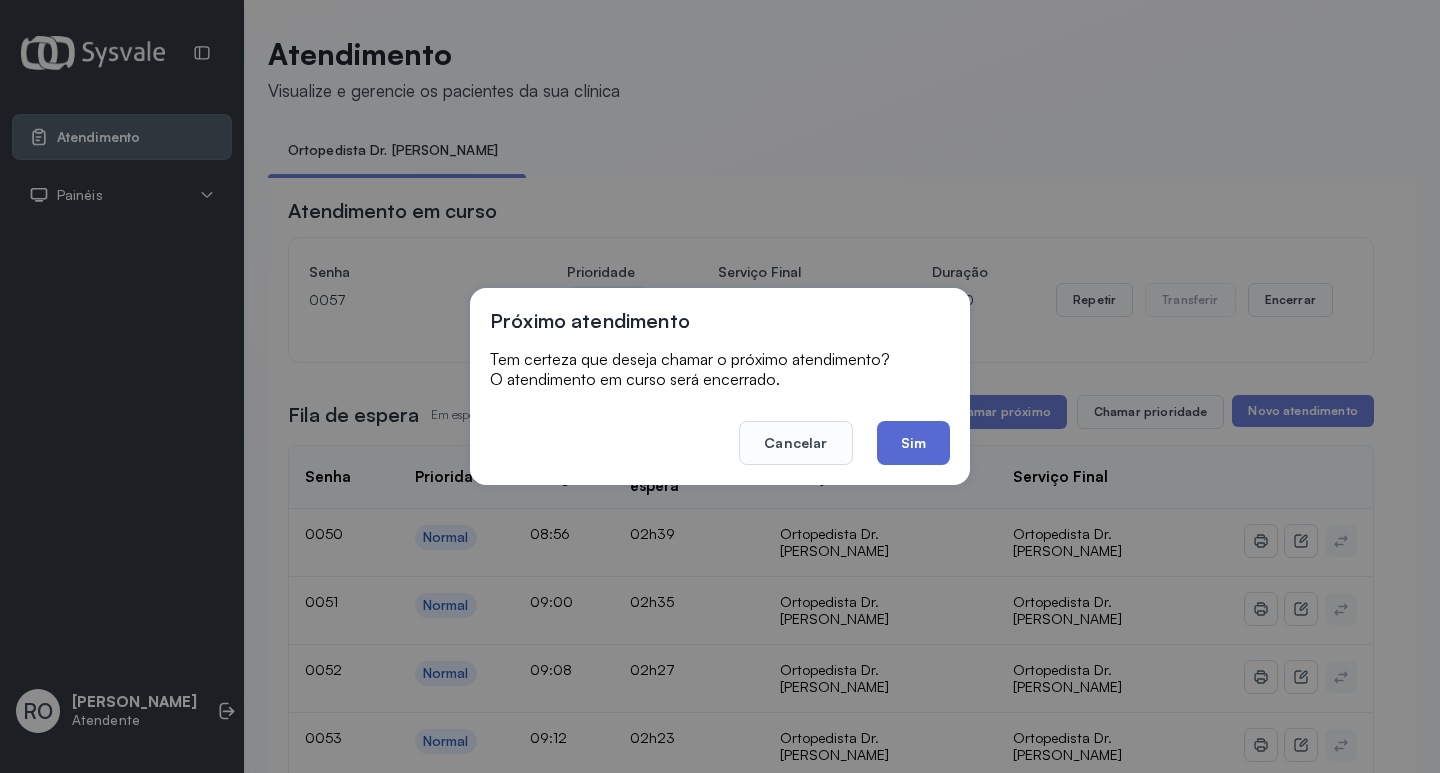click on "Sim" 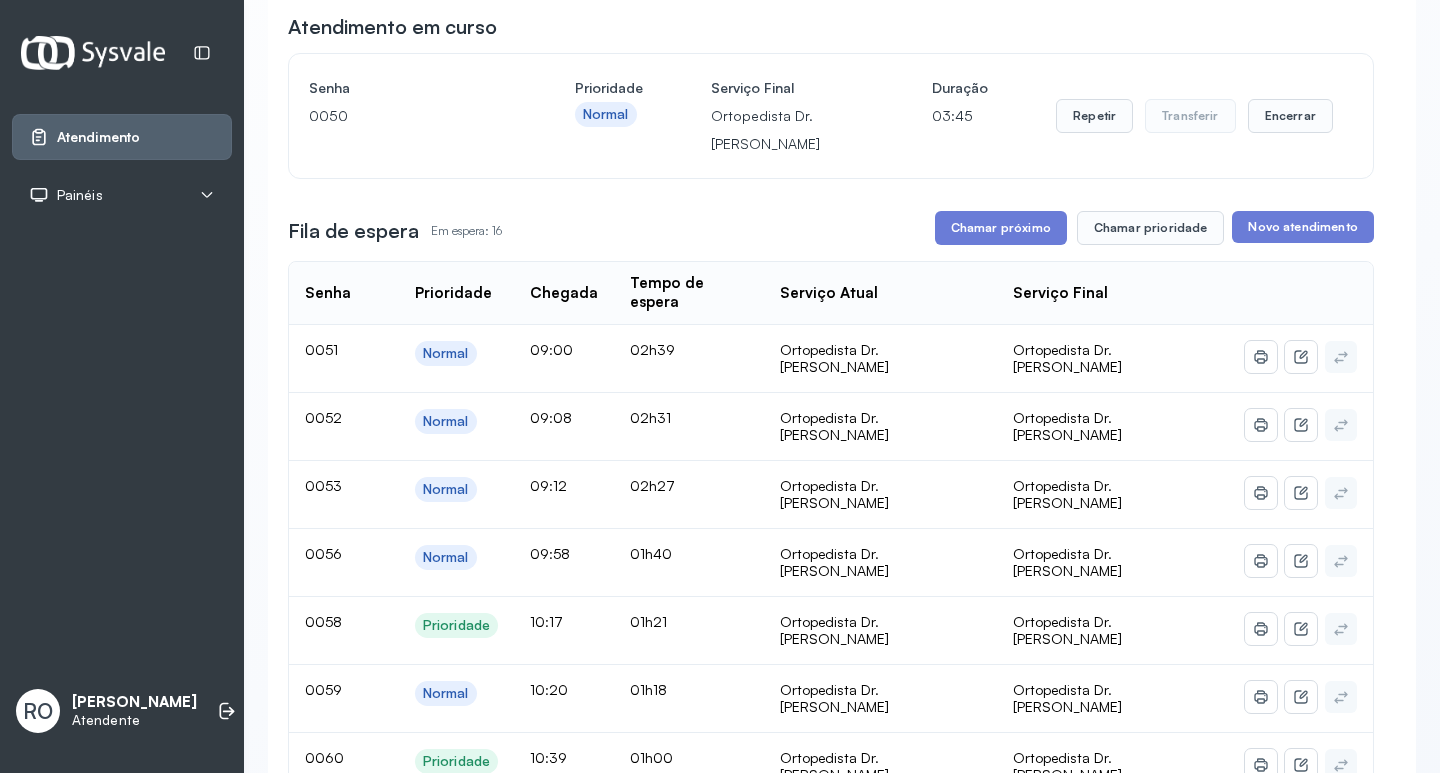 scroll, scrollTop: 0, scrollLeft: 0, axis: both 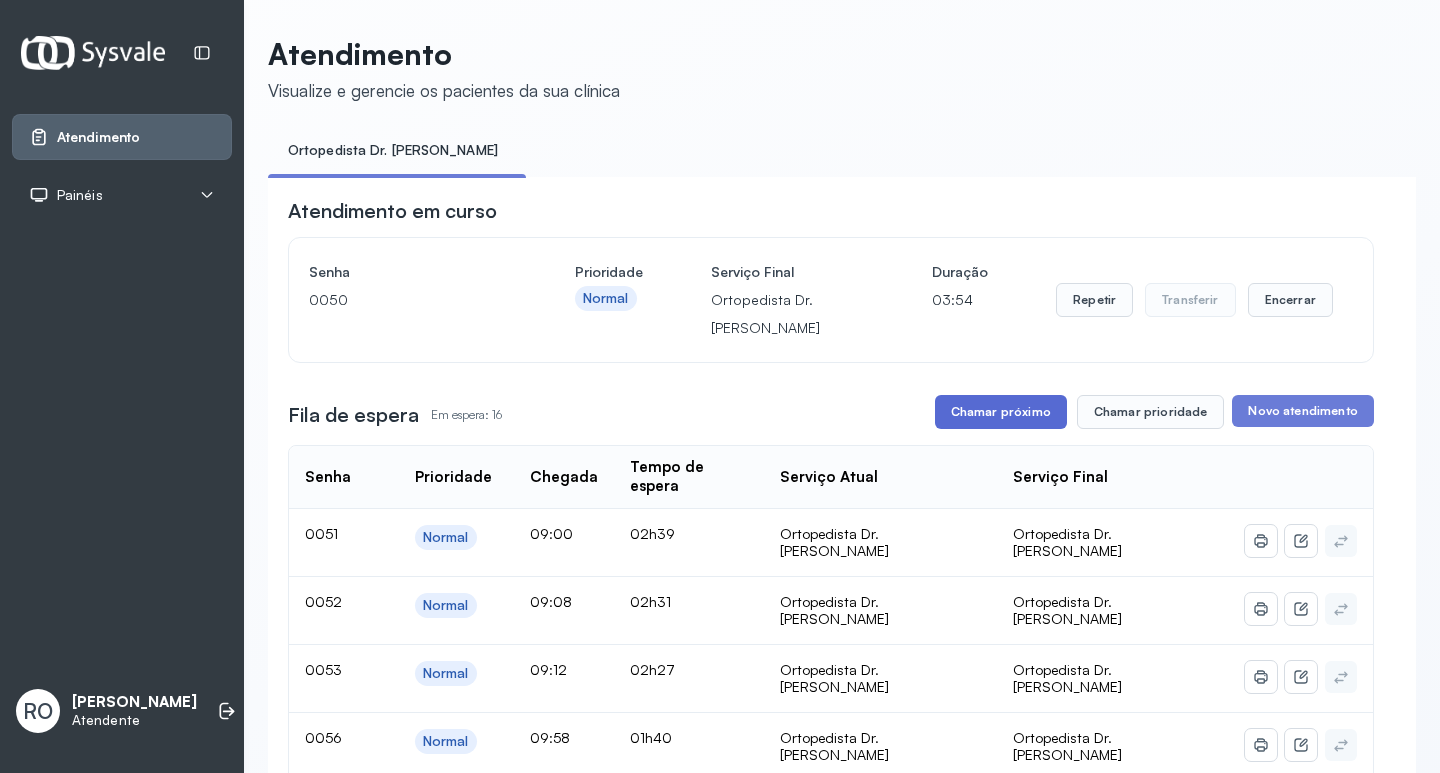 click on "Chamar próximo" at bounding box center [1001, 412] 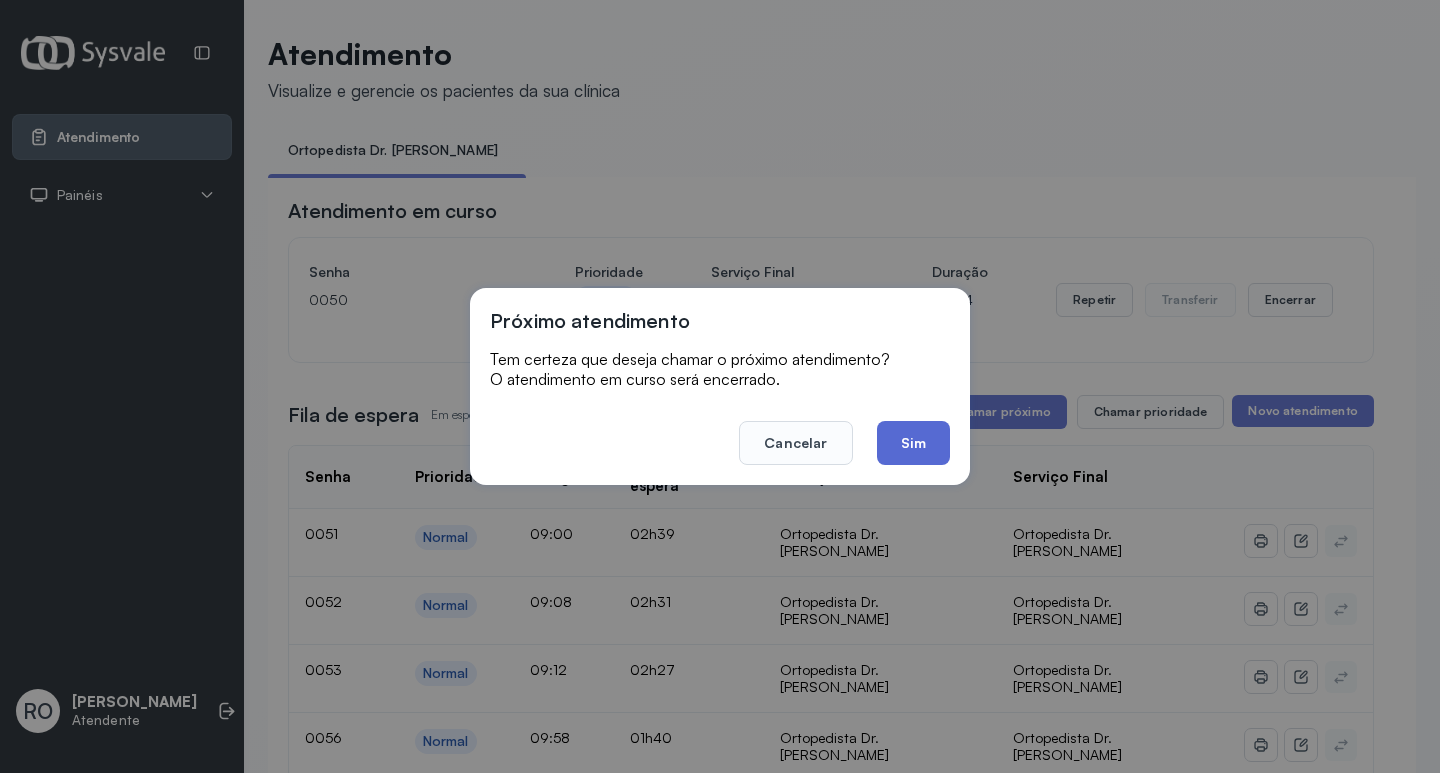 click on "Sim" 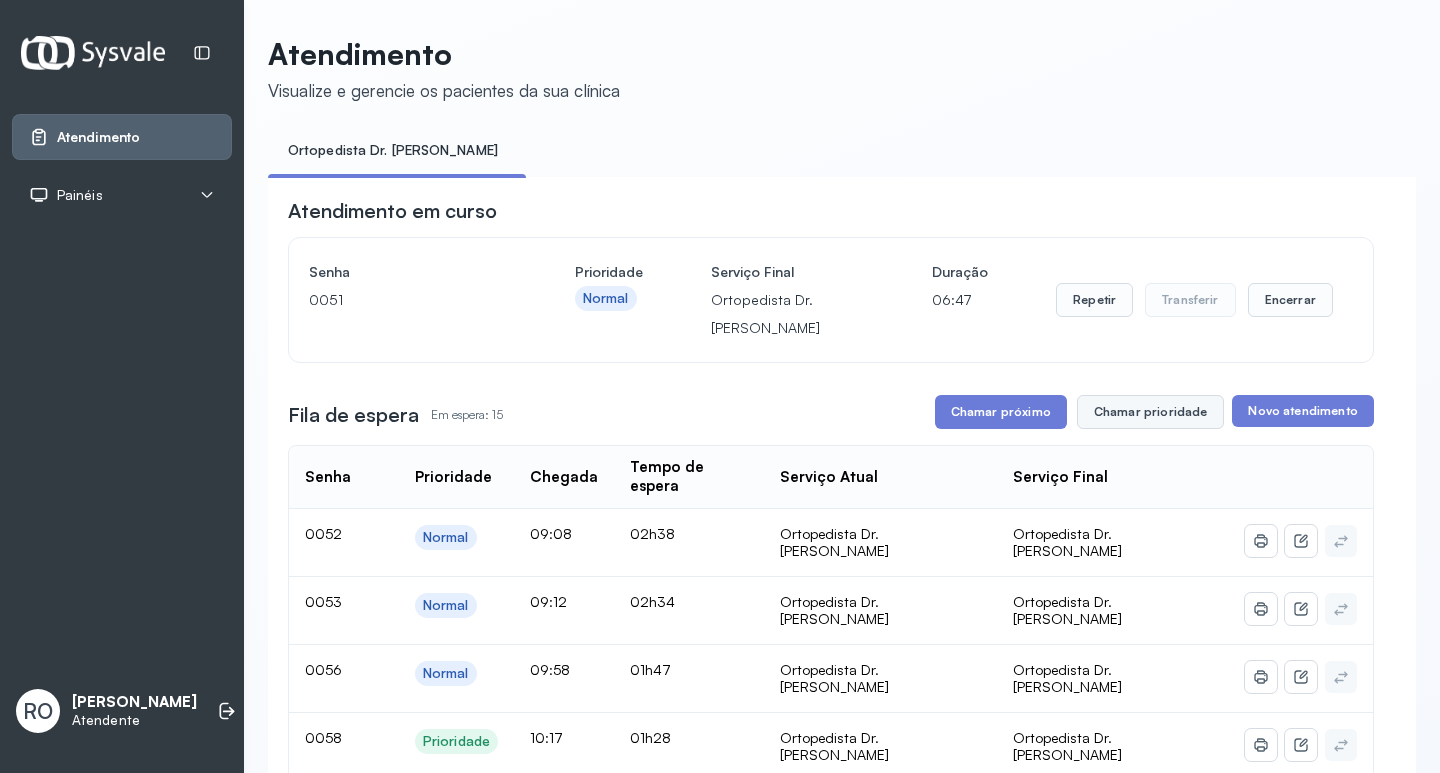 click on "Chamar prioridade" at bounding box center (1151, 412) 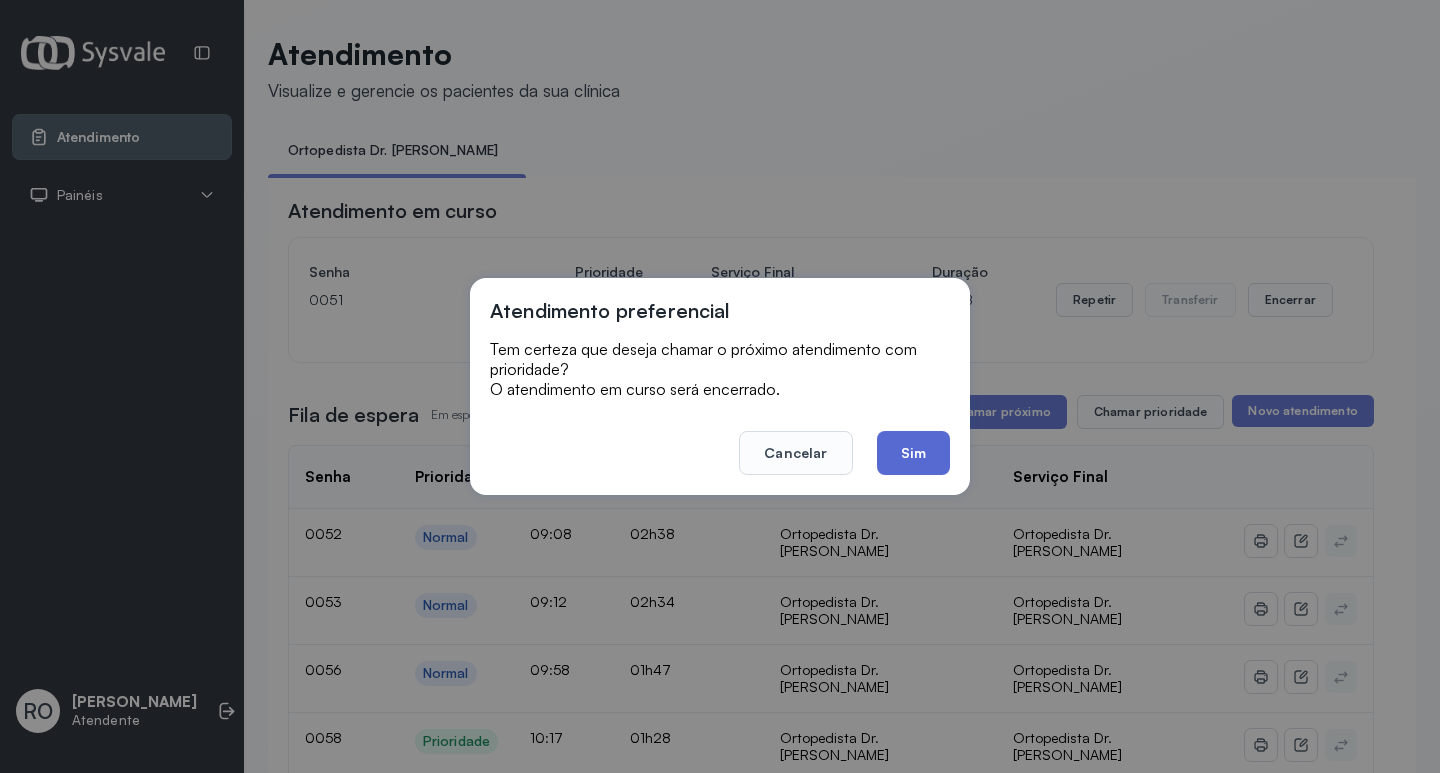click on "Sim" 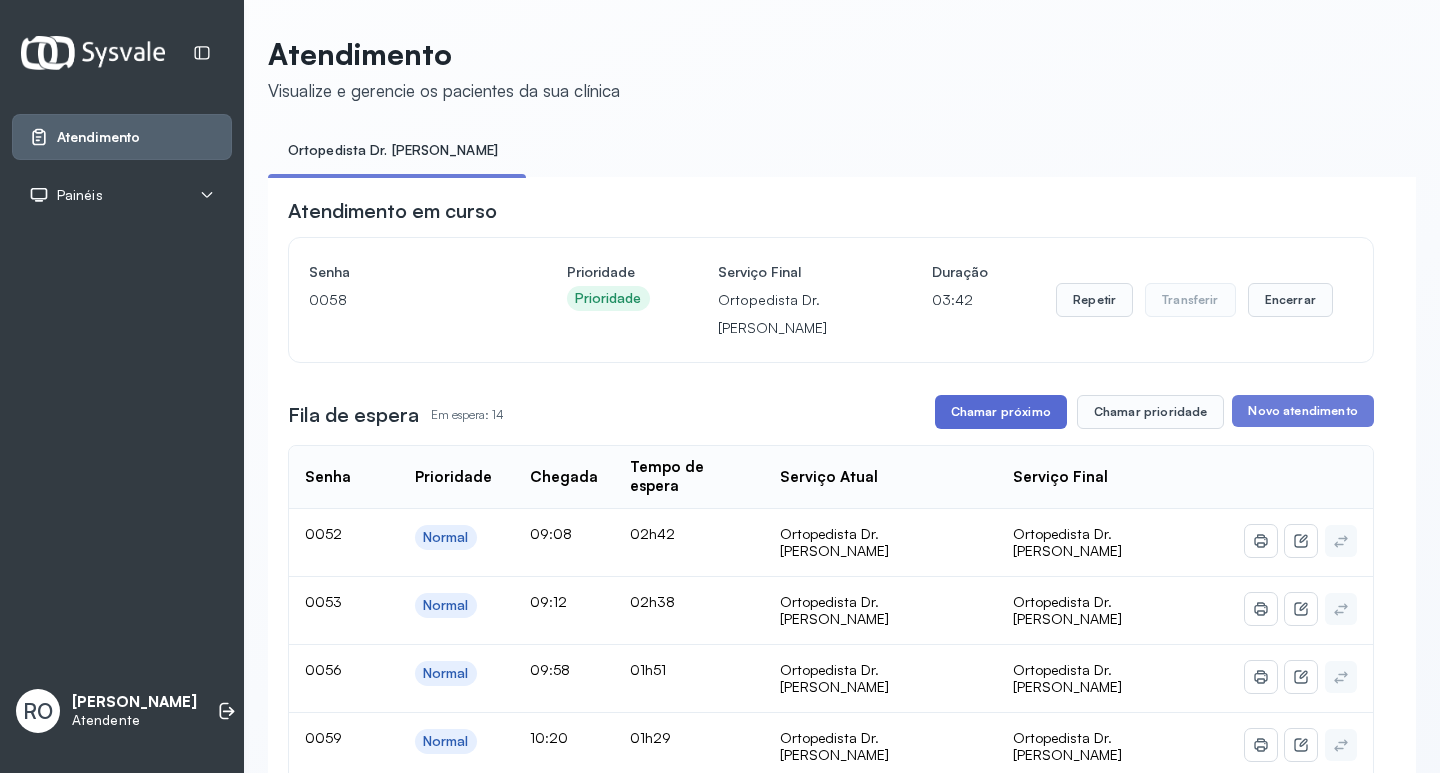 click on "Chamar próximo" at bounding box center (1001, 412) 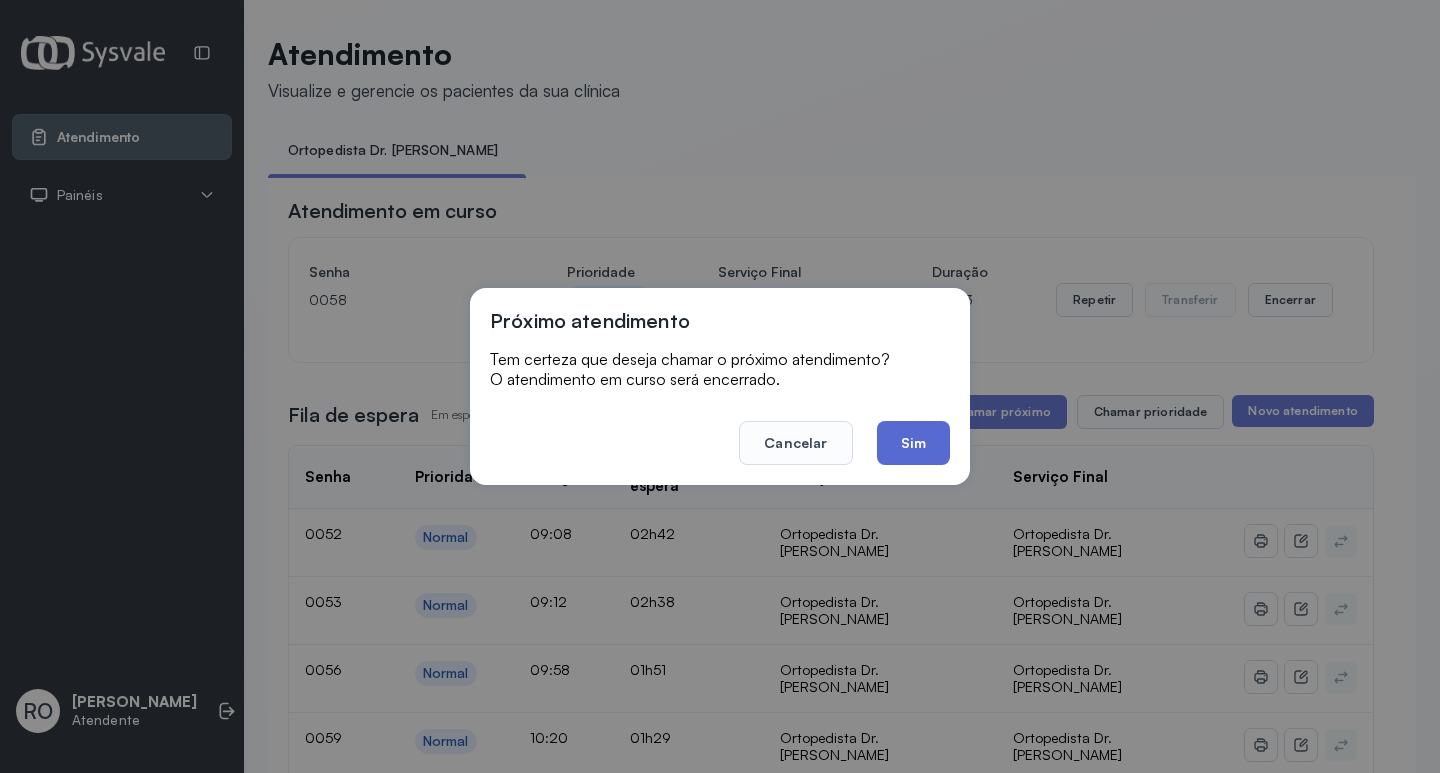 click on "Sim" 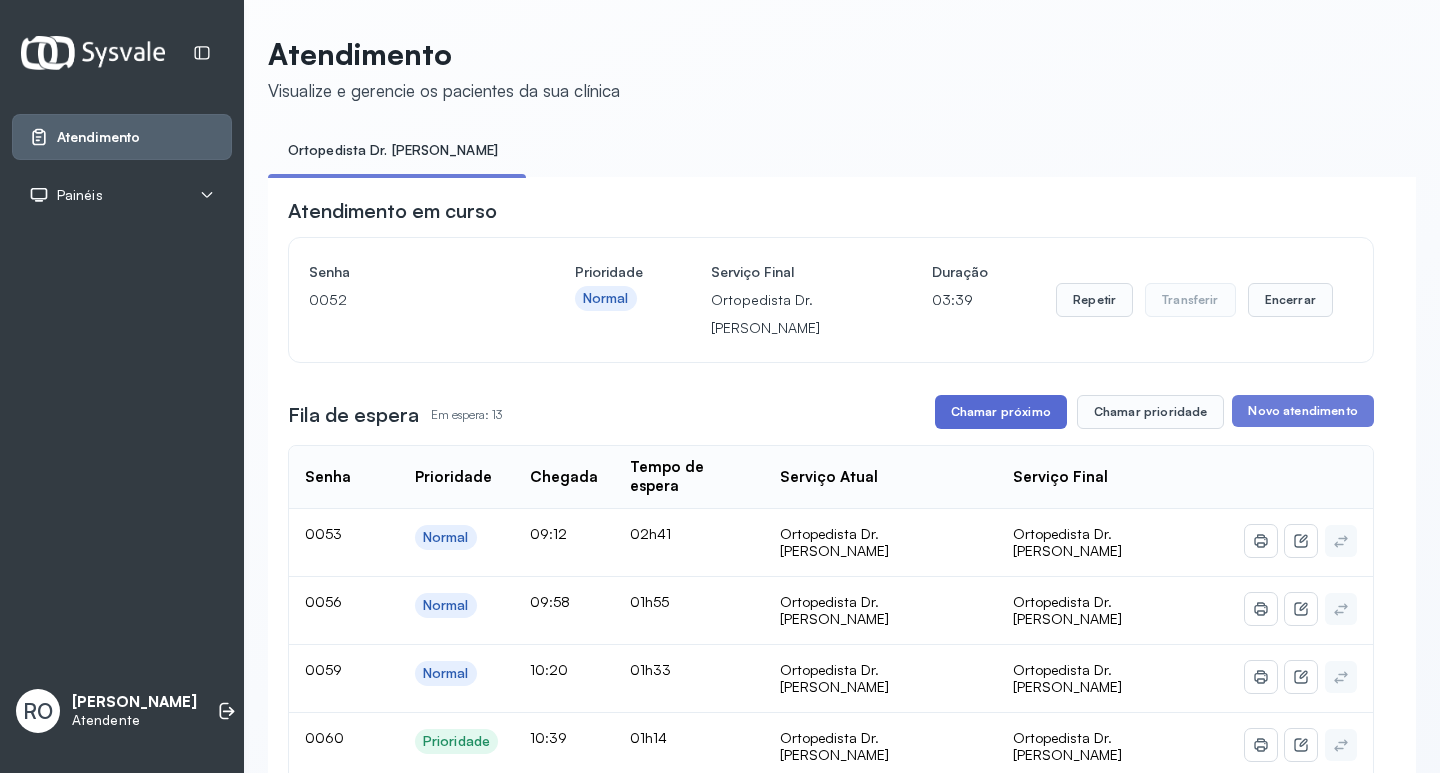 click on "Chamar próximo" at bounding box center (1001, 412) 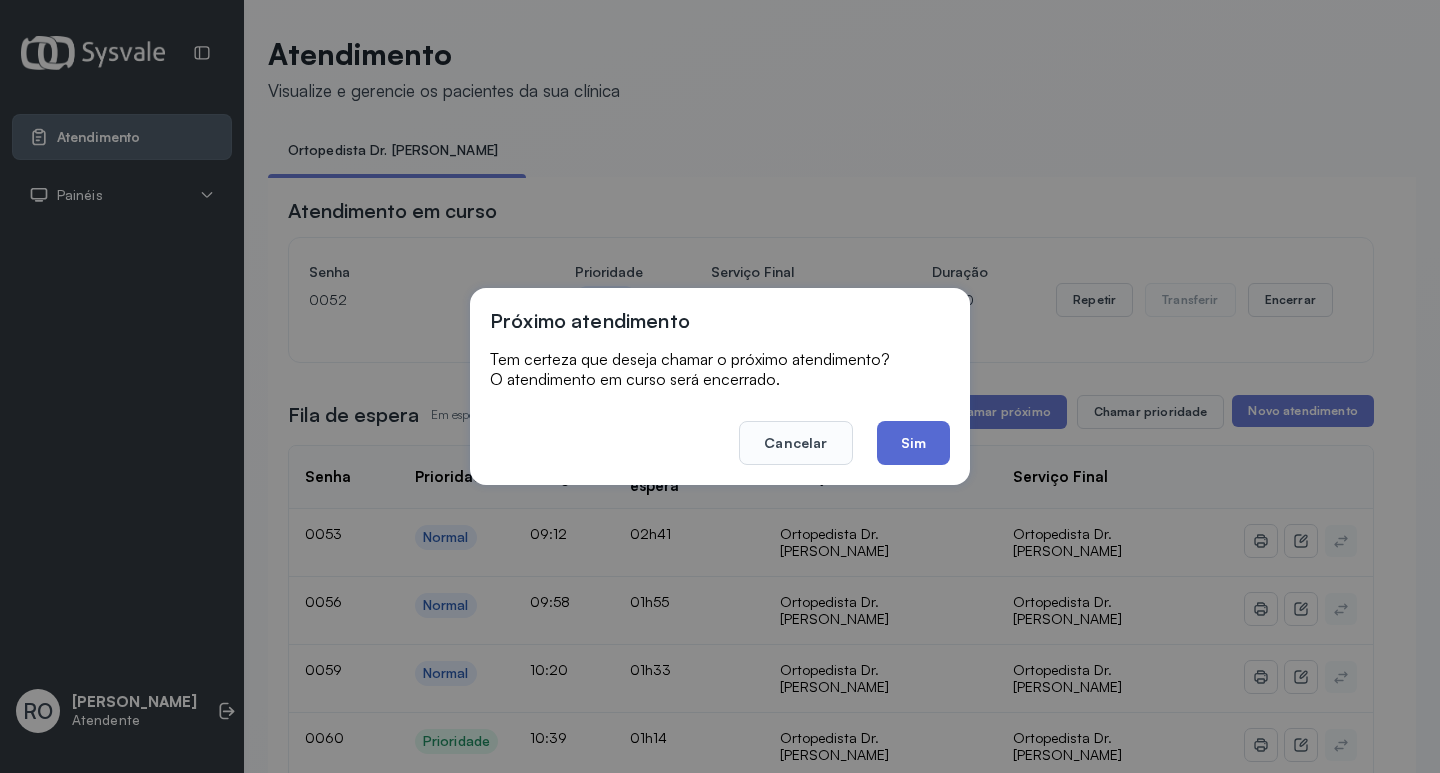 click on "Sim" 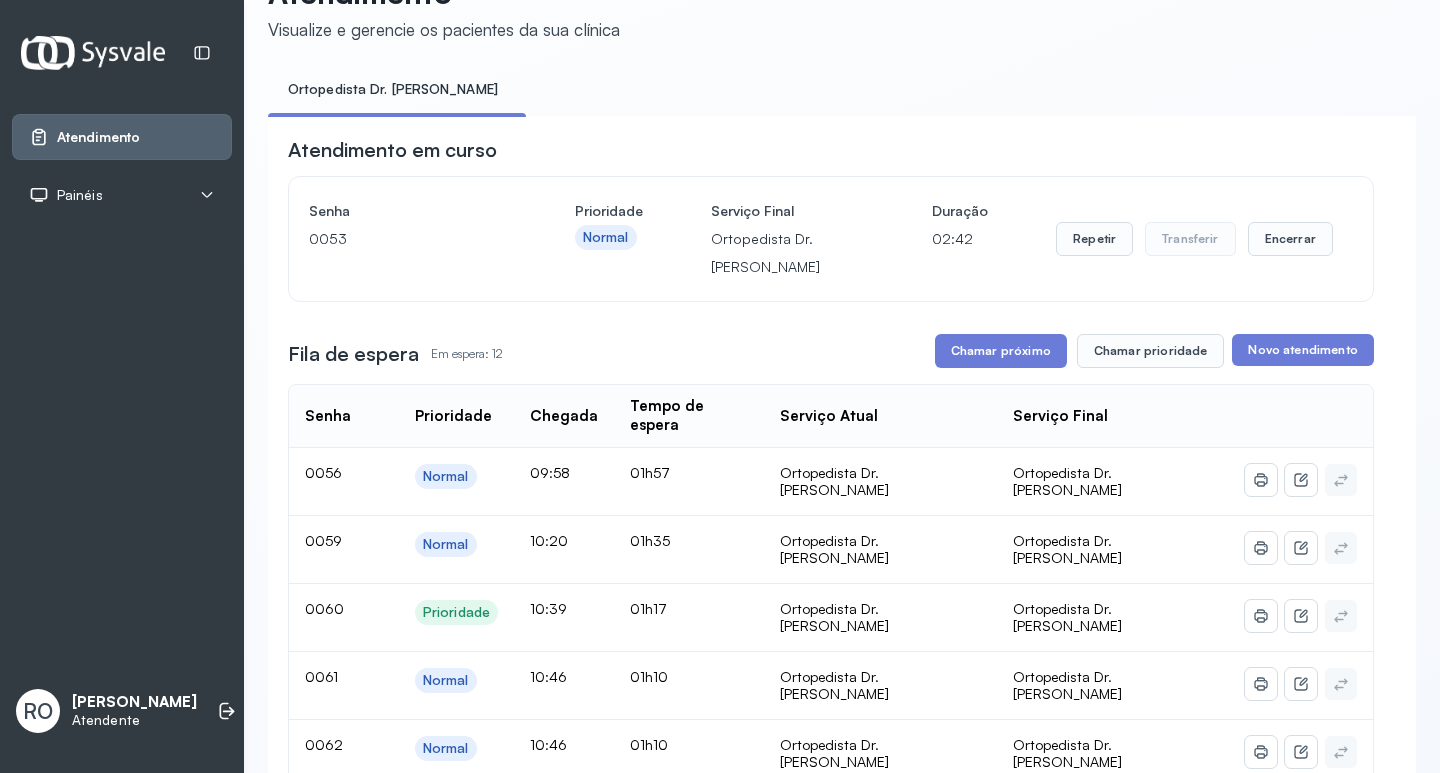 scroll, scrollTop: 0, scrollLeft: 0, axis: both 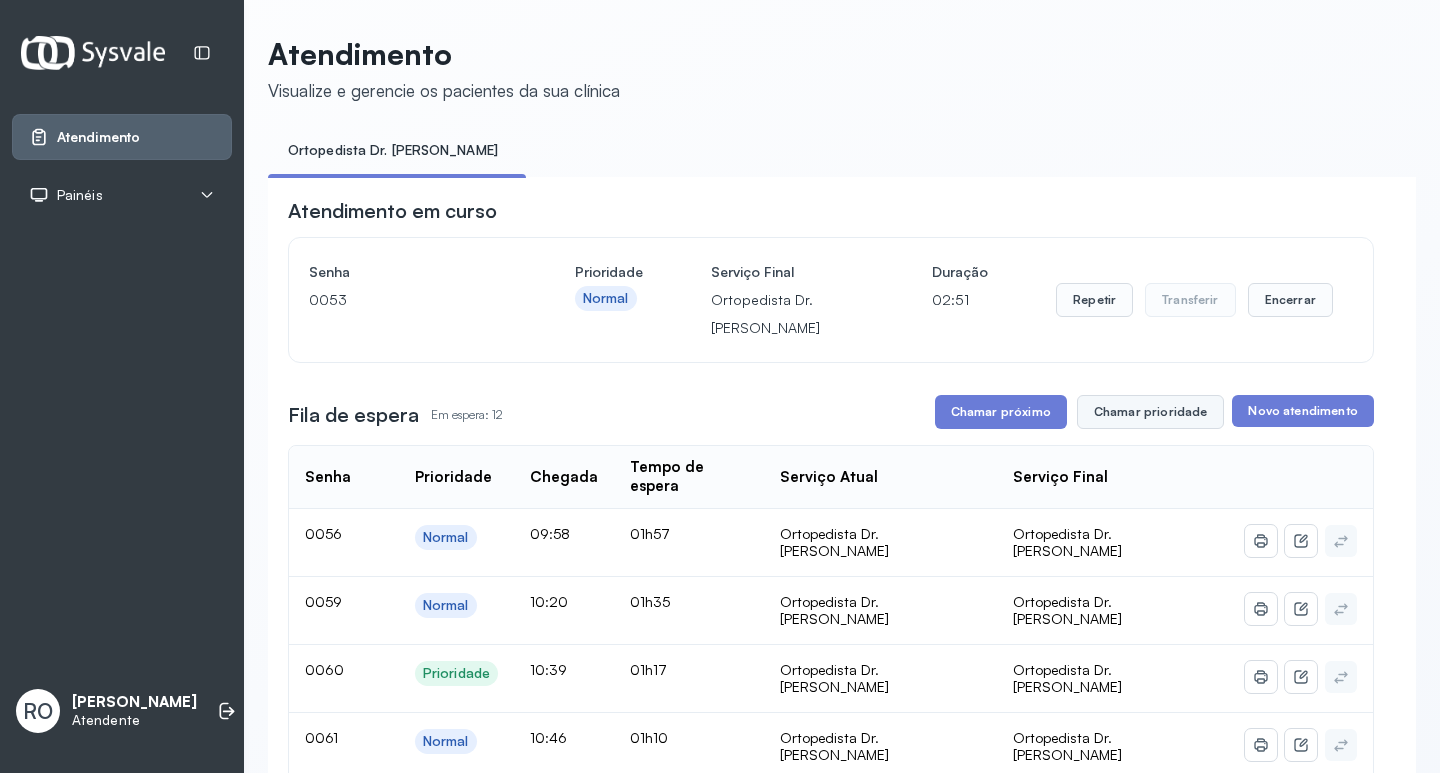 click on "Chamar prioridade" at bounding box center (1151, 412) 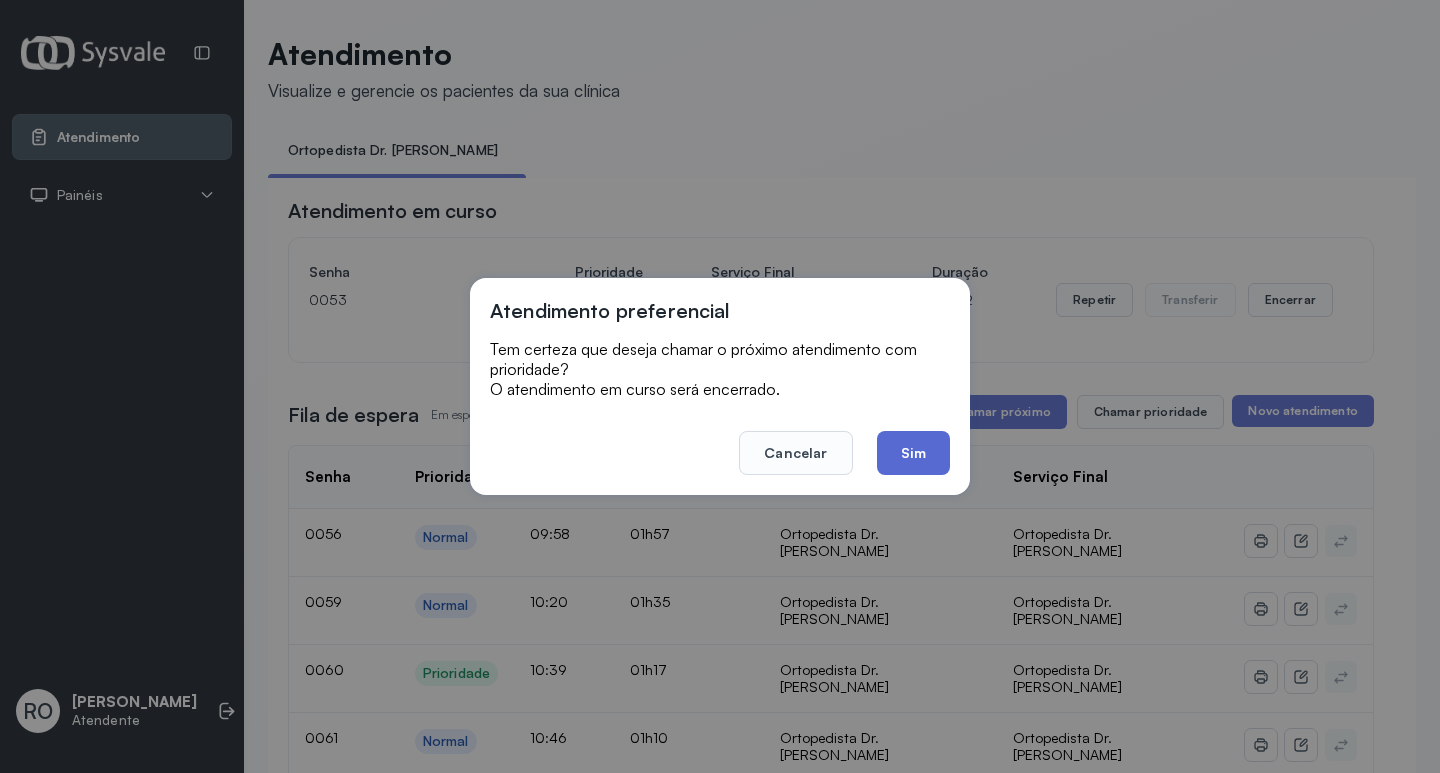click on "Sim" 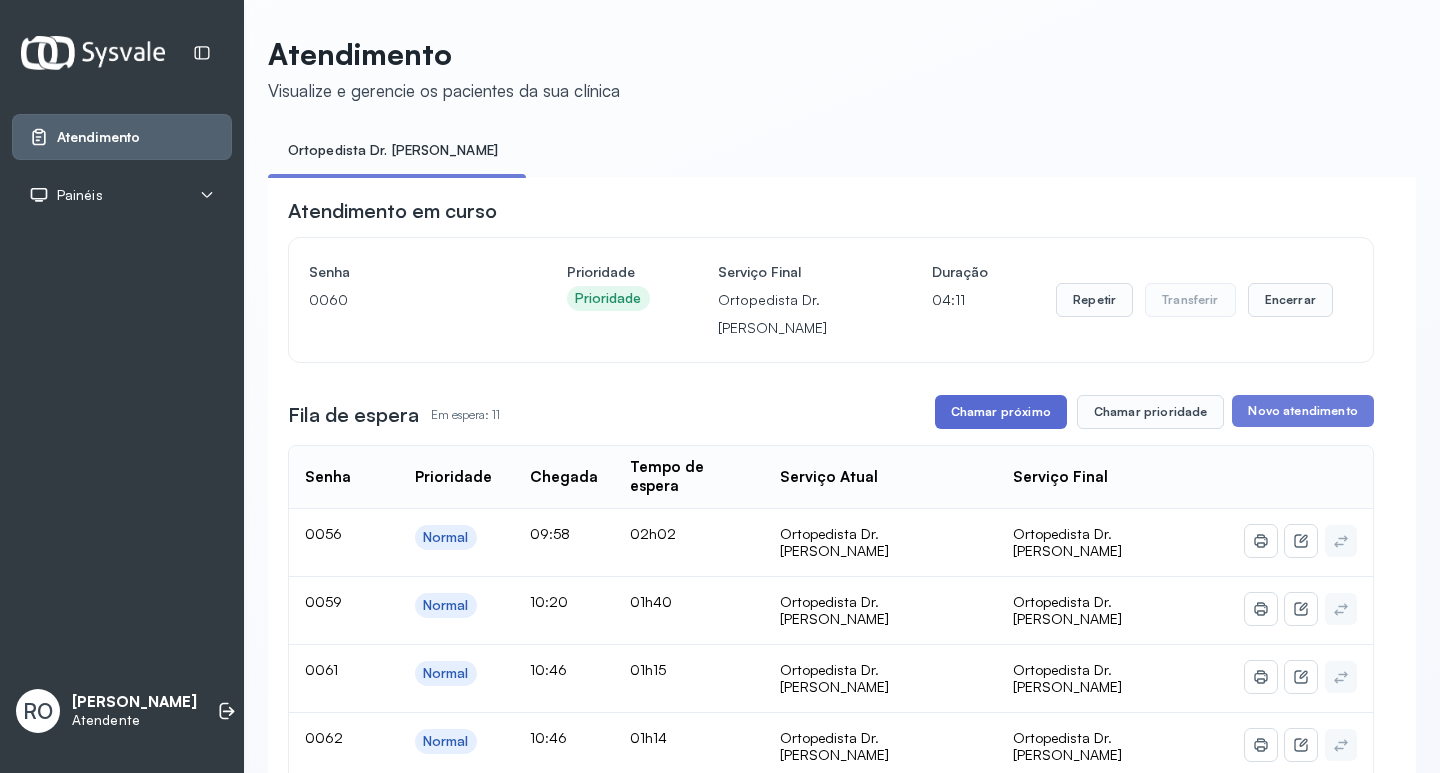 click on "Chamar próximo" at bounding box center [1001, 412] 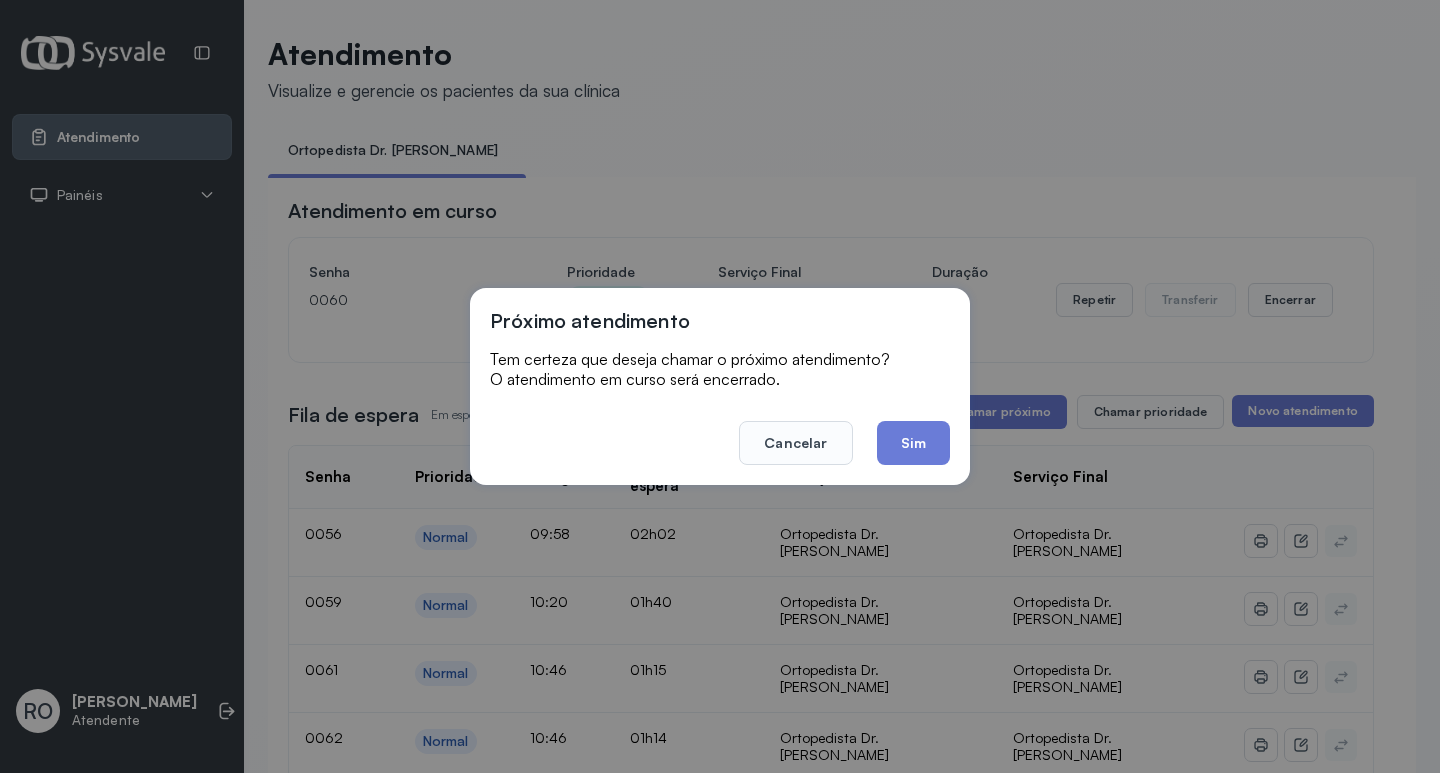 drag, startPoint x: 924, startPoint y: 442, endPoint x: 611, endPoint y: 5, distance: 537.52954 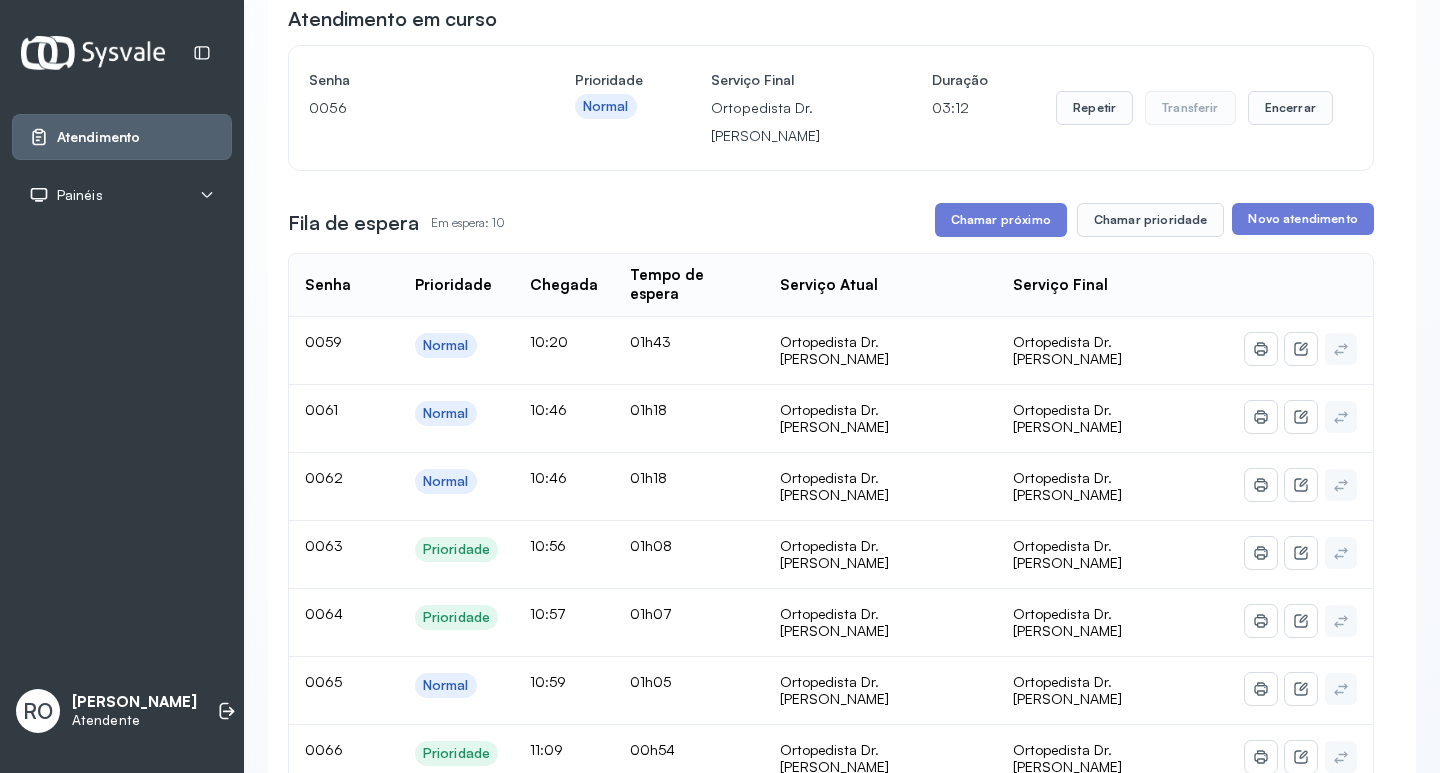 scroll, scrollTop: 200, scrollLeft: 0, axis: vertical 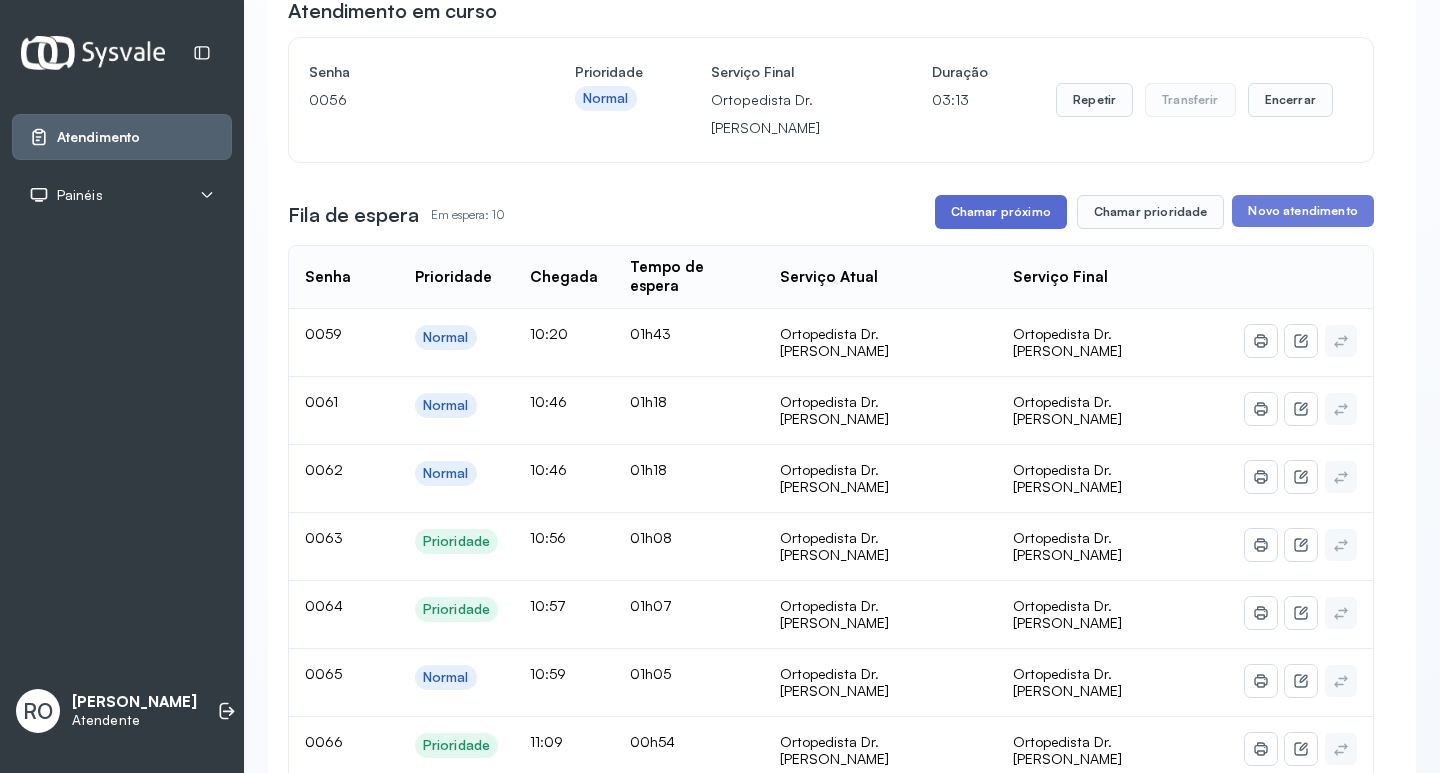 click on "Chamar próximo" at bounding box center [1001, 212] 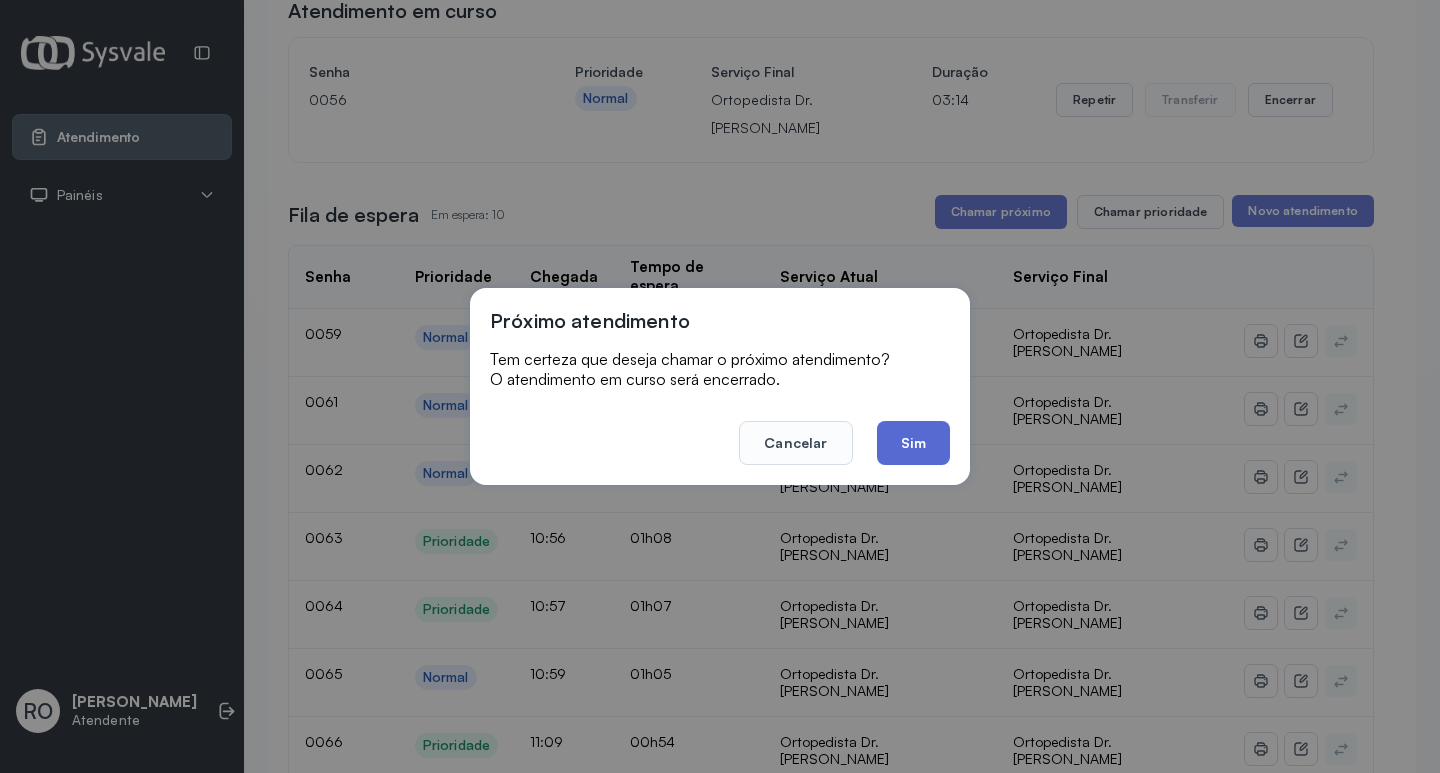 click on "Sim" 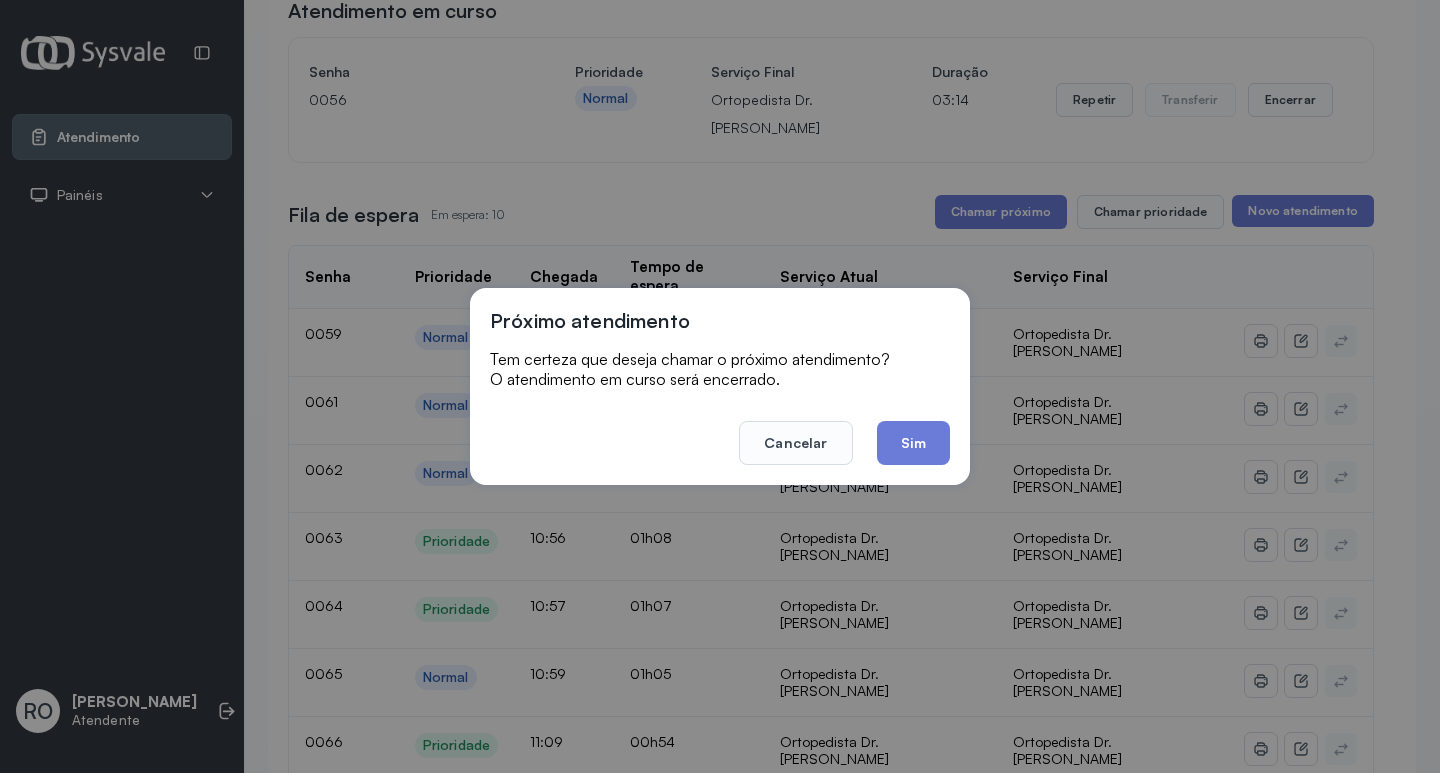 scroll, scrollTop: 0, scrollLeft: 0, axis: both 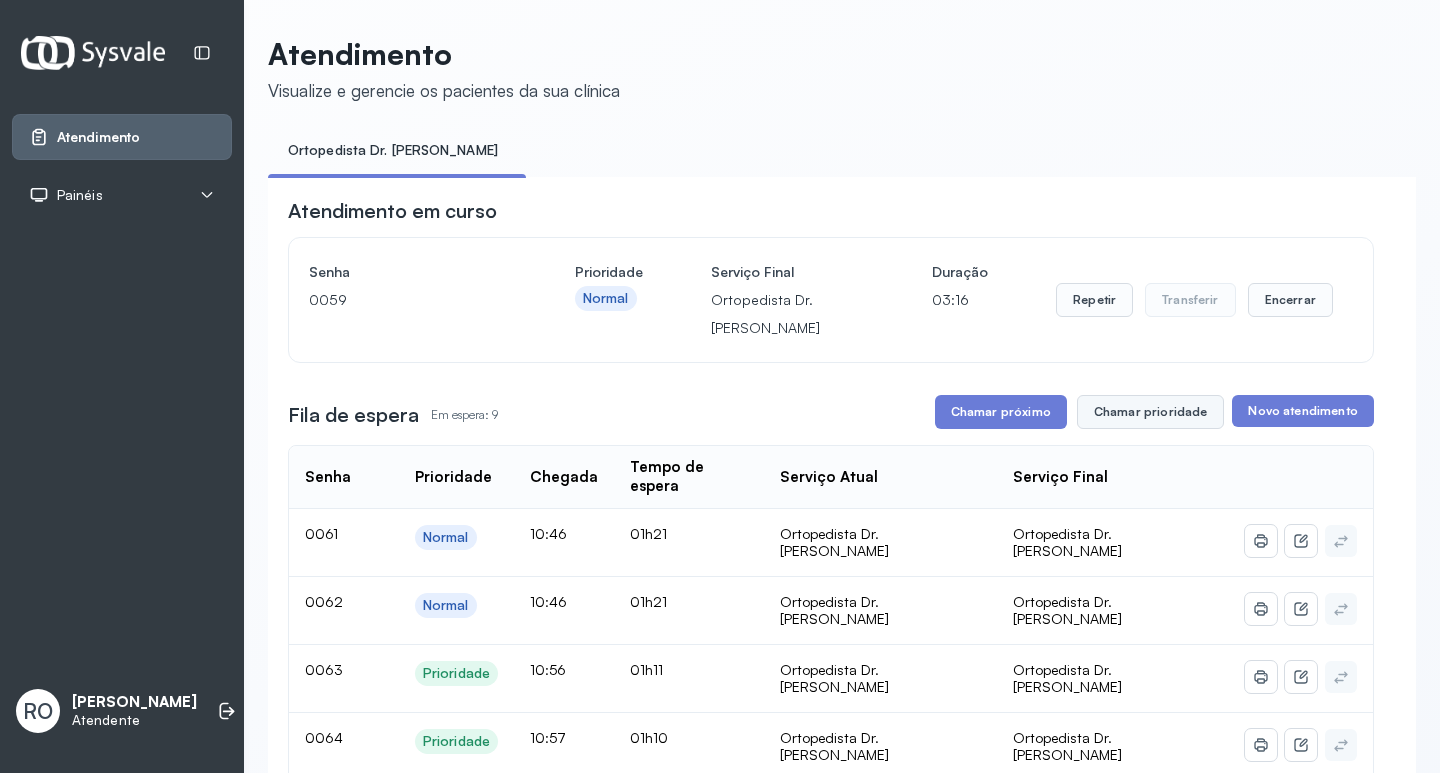 click on "Chamar prioridade" at bounding box center [1151, 412] 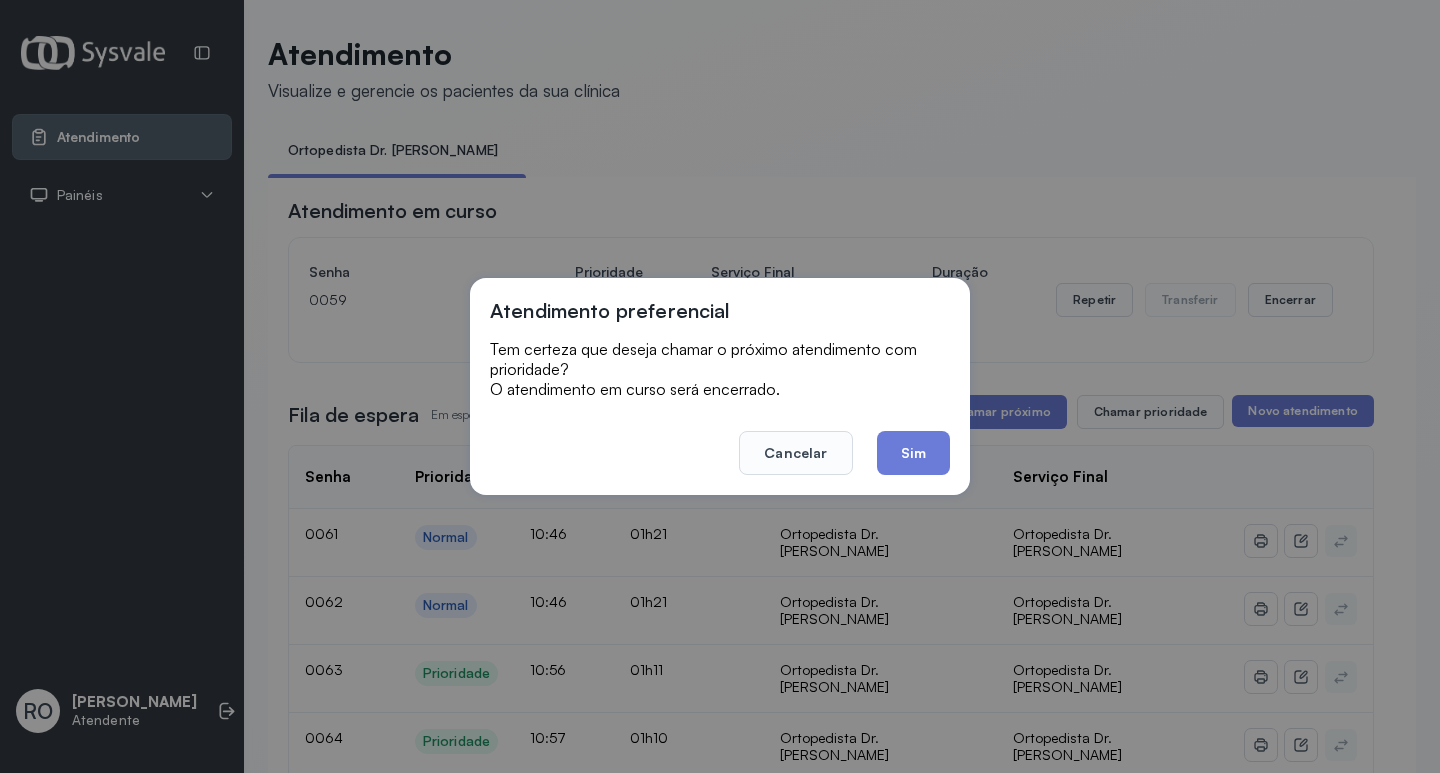 click on "Sim" 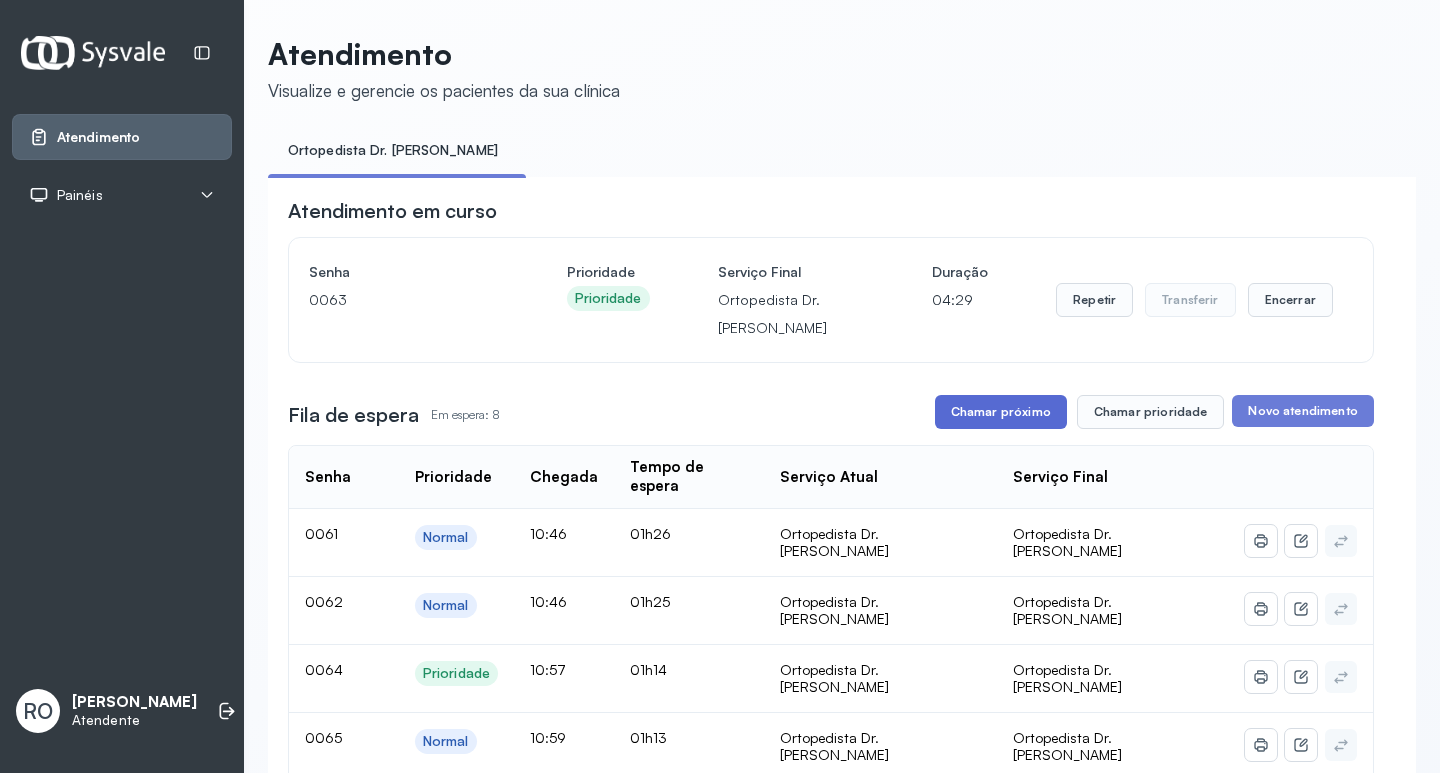 click on "Chamar próximo" at bounding box center (1001, 412) 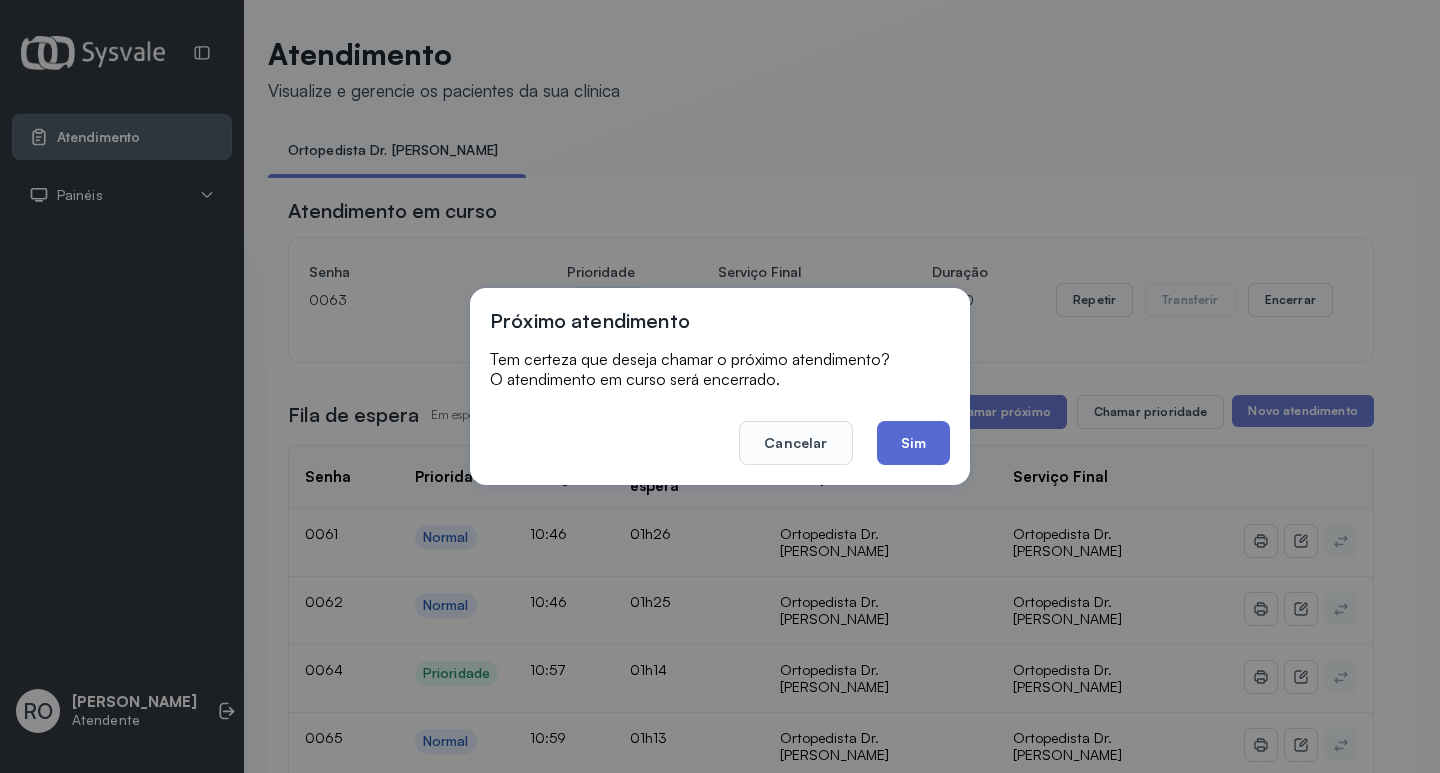 click on "Sim" 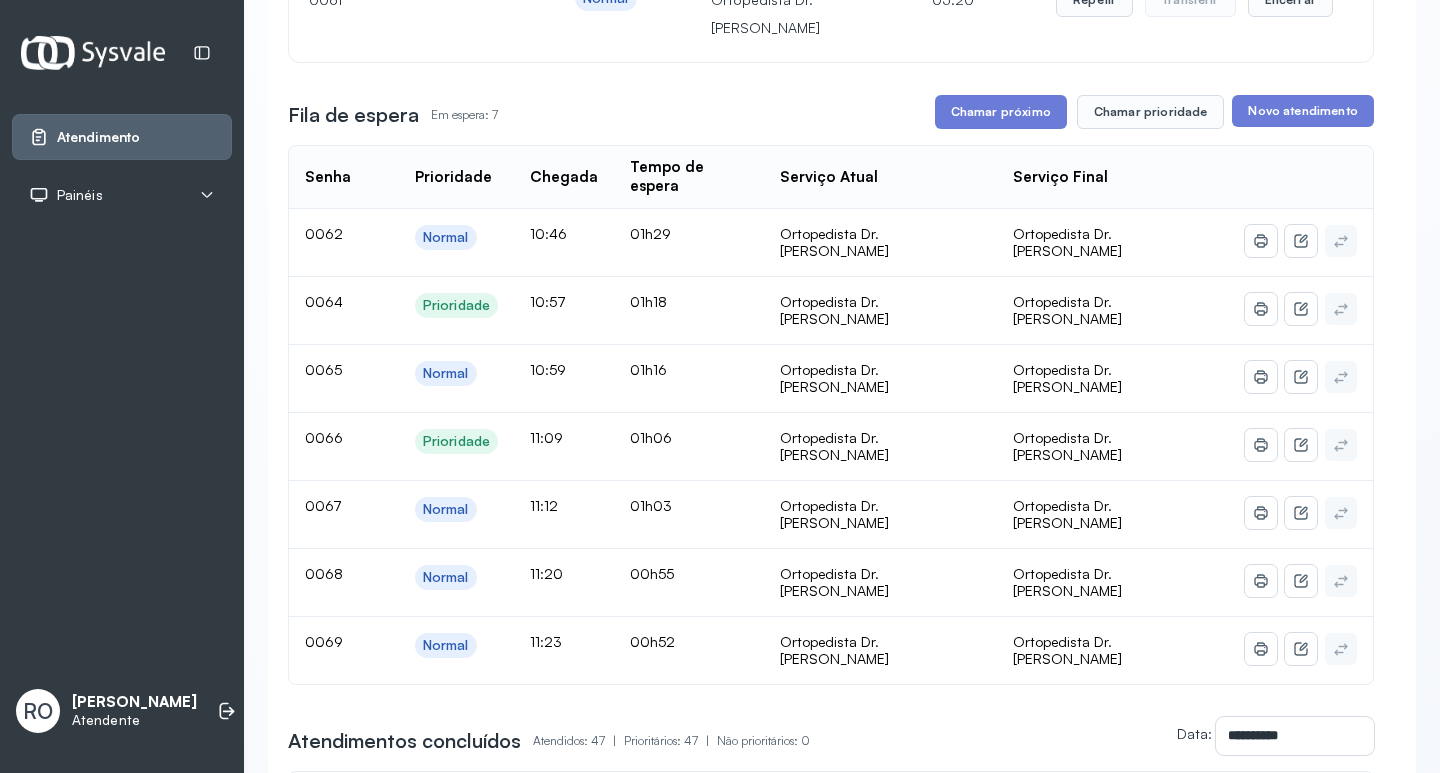 scroll, scrollTop: 0, scrollLeft: 0, axis: both 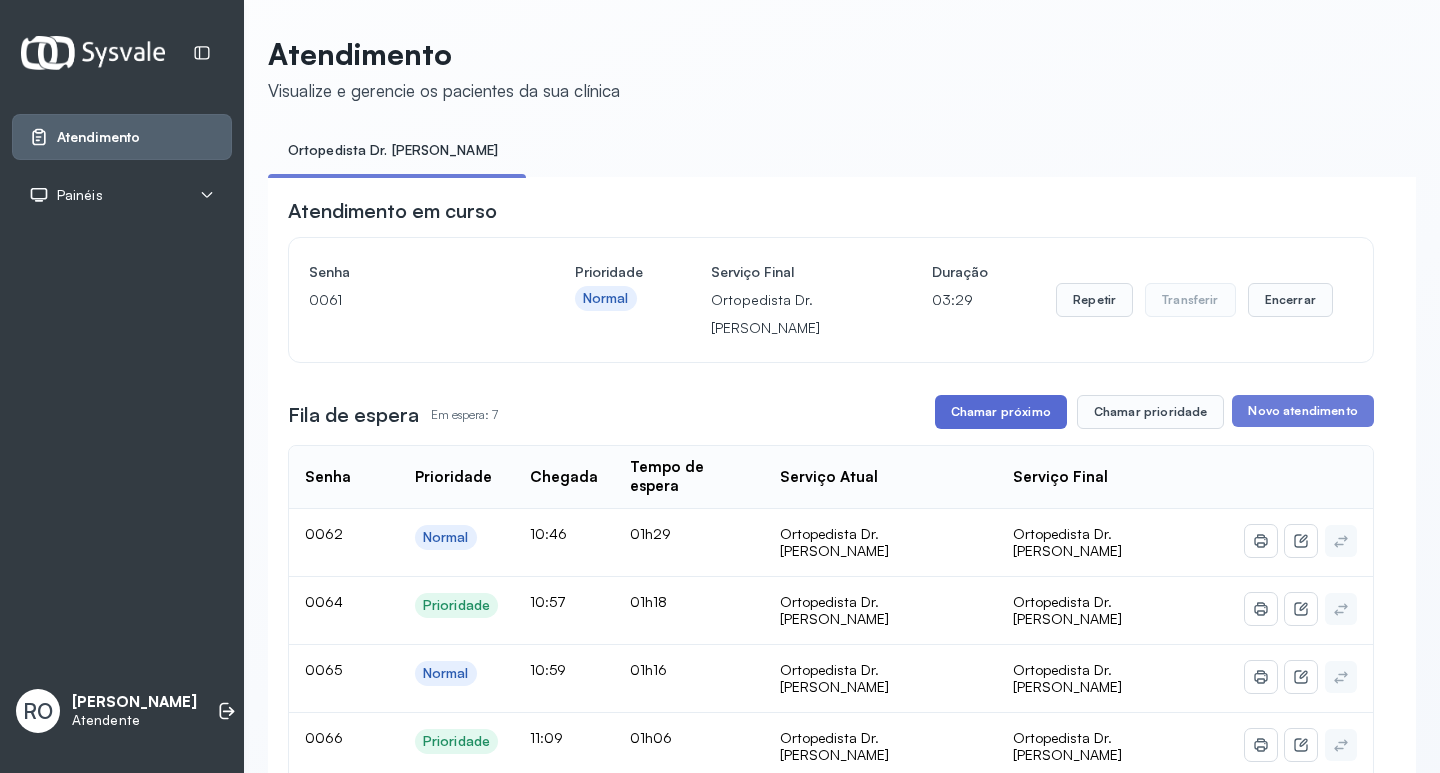 click on "Chamar próximo" at bounding box center (1001, 412) 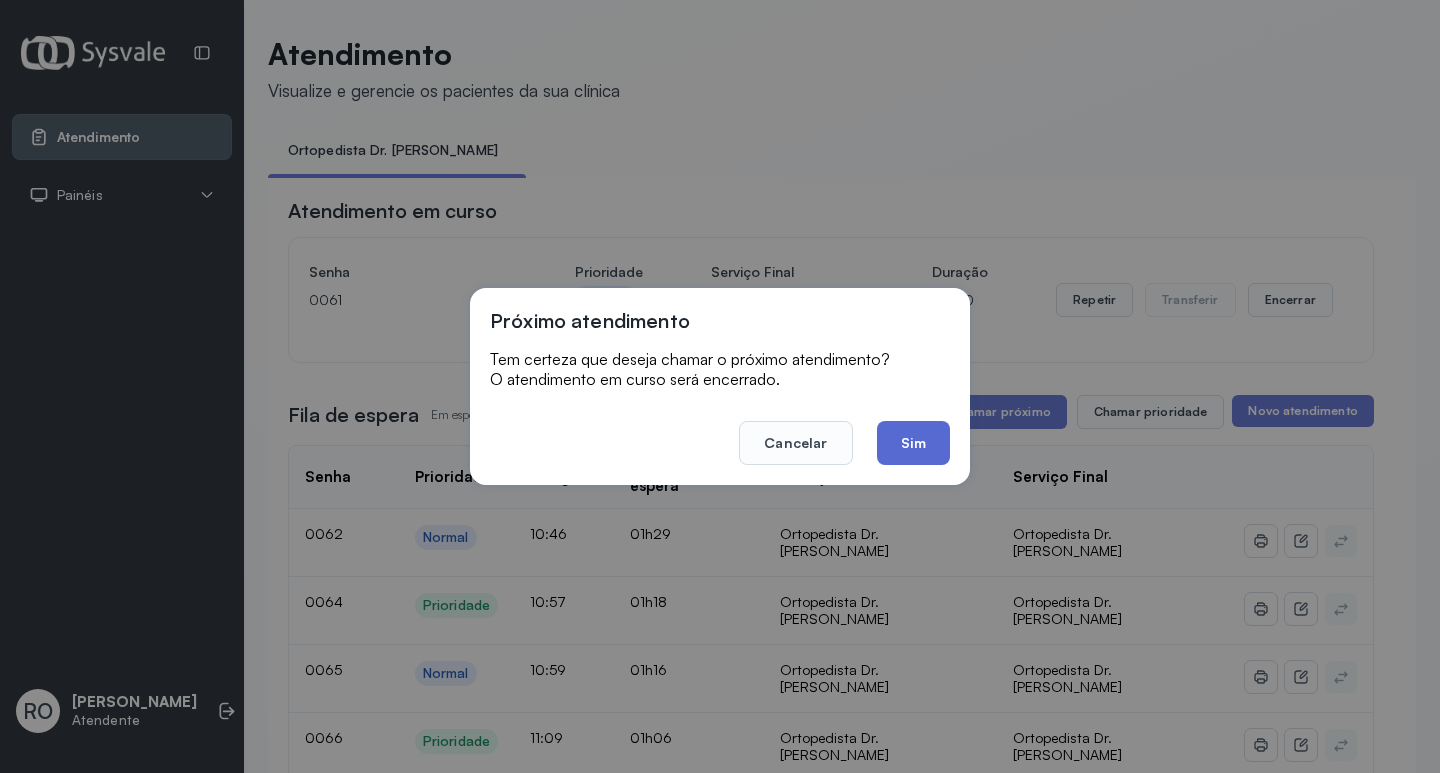 click on "Sim" 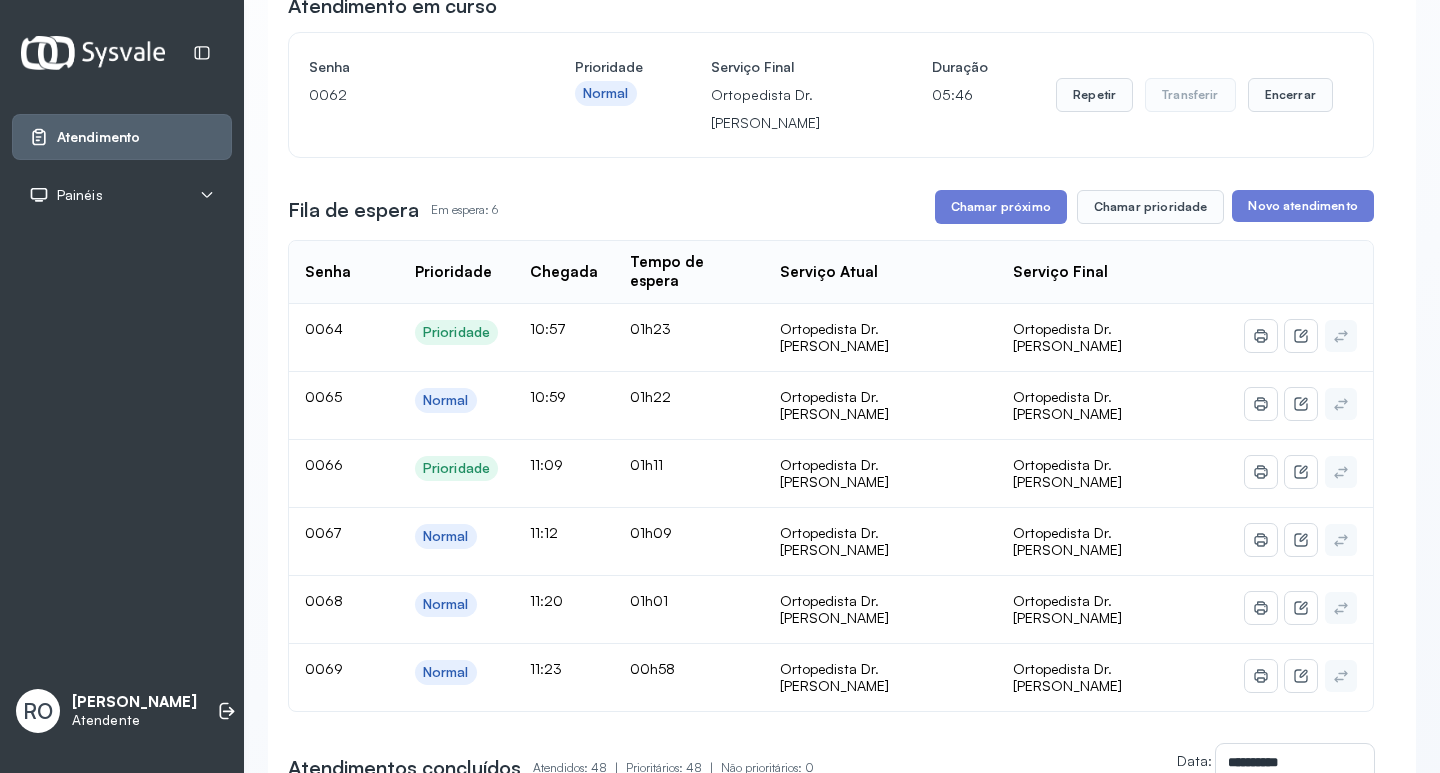 scroll, scrollTop: 200, scrollLeft: 0, axis: vertical 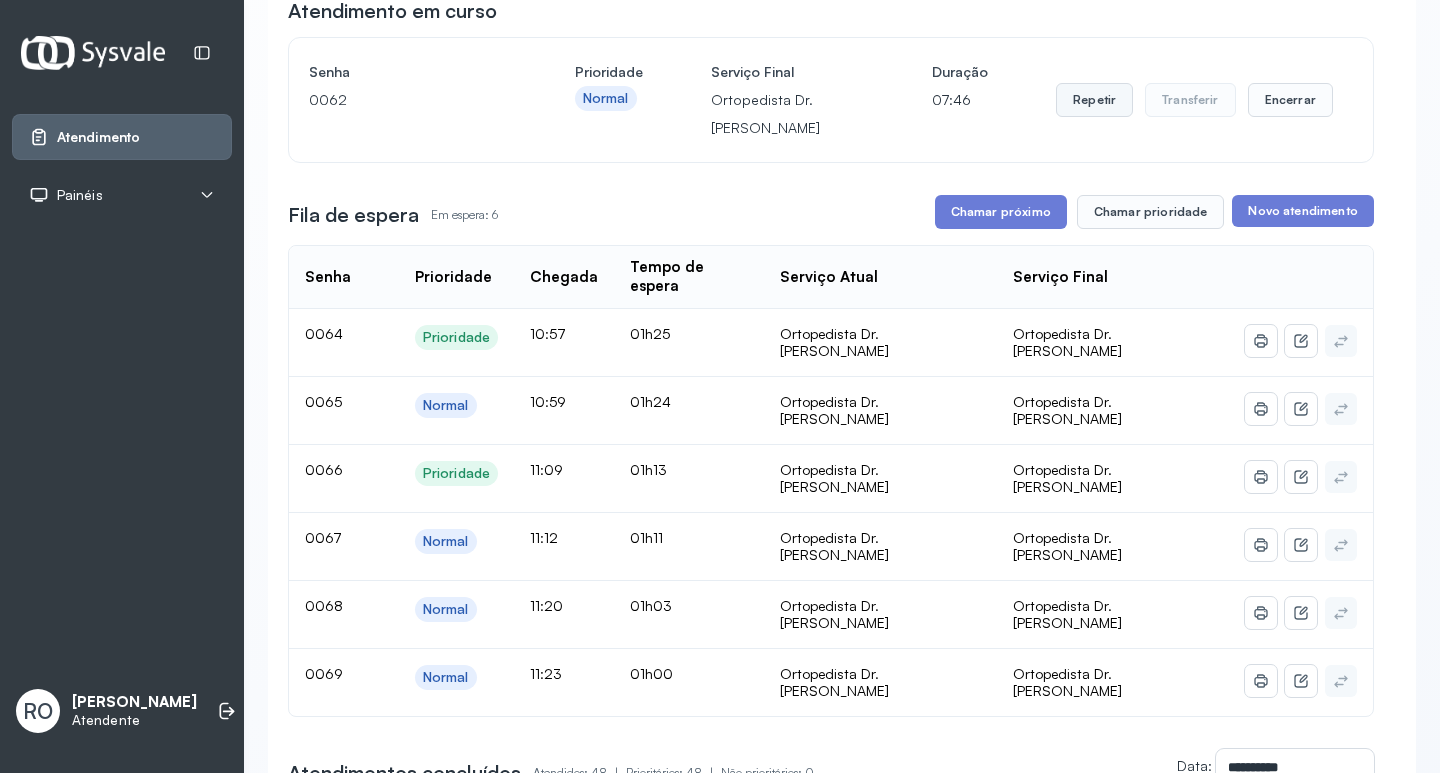 click on "Repetir" at bounding box center [1094, 100] 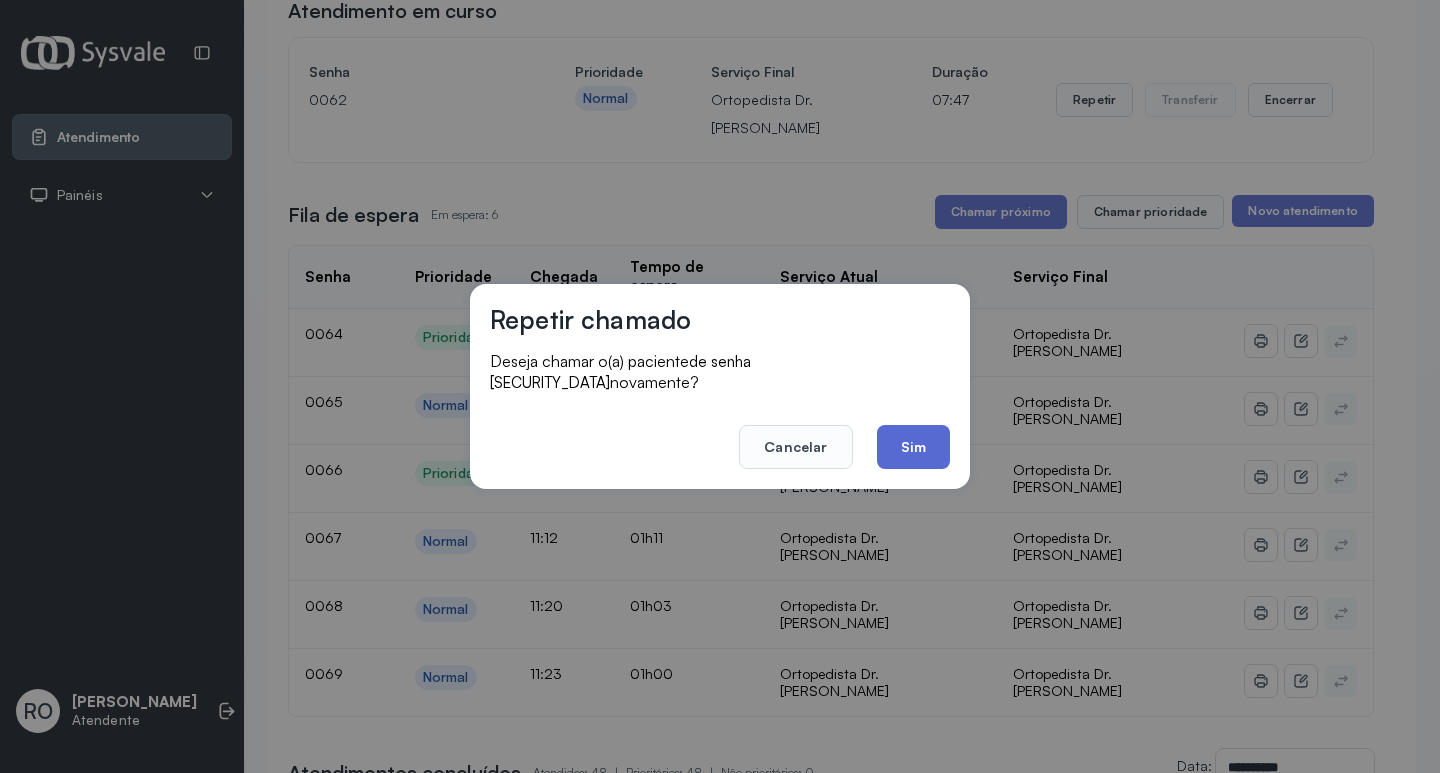 click on "Sim" 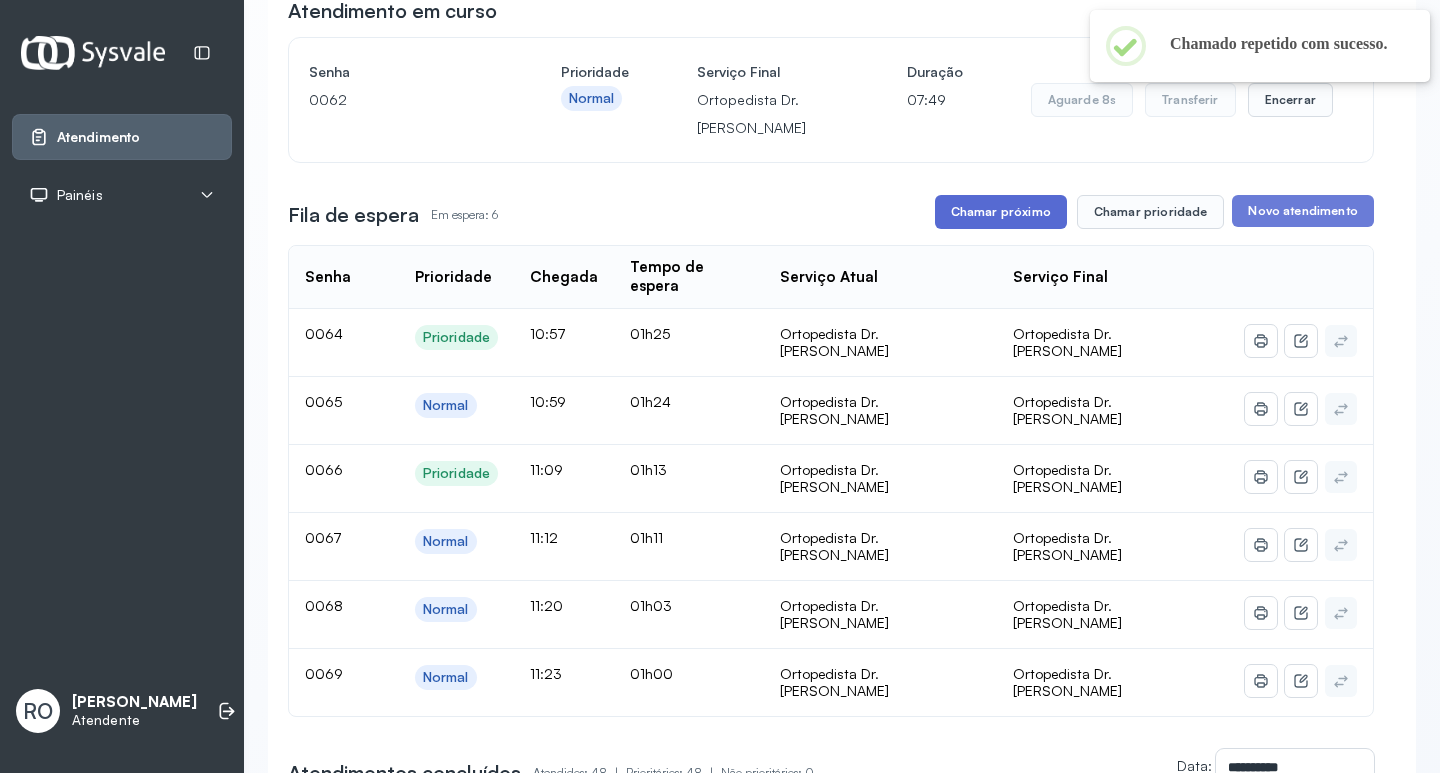 click on "Chamar próximo" at bounding box center [1001, 212] 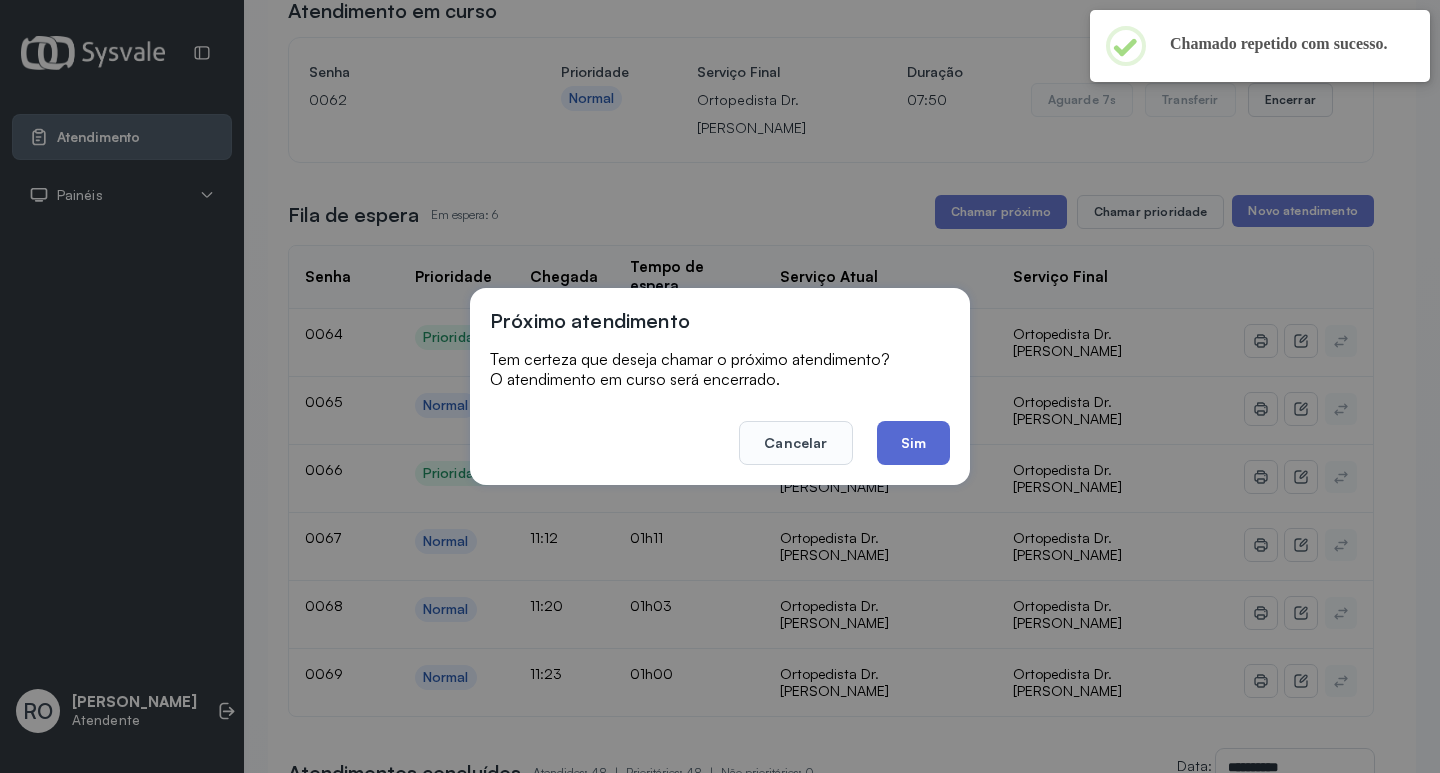 click on "Sim" 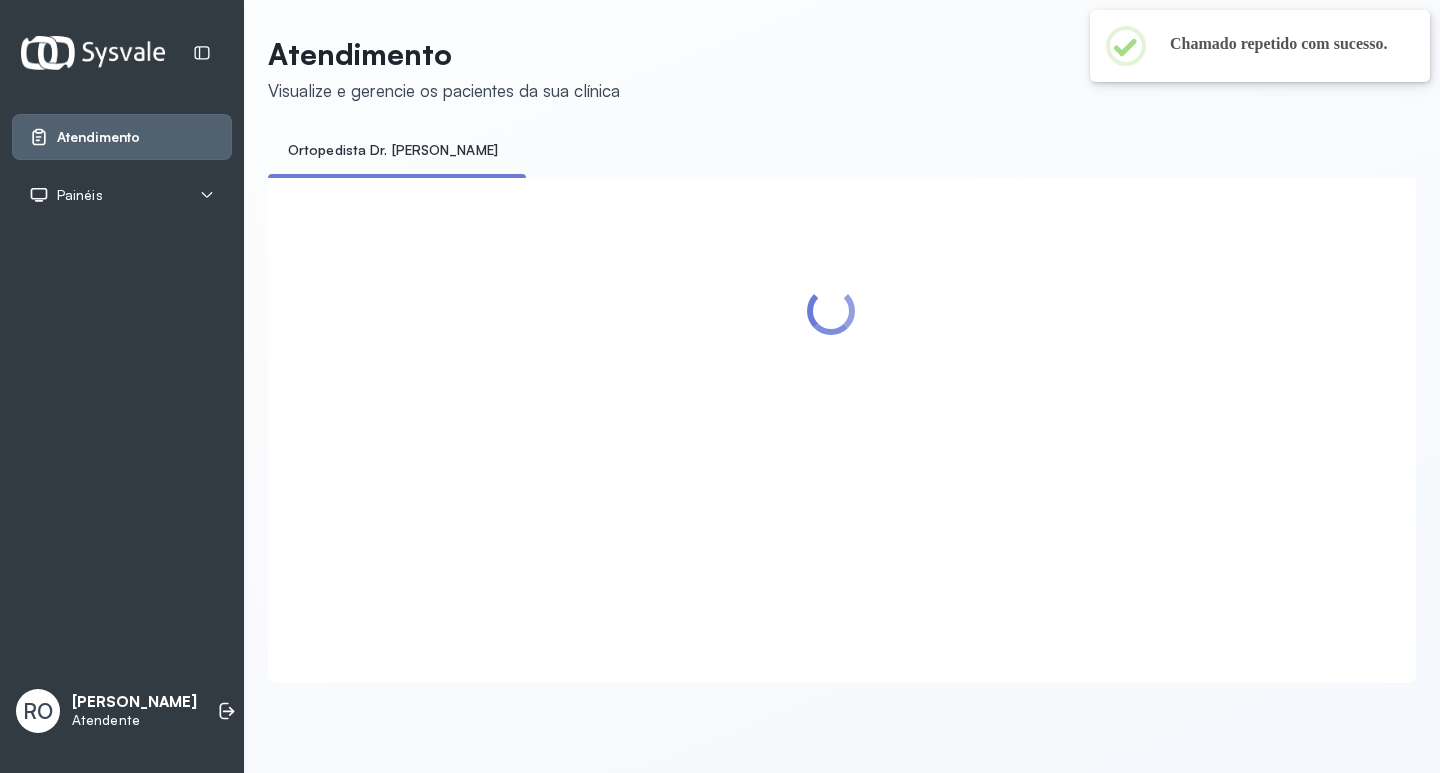 scroll, scrollTop: 0, scrollLeft: 0, axis: both 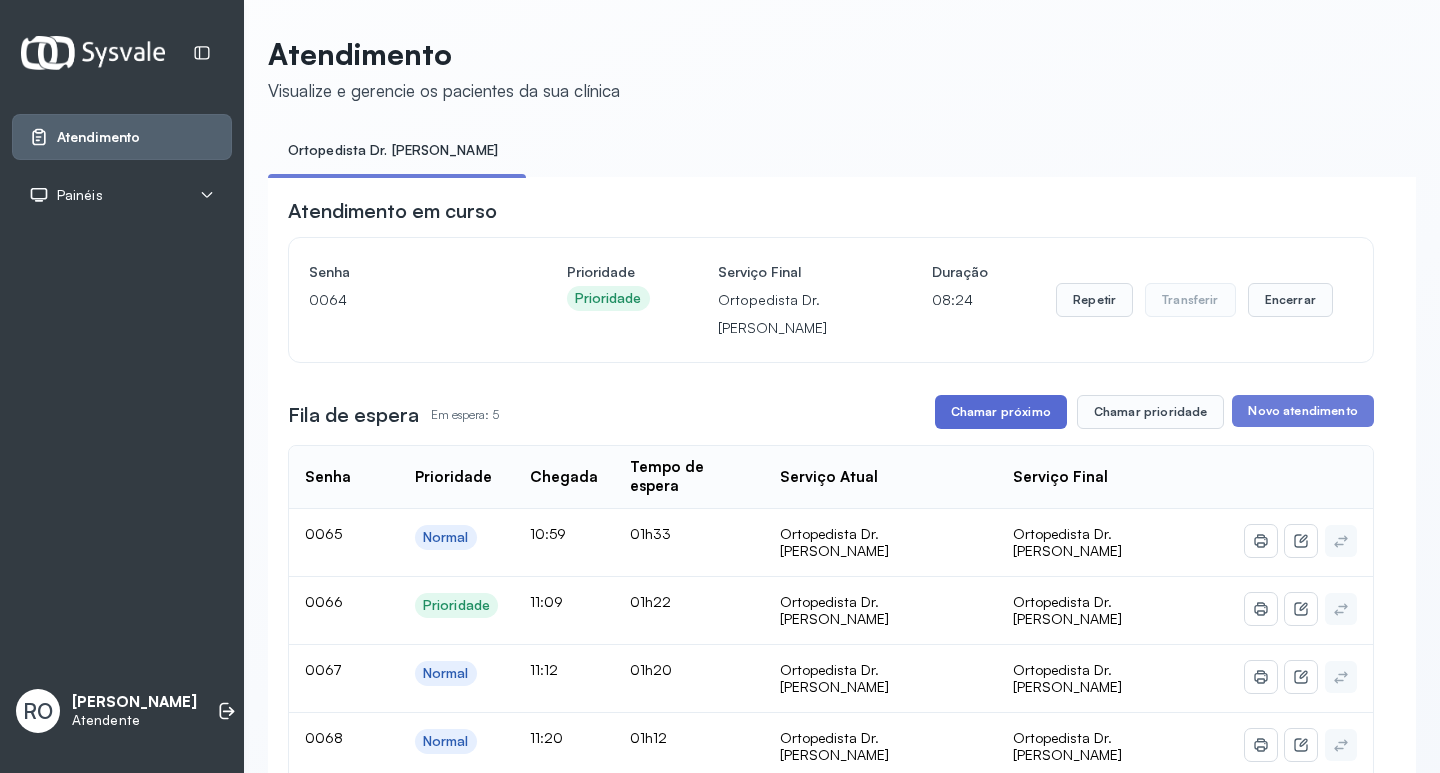 click on "Chamar próximo" at bounding box center [1001, 412] 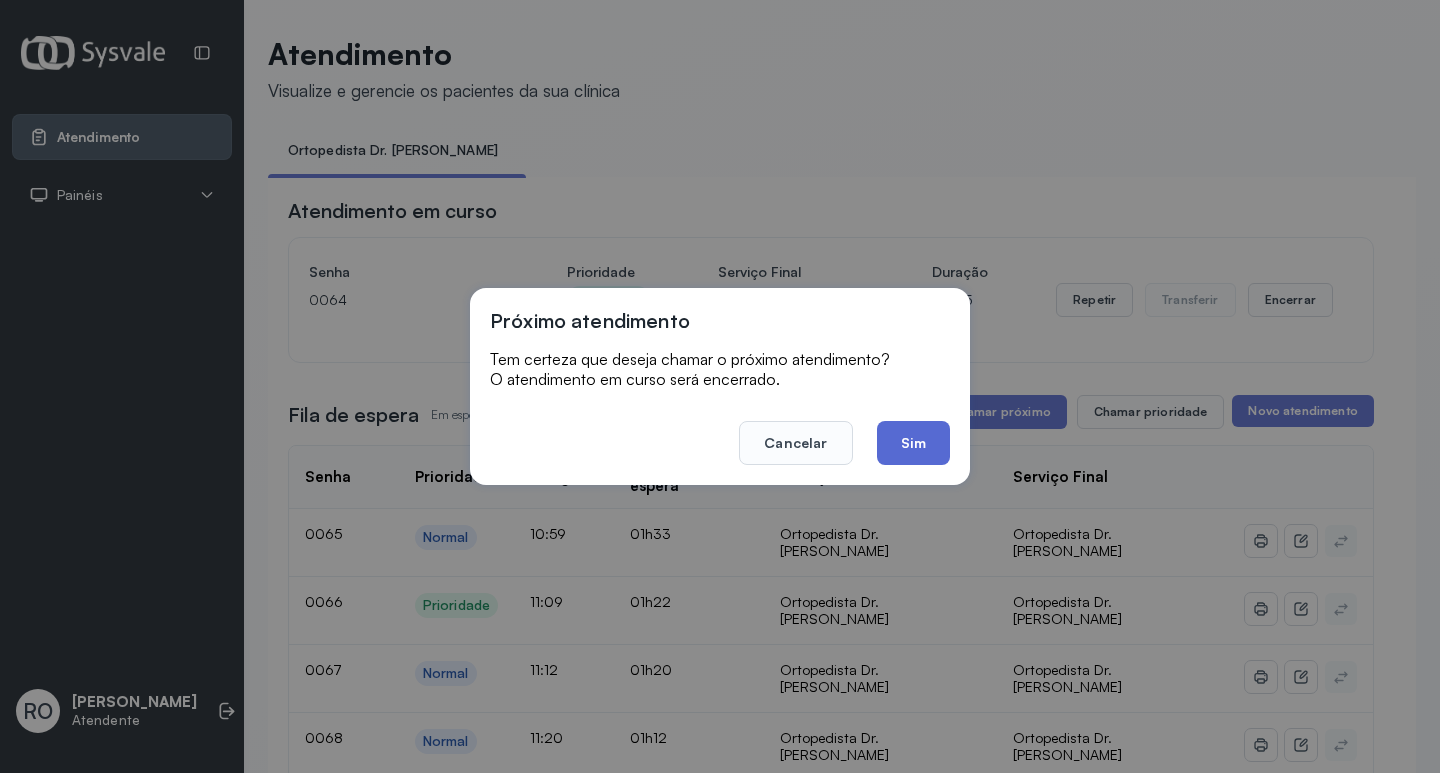 click on "Sim" 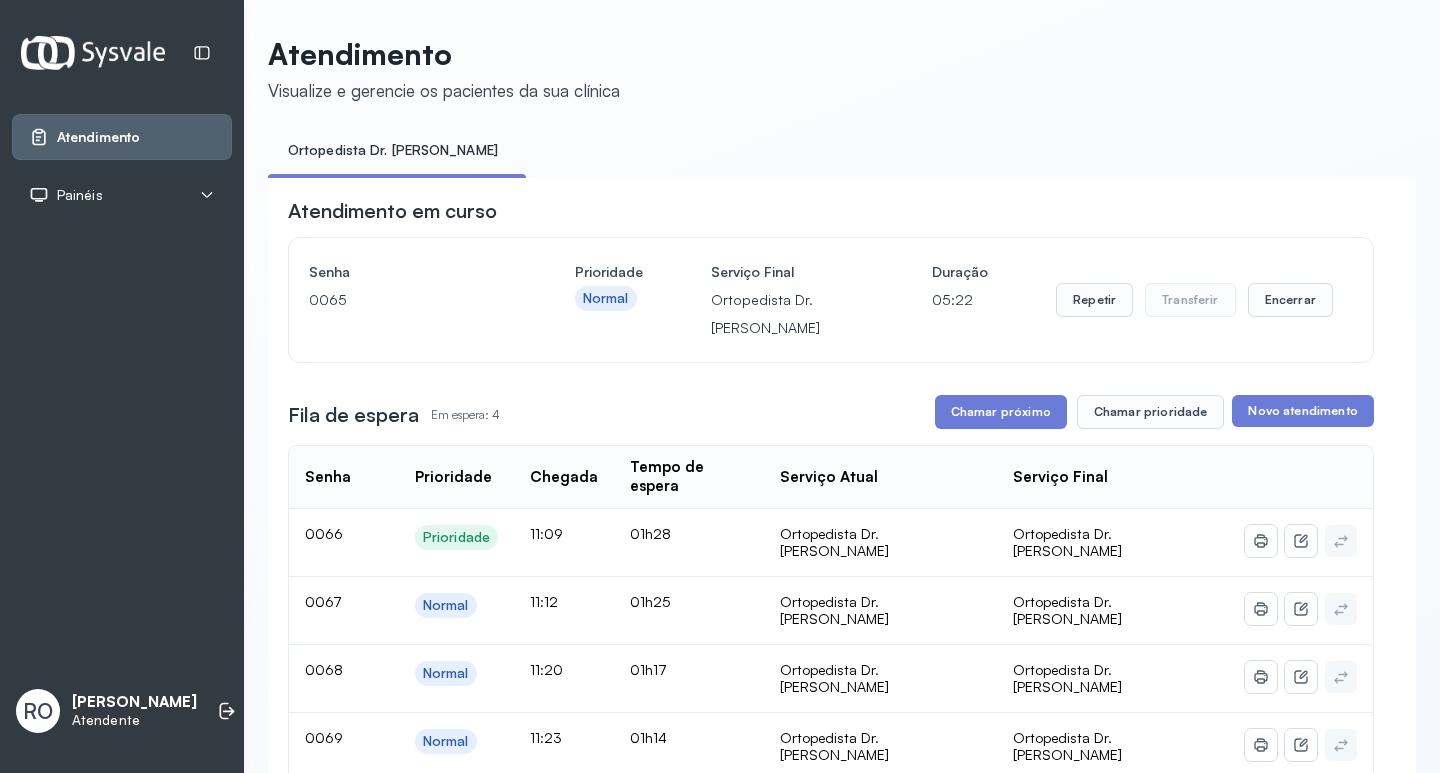 click on "Fila de espera  Em espera: 4 Chamar próximo Chamar prioridade Novo atendimento" at bounding box center [831, 412] 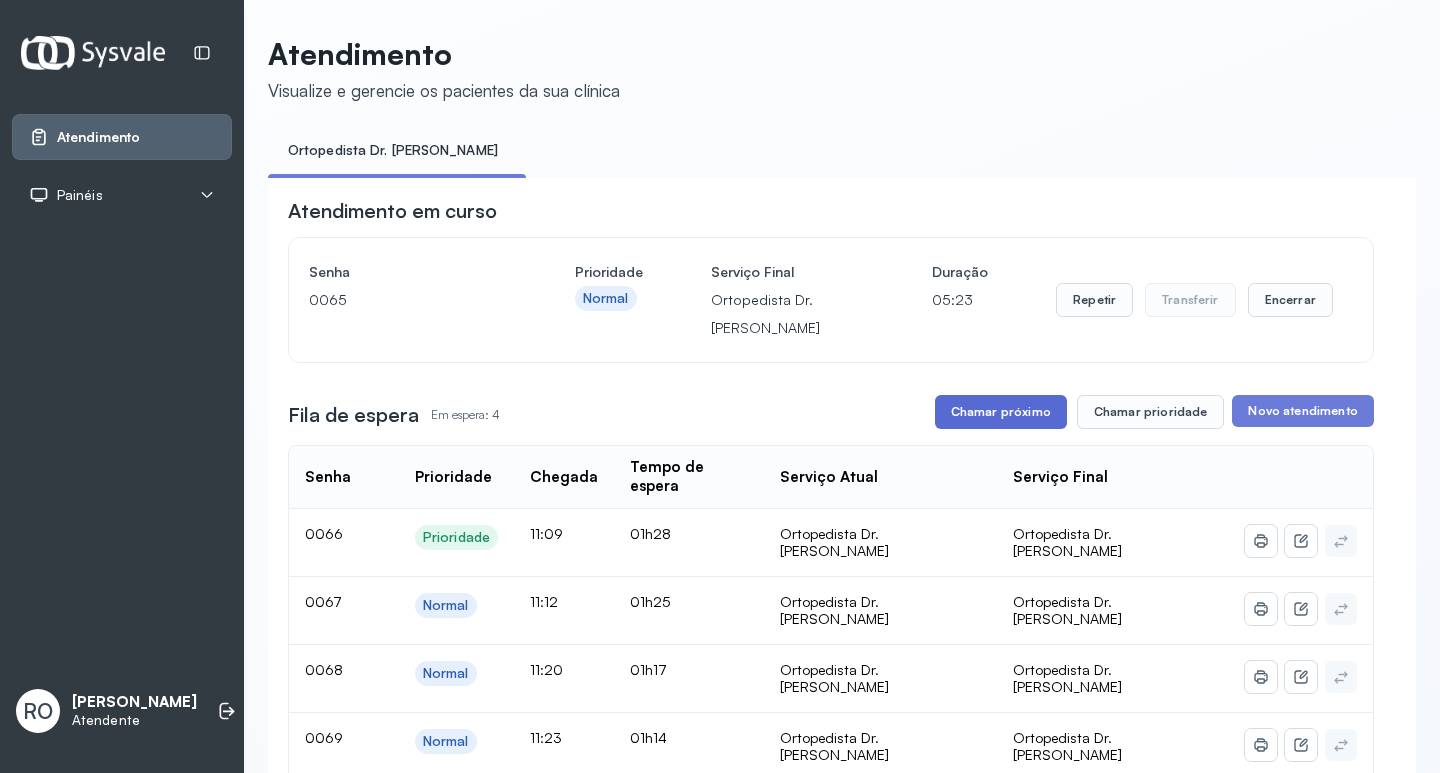 click on "Chamar próximo" at bounding box center [1001, 412] 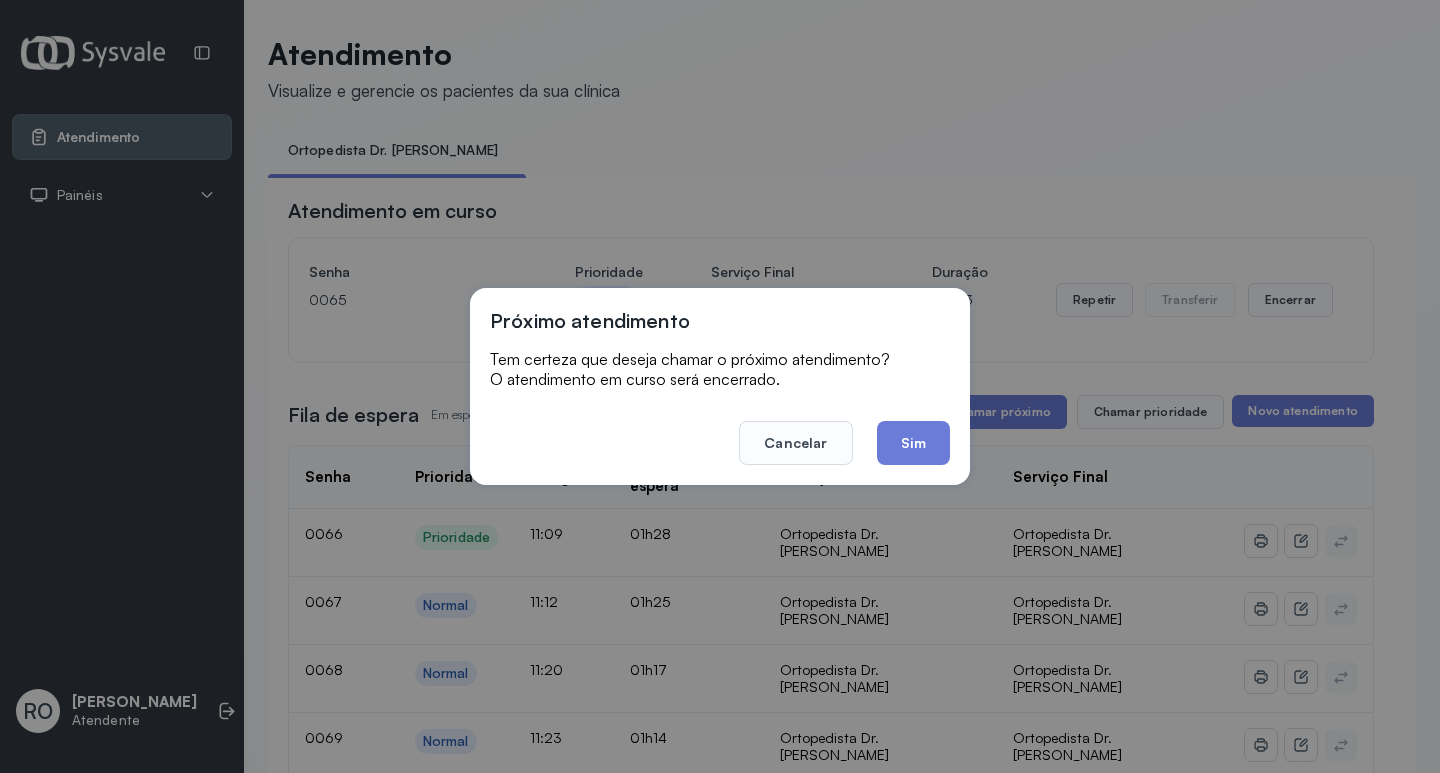 click on "Sim" 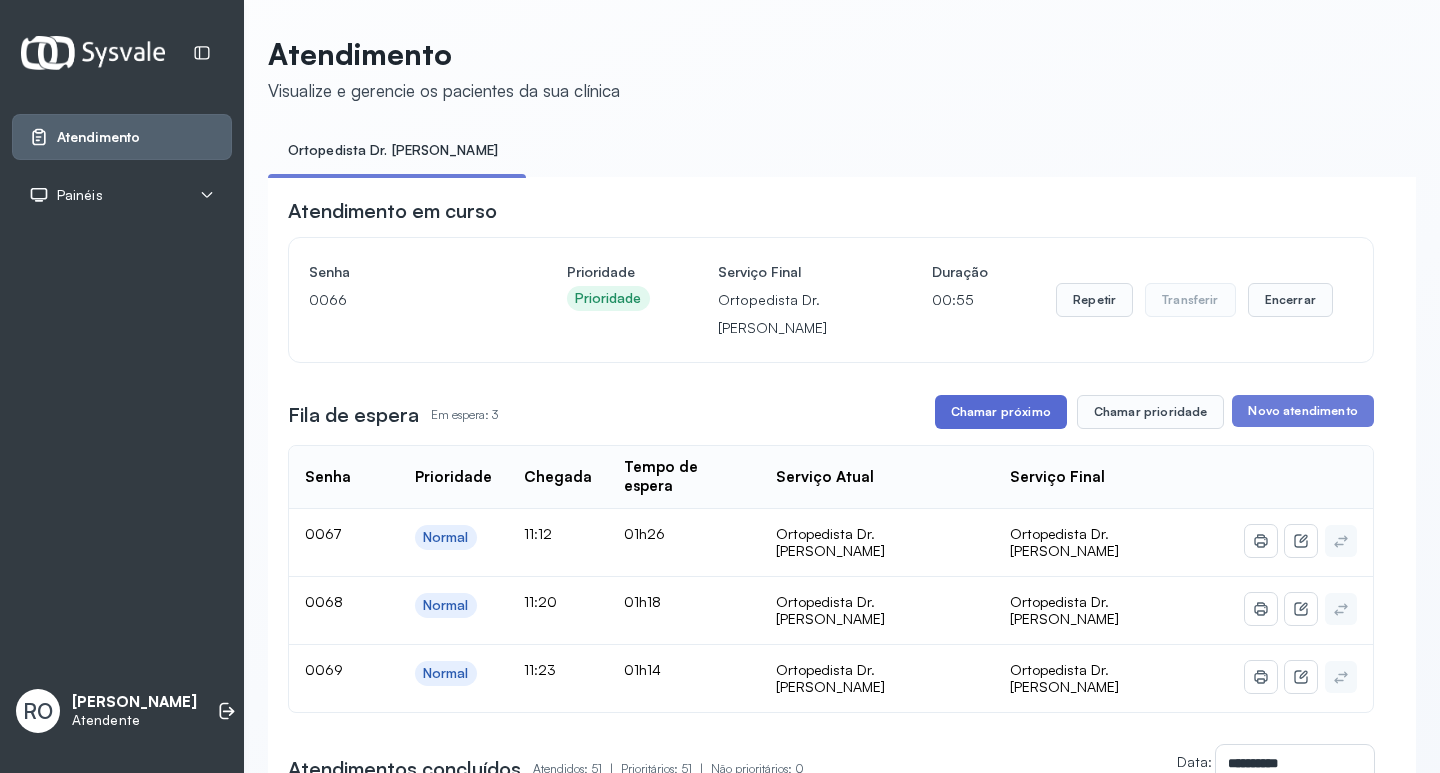 click on "Chamar próximo" at bounding box center (1001, 412) 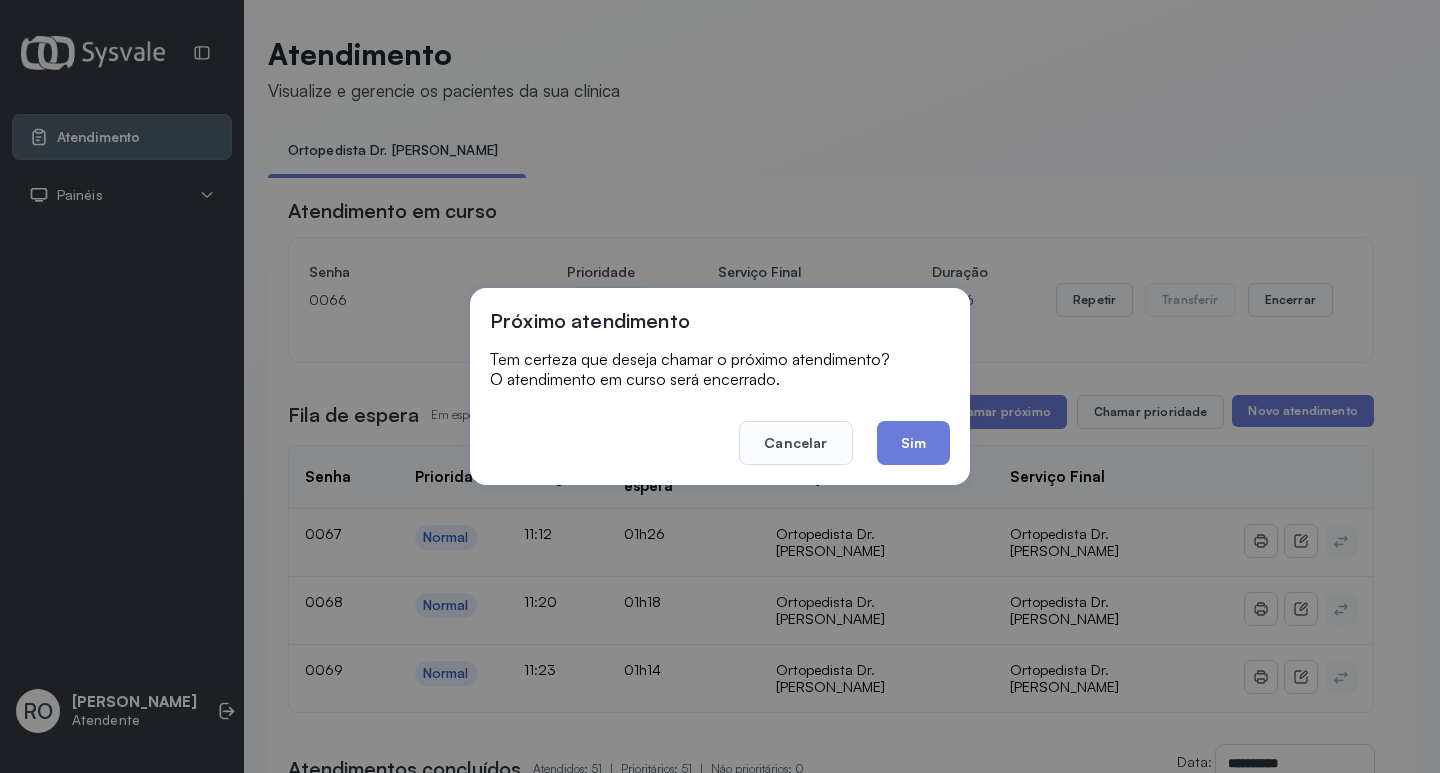 click on "Sim" 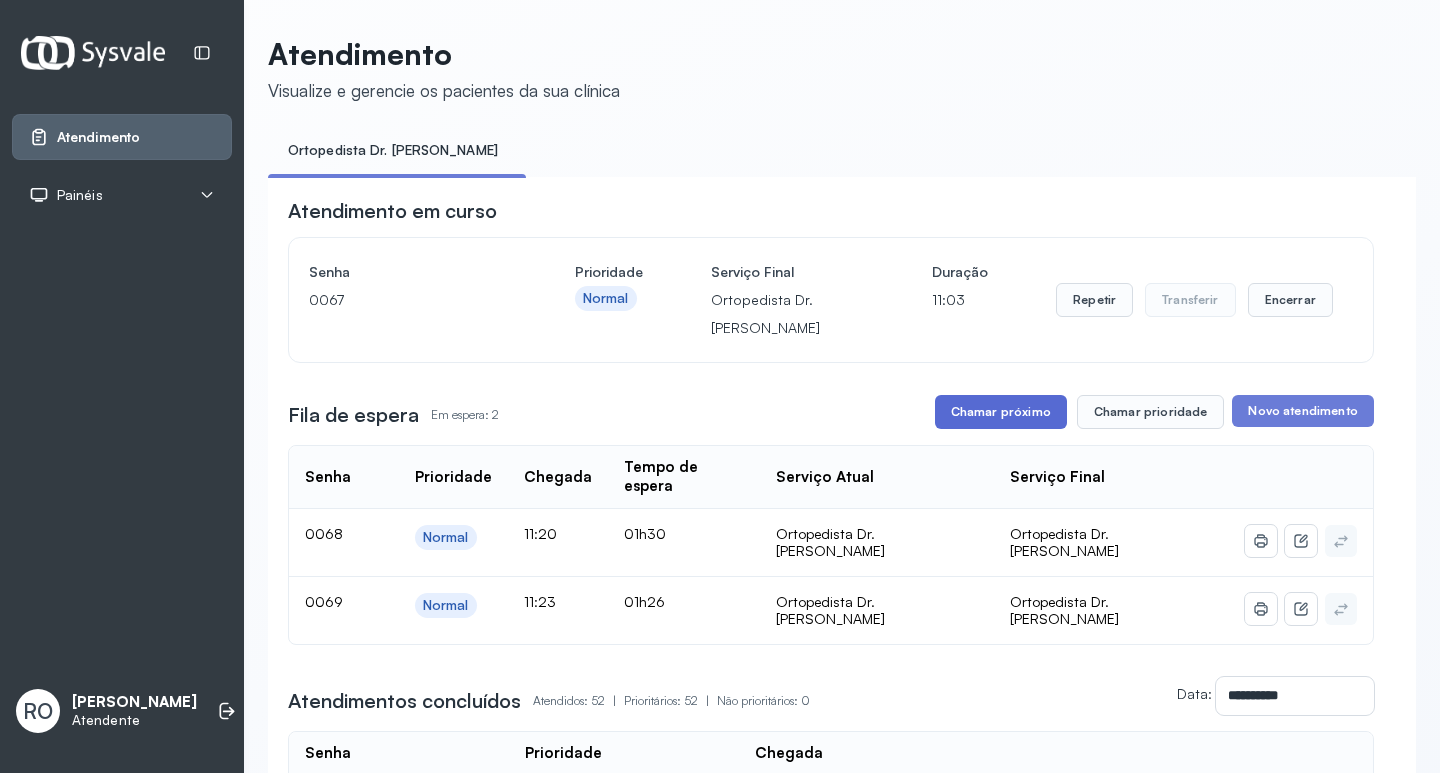 click on "Chamar próximo" at bounding box center [1001, 412] 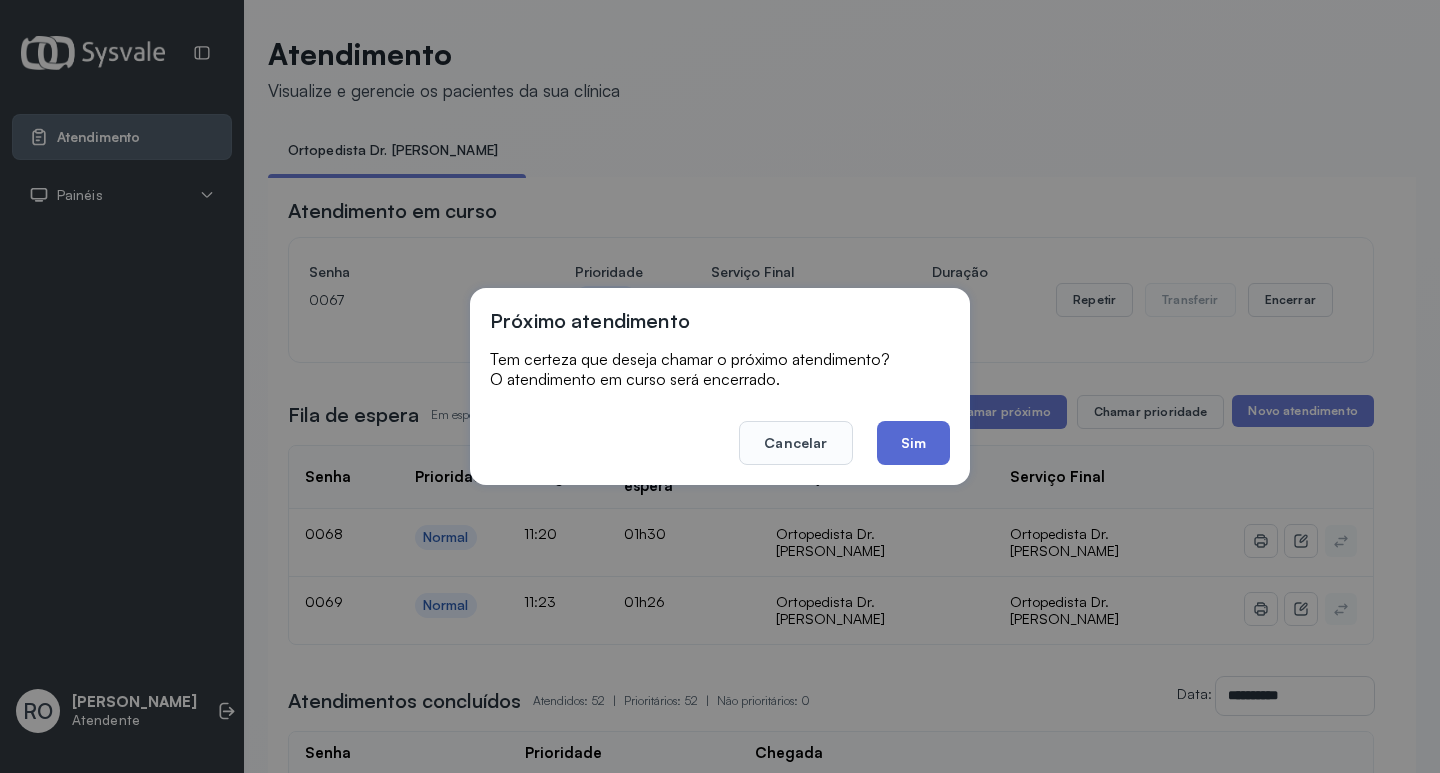 click on "Sim" 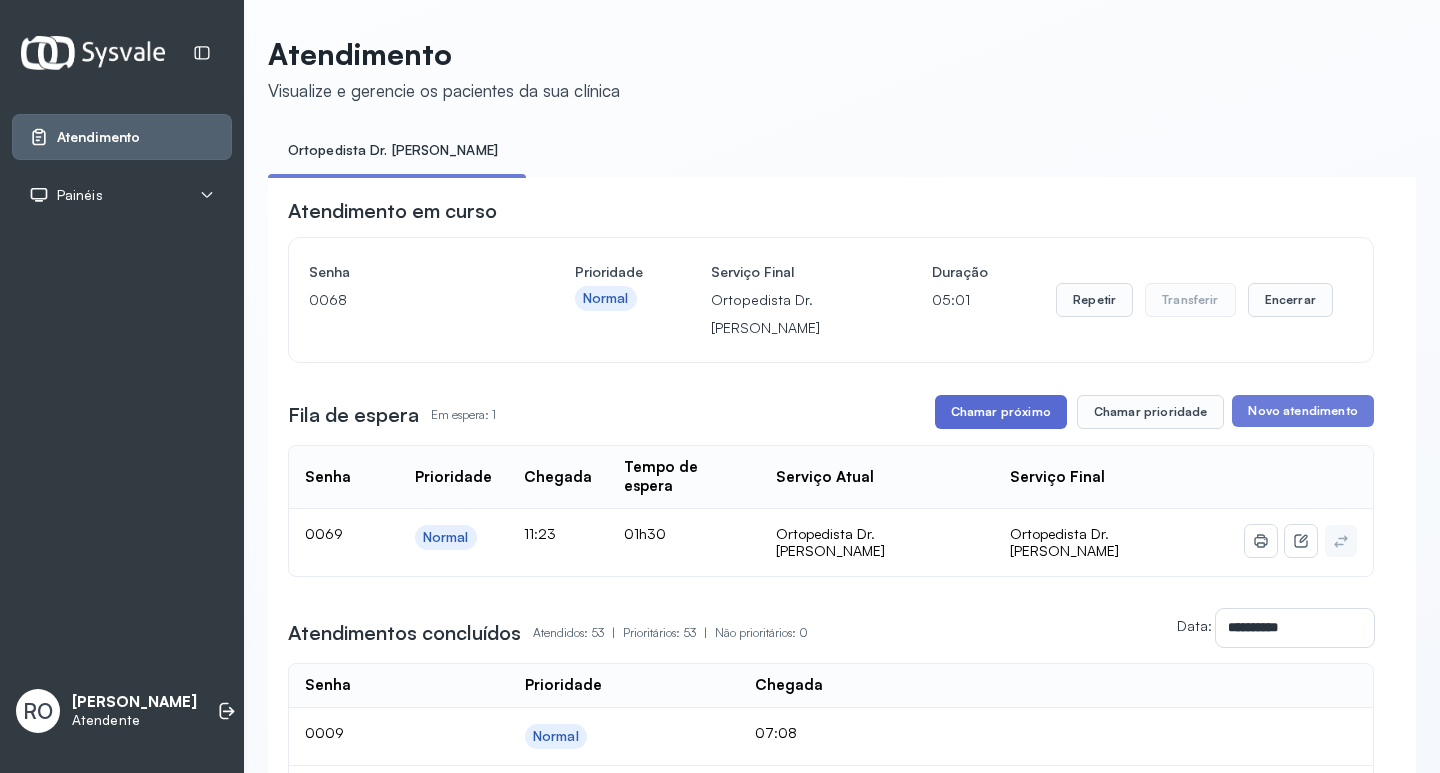 click on "Chamar próximo" at bounding box center (1001, 412) 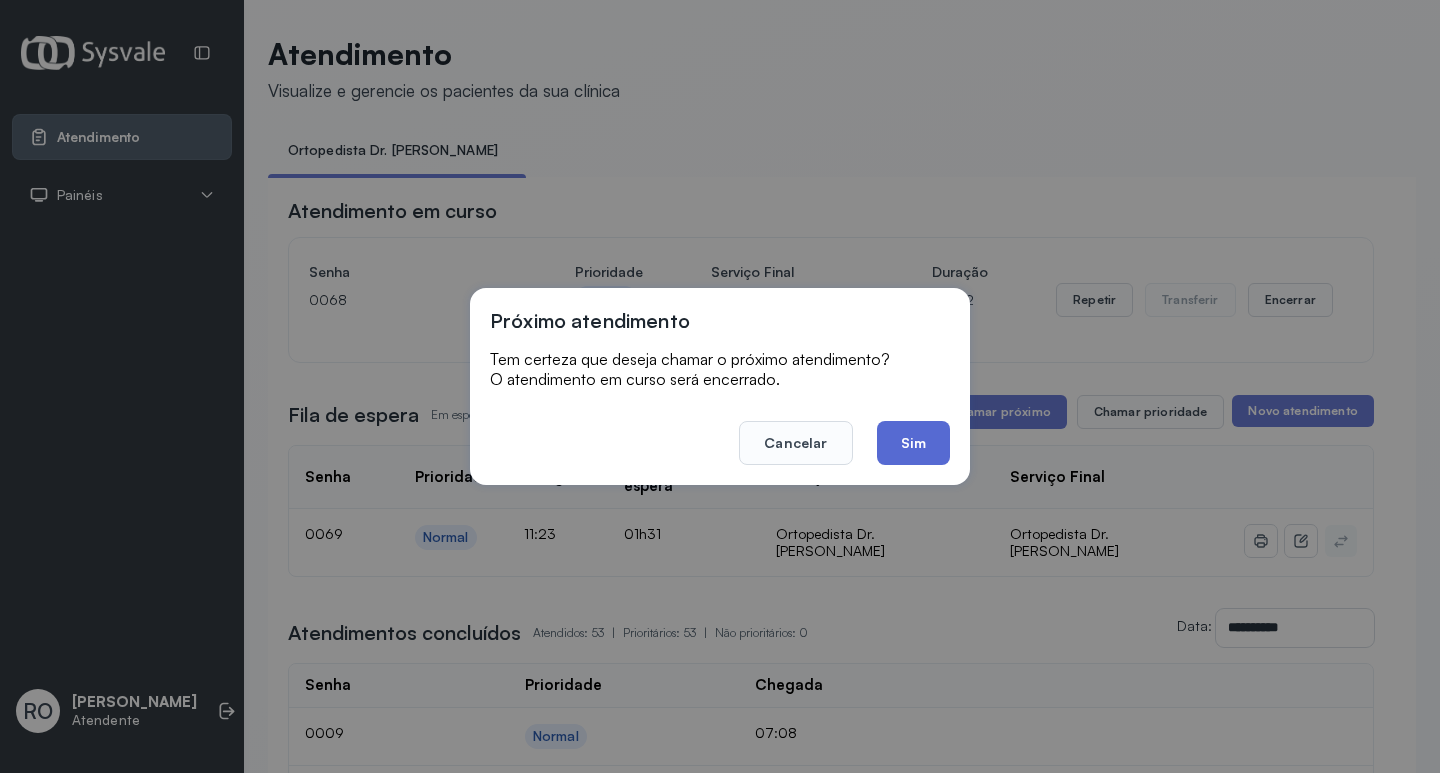 click on "Sim" 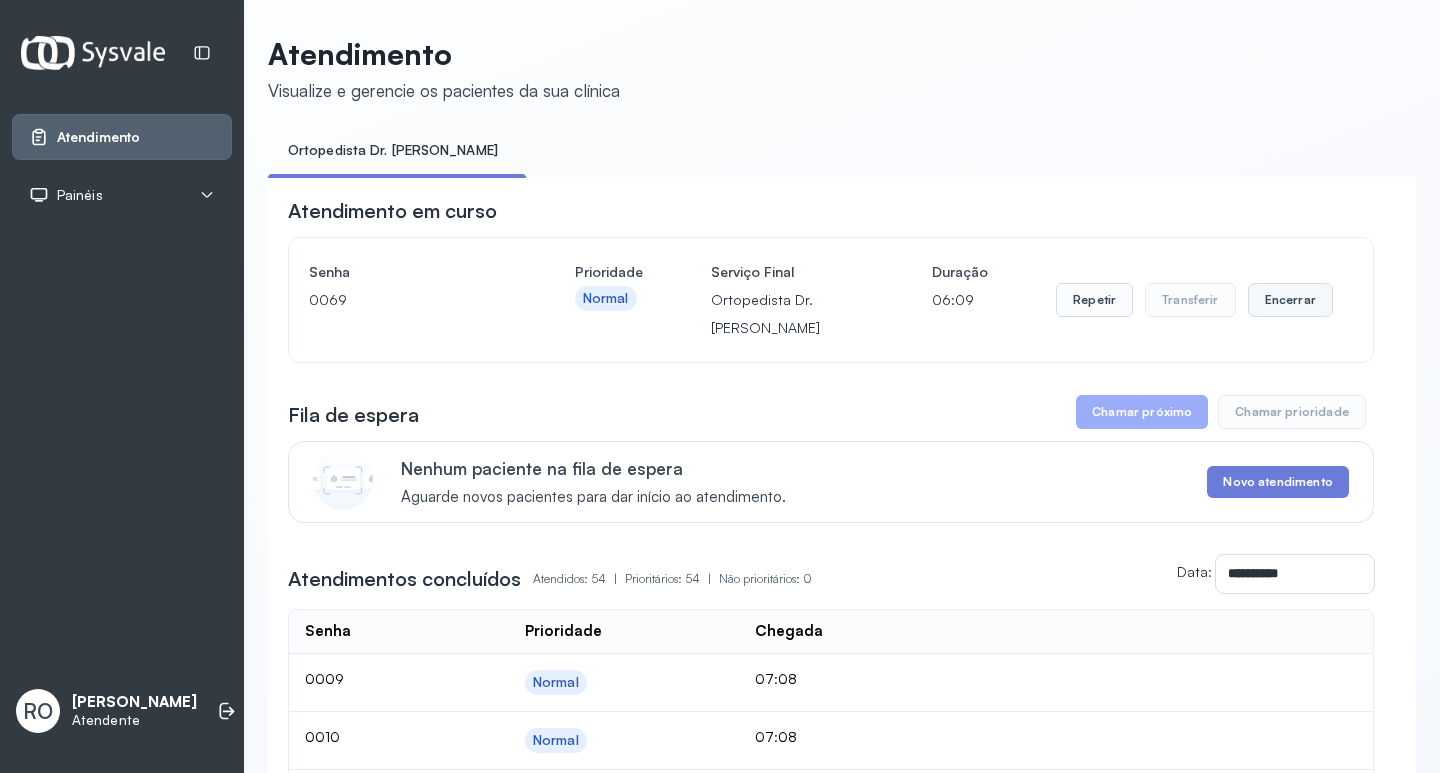 click on "Encerrar" at bounding box center (1290, 300) 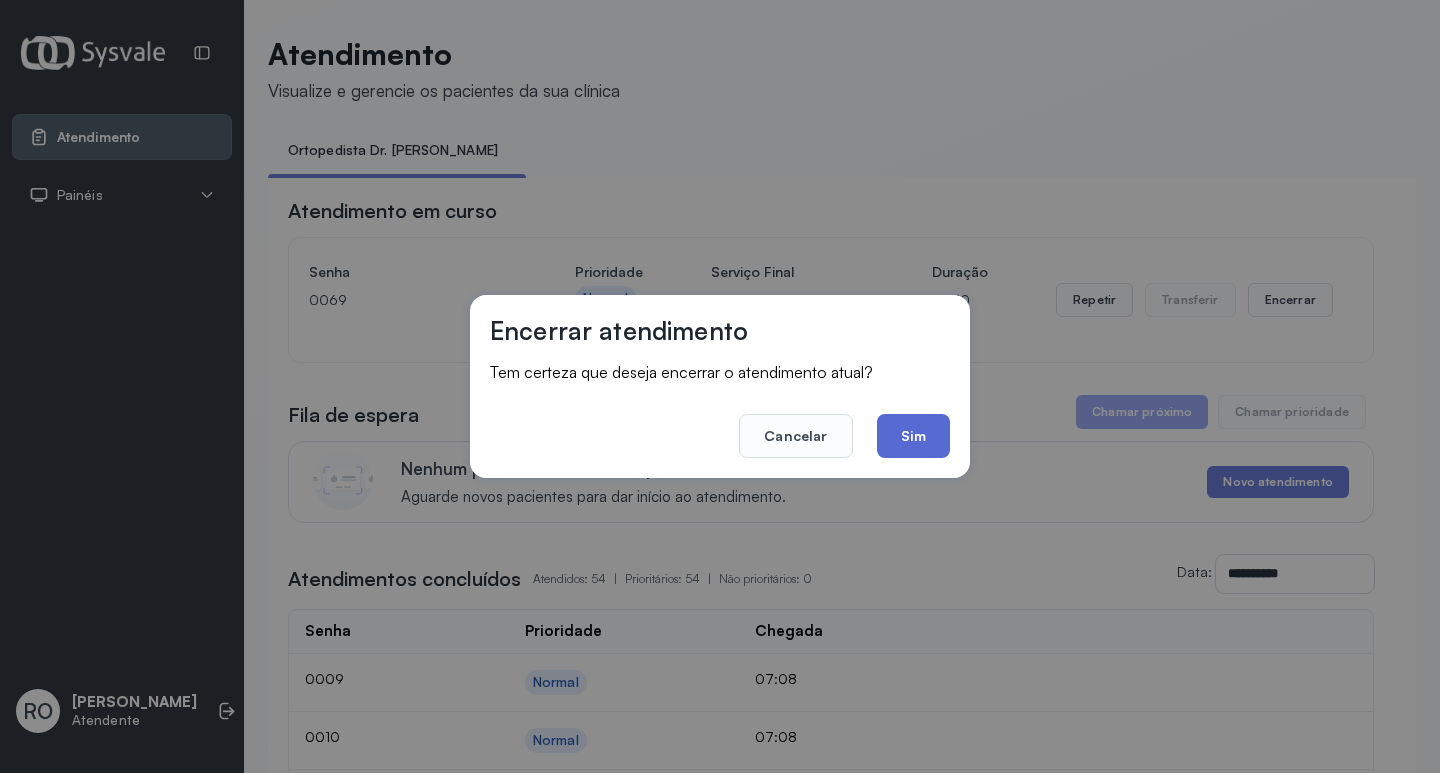 click on "Sim" 